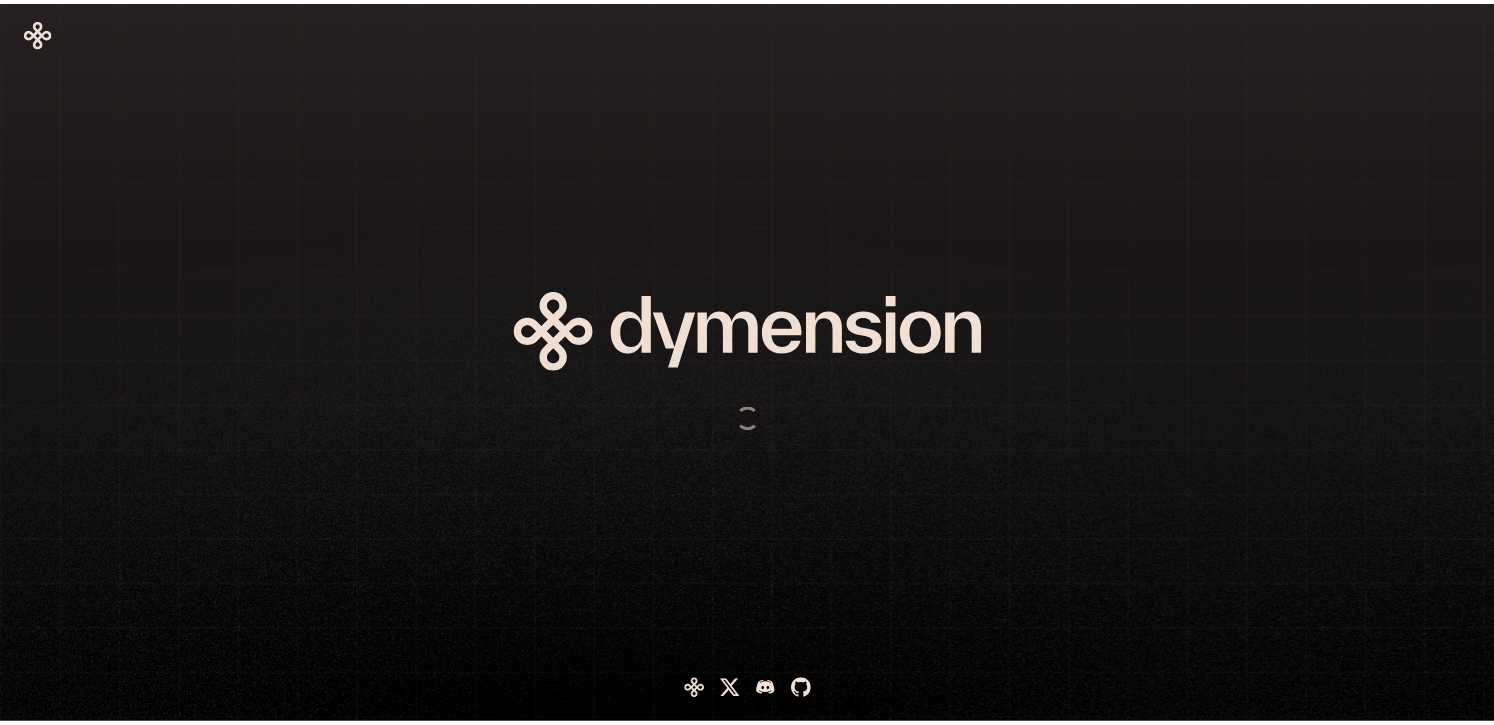 scroll, scrollTop: 0, scrollLeft: 0, axis: both 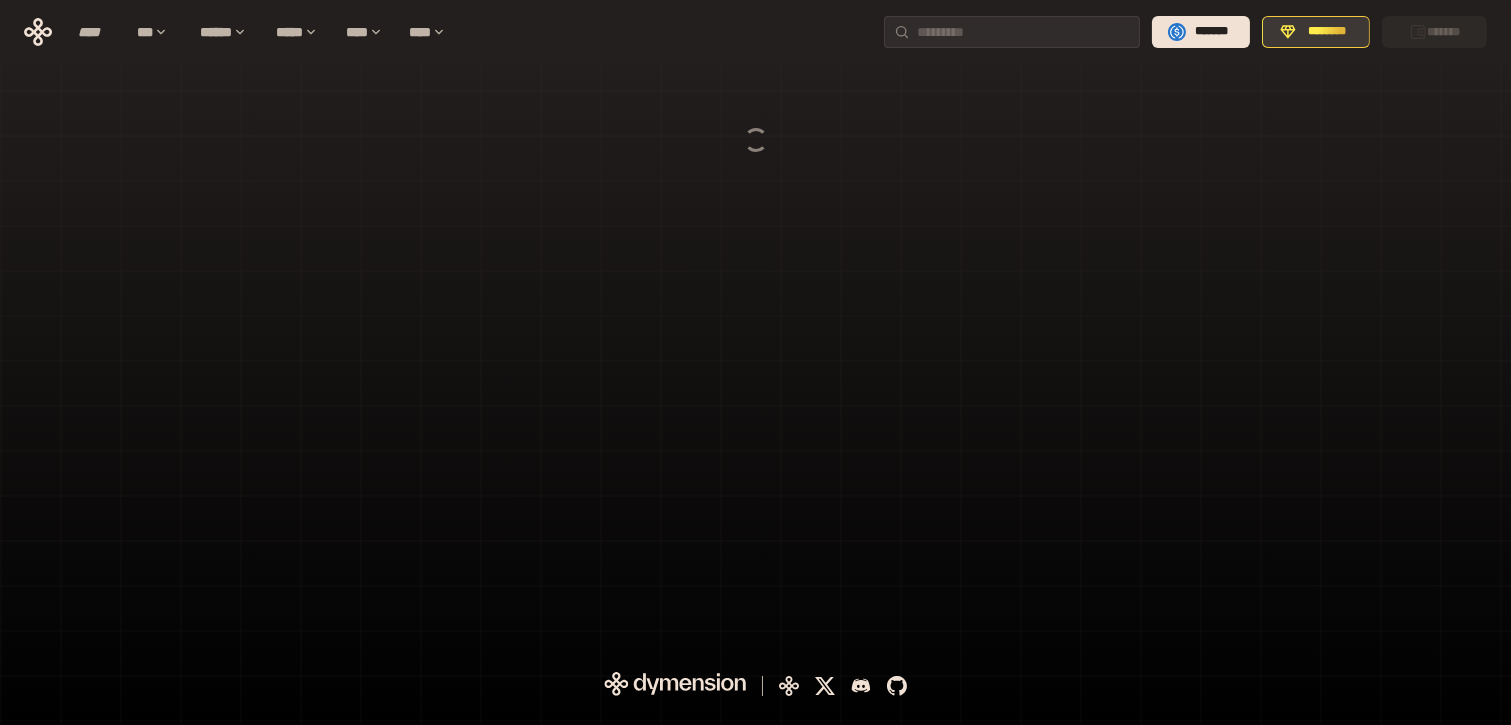 click on "********" at bounding box center [1316, 32] 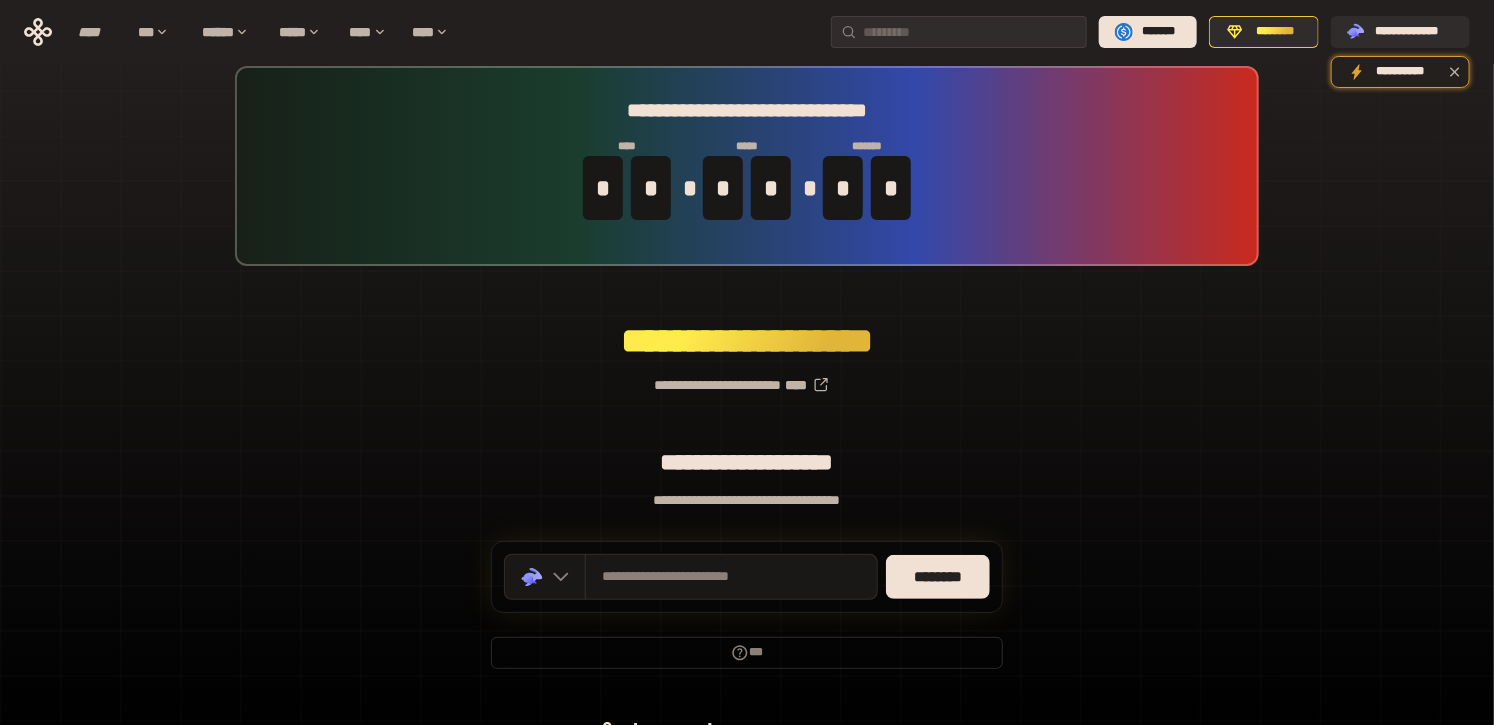 scroll, scrollTop: 57, scrollLeft: 0, axis: vertical 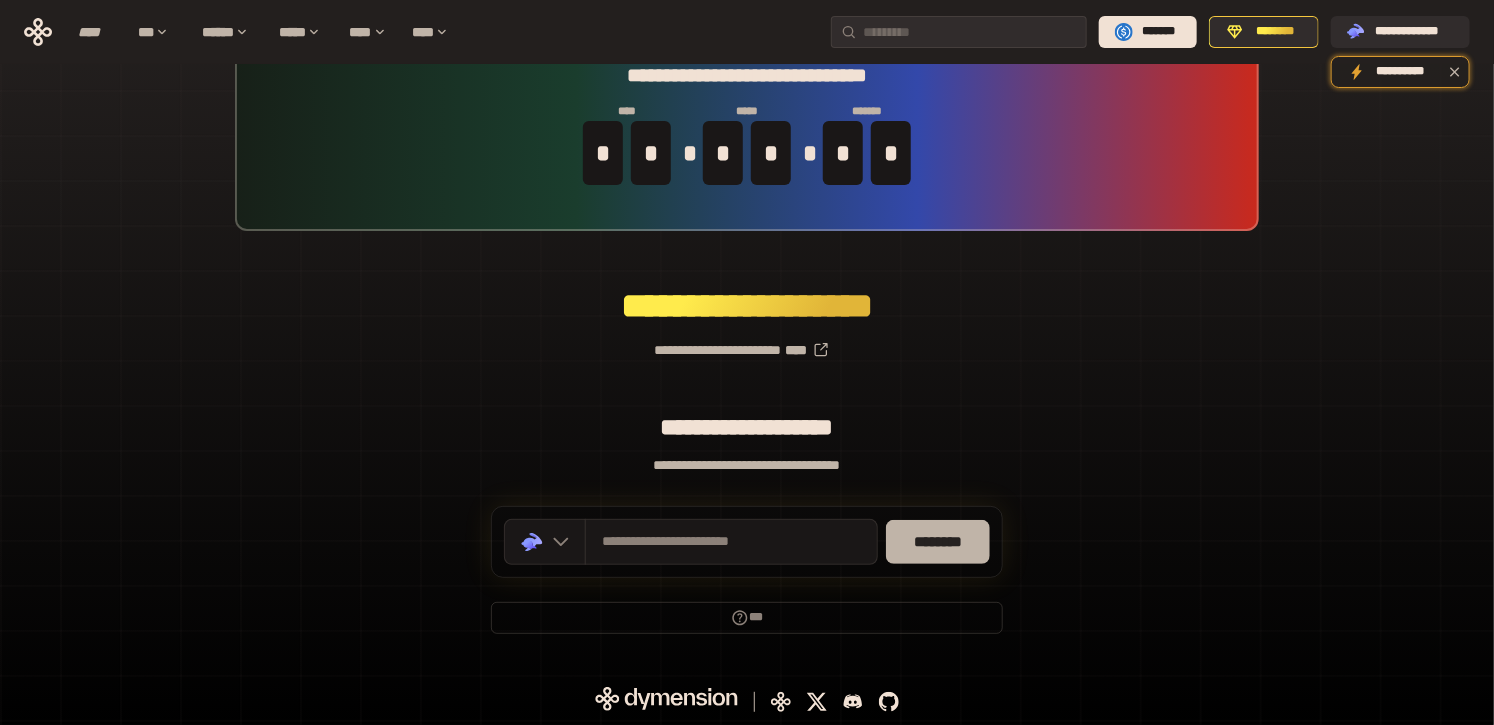 click on "********" at bounding box center [938, 542] 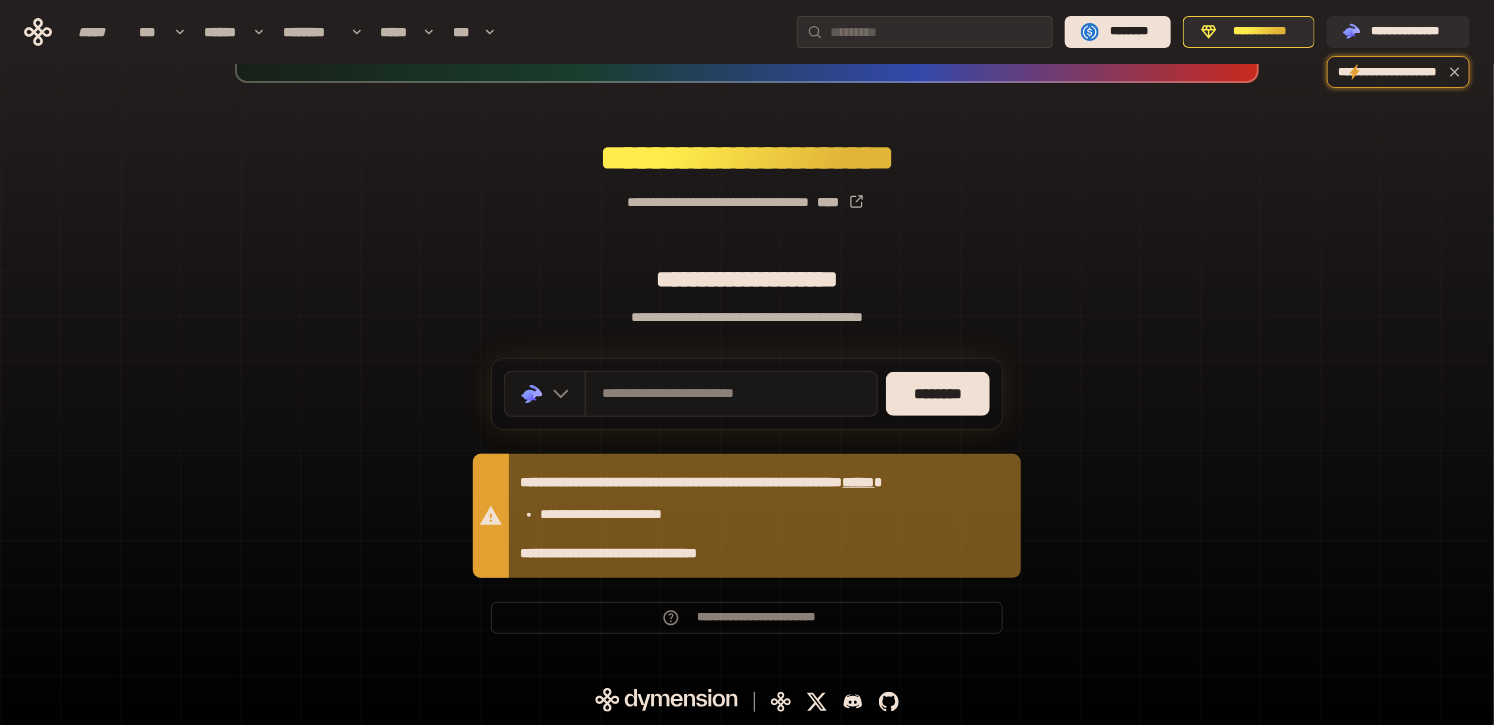 scroll, scrollTop: 0, scrollLeft: 0, axis: both 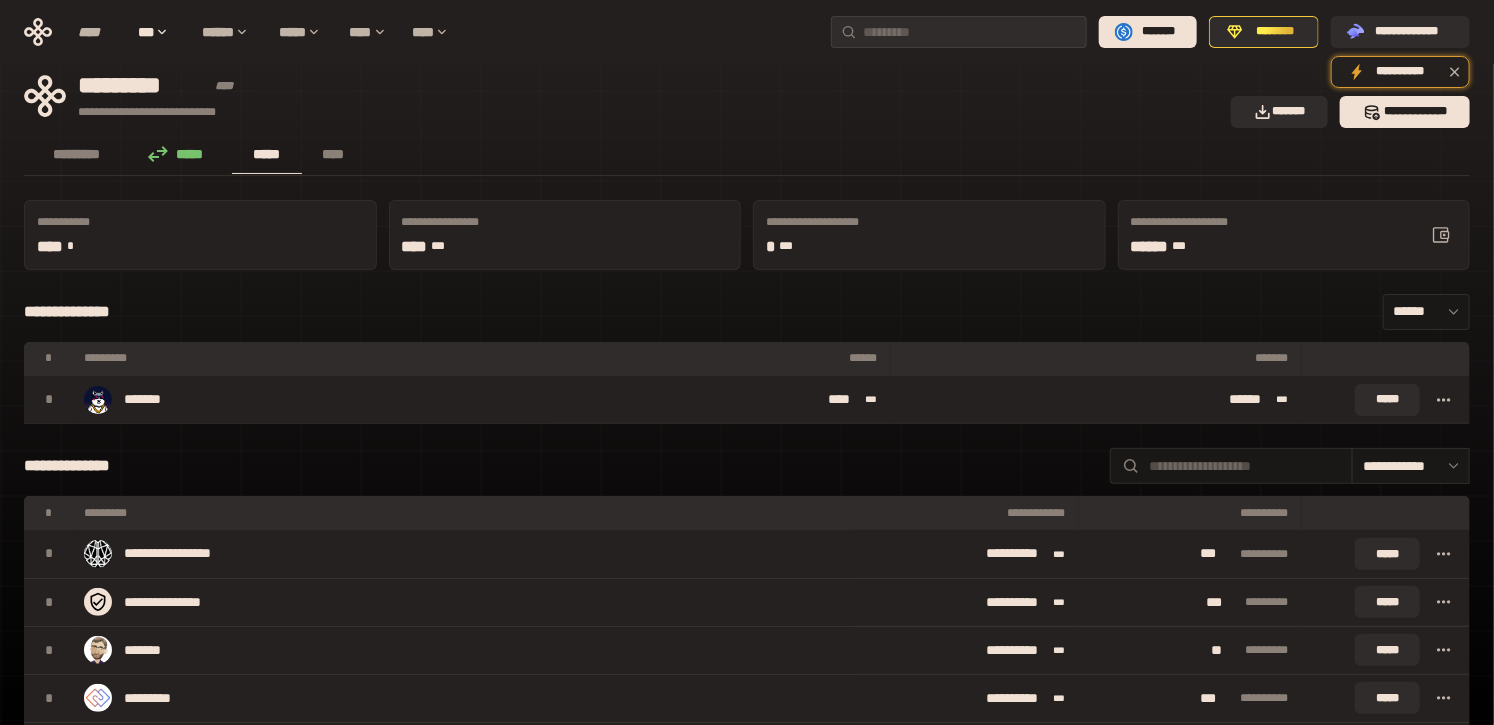 click on "********* ***** ***** ****" at bounding box center (747, 156) 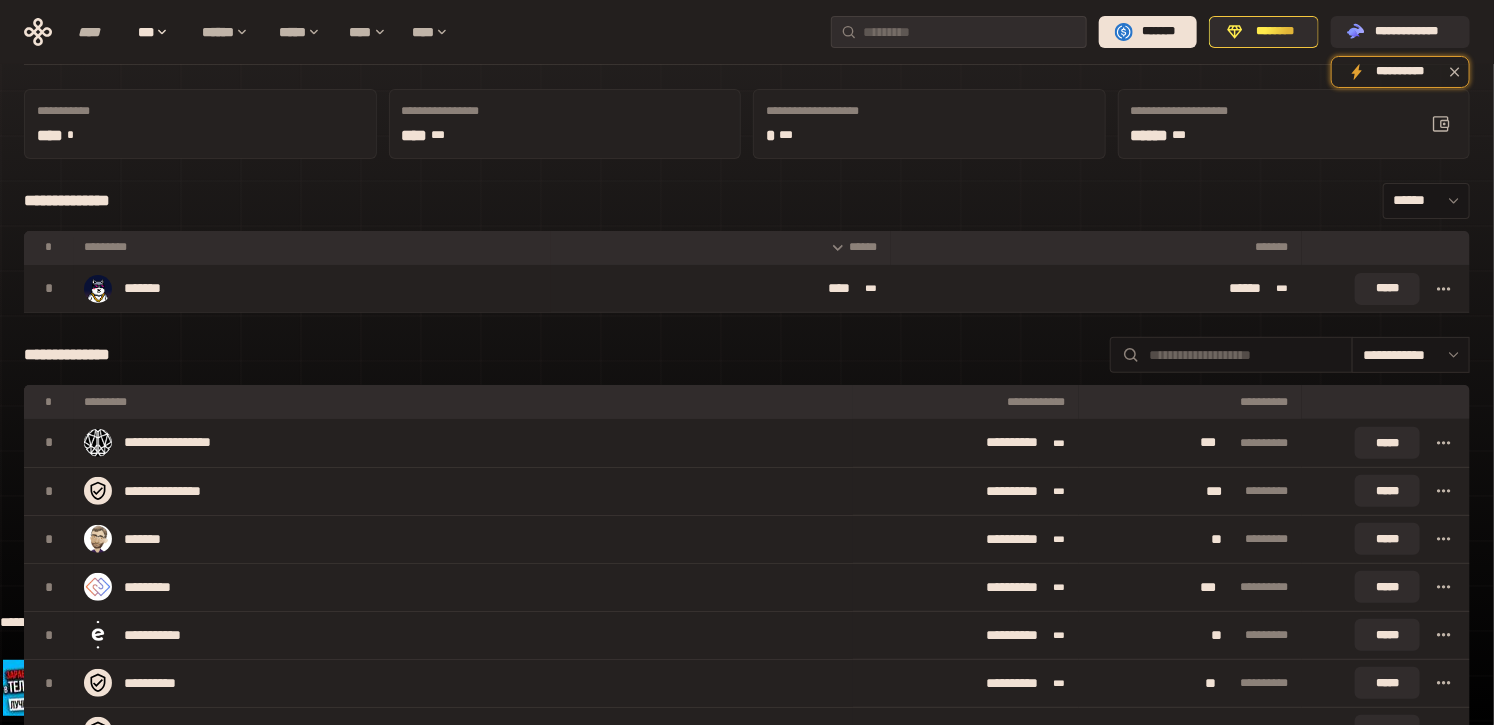 scroll, scrollTop: 0, scrollLeft: 0, axis: both 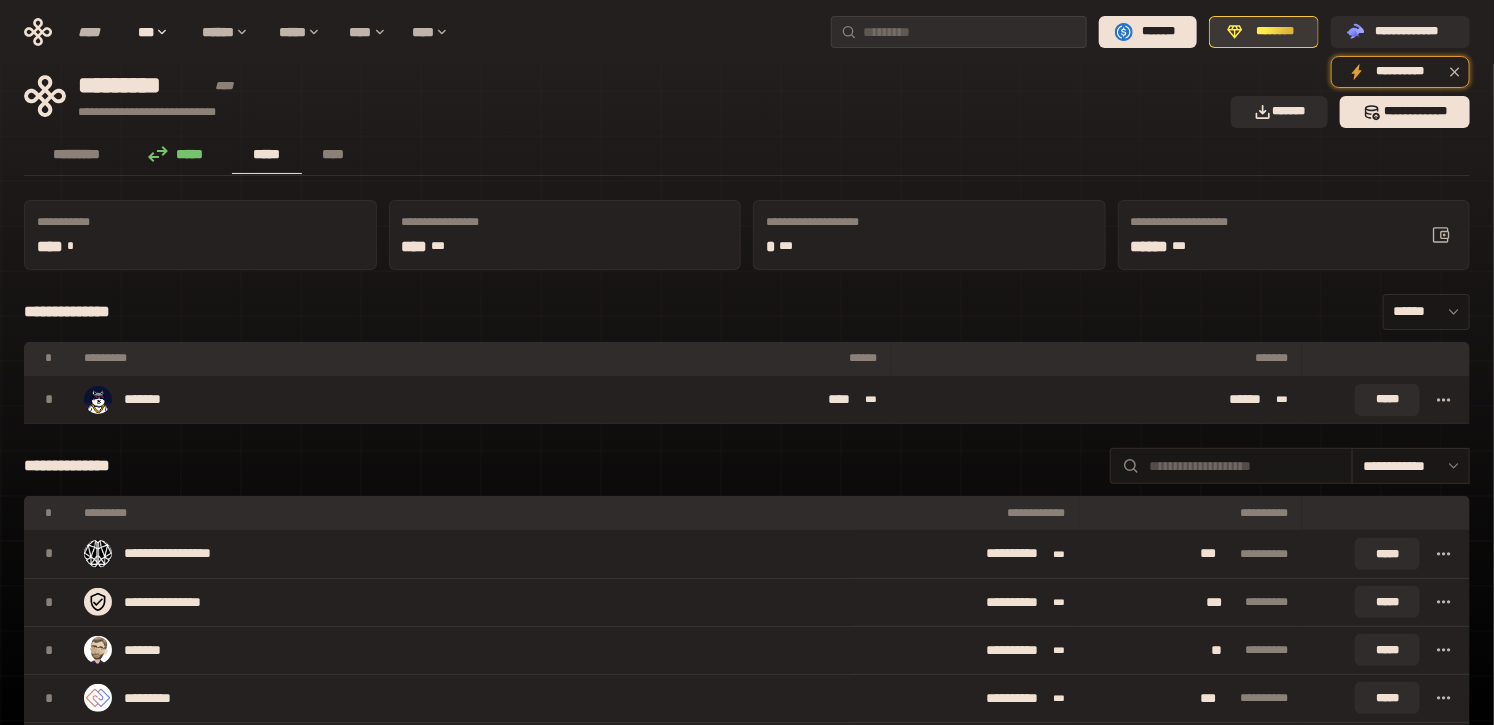 click on "********" at bounding box center [1275, 32] 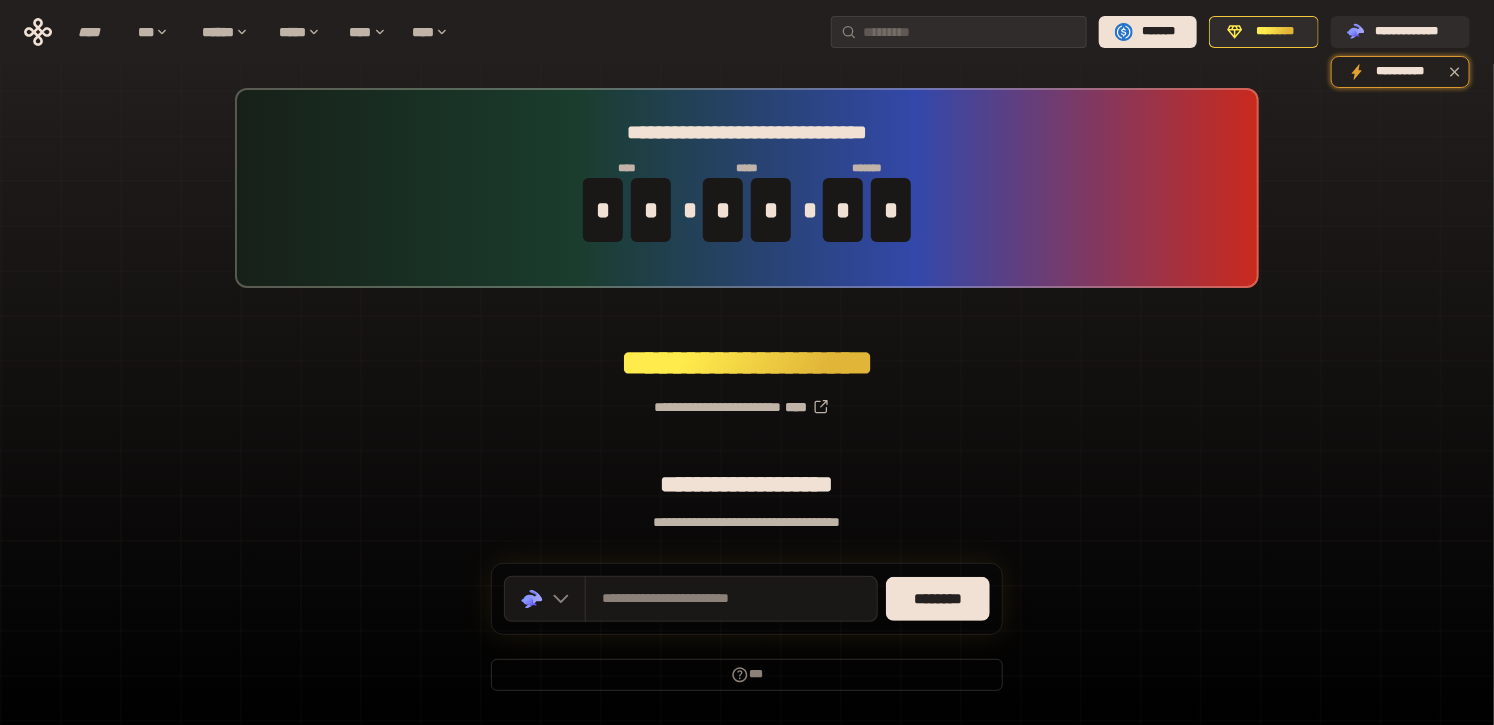 scroll, scrollTop: 57, scrollLeft: 0, axis: vertical 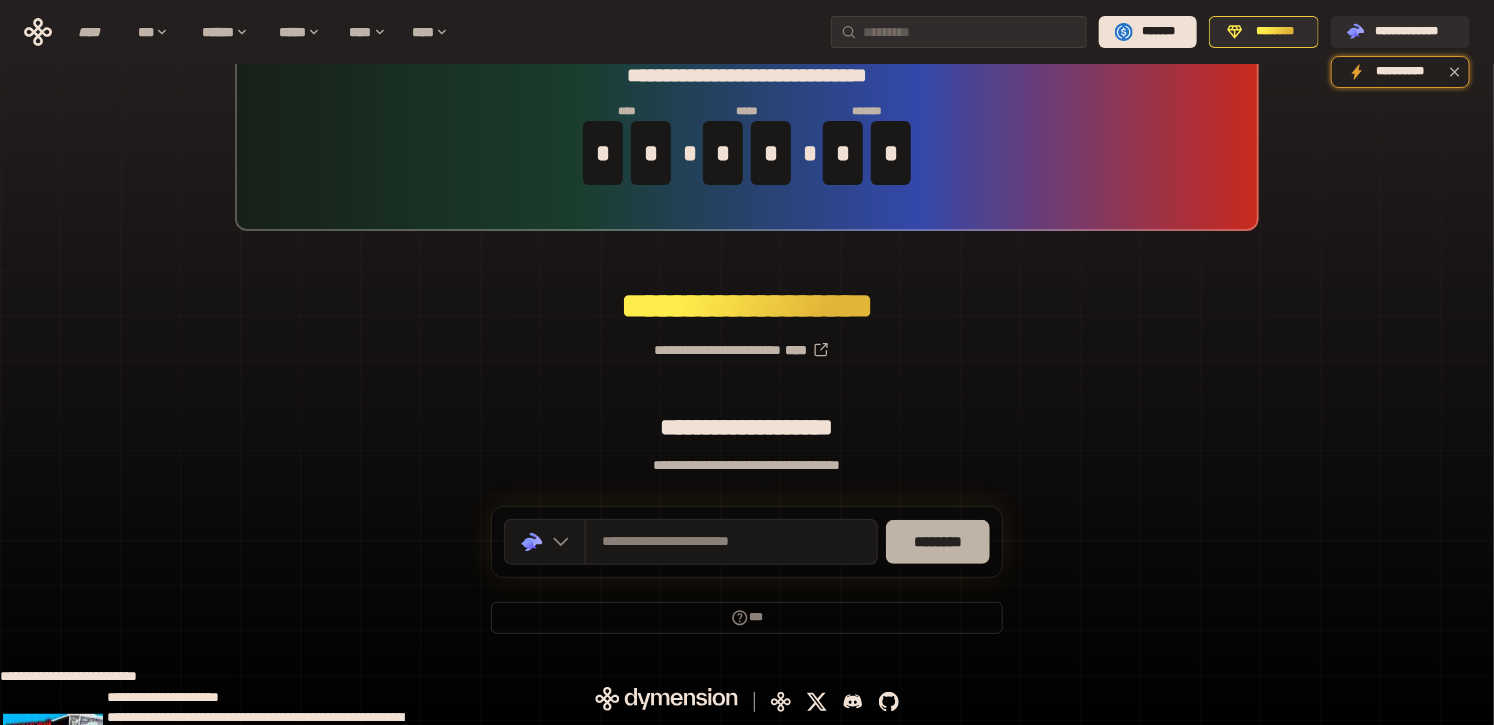 click on "********" at bounding box center (938, 542) 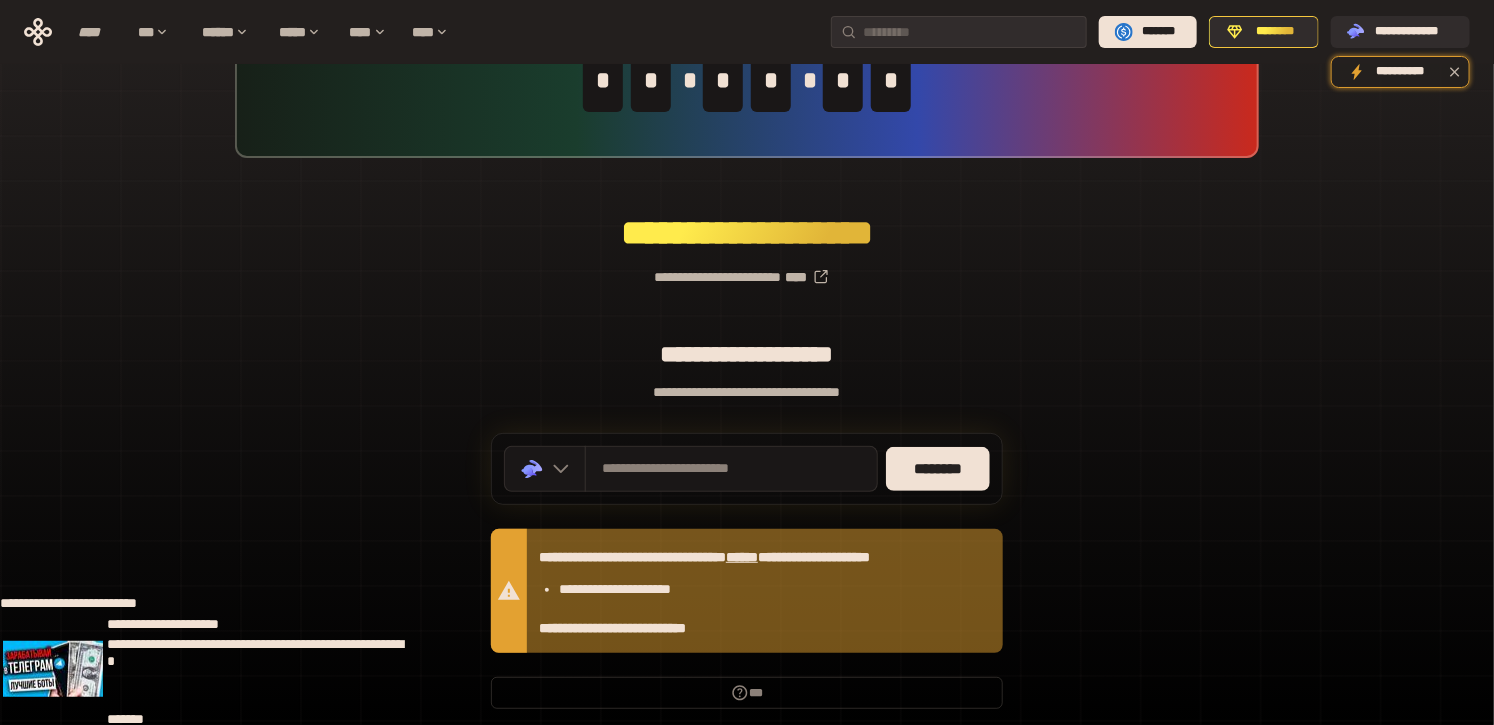 scroll, scrollTop: 205, scrollLeft: 0, axis: vertical 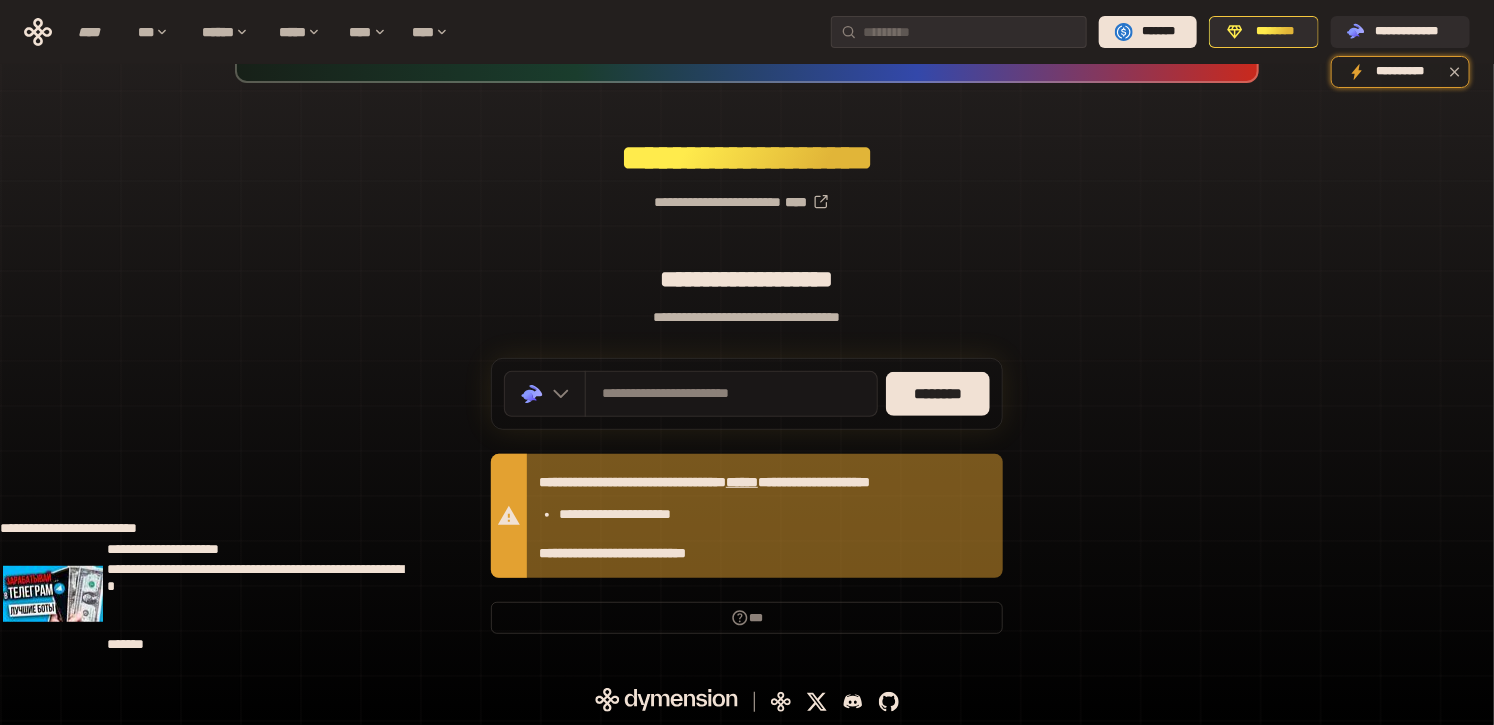 click on "**********" at bounding box center [747, 268] 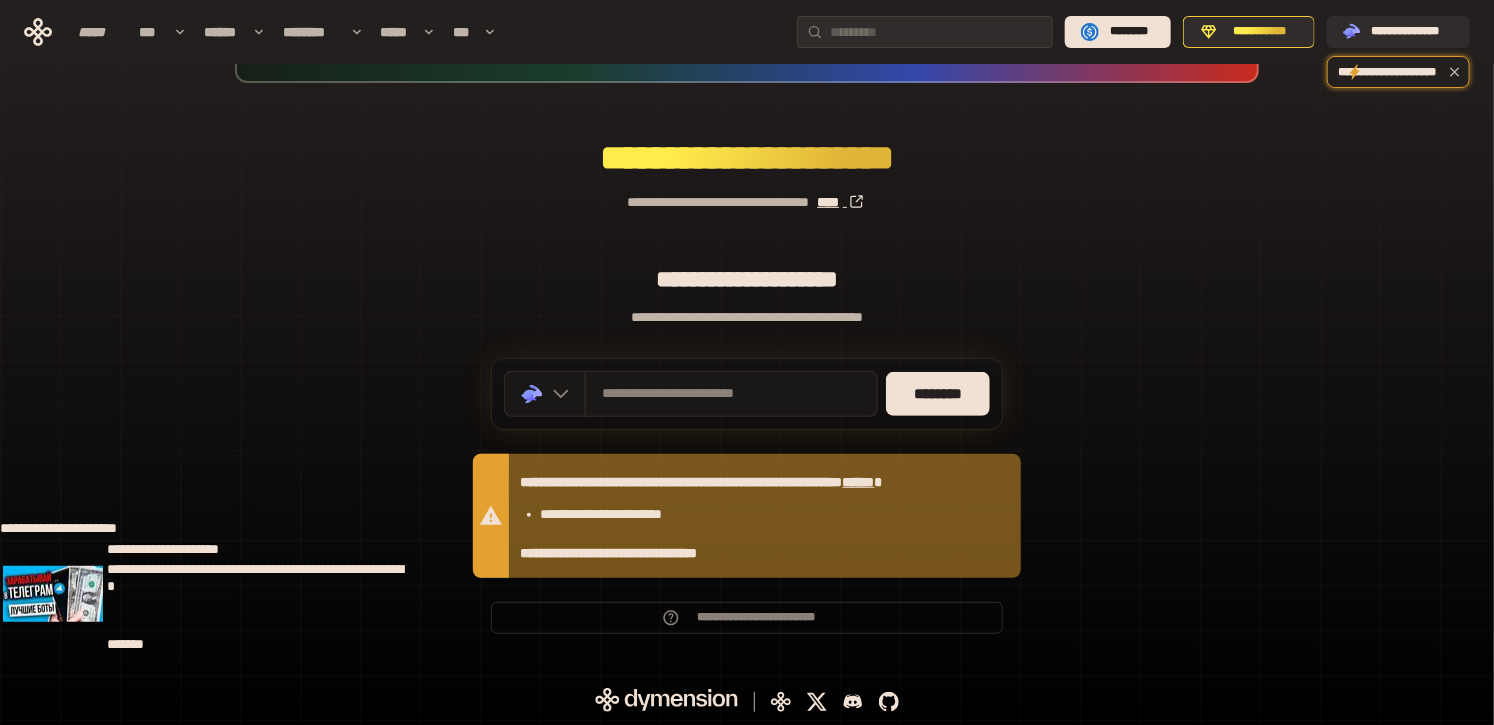 click 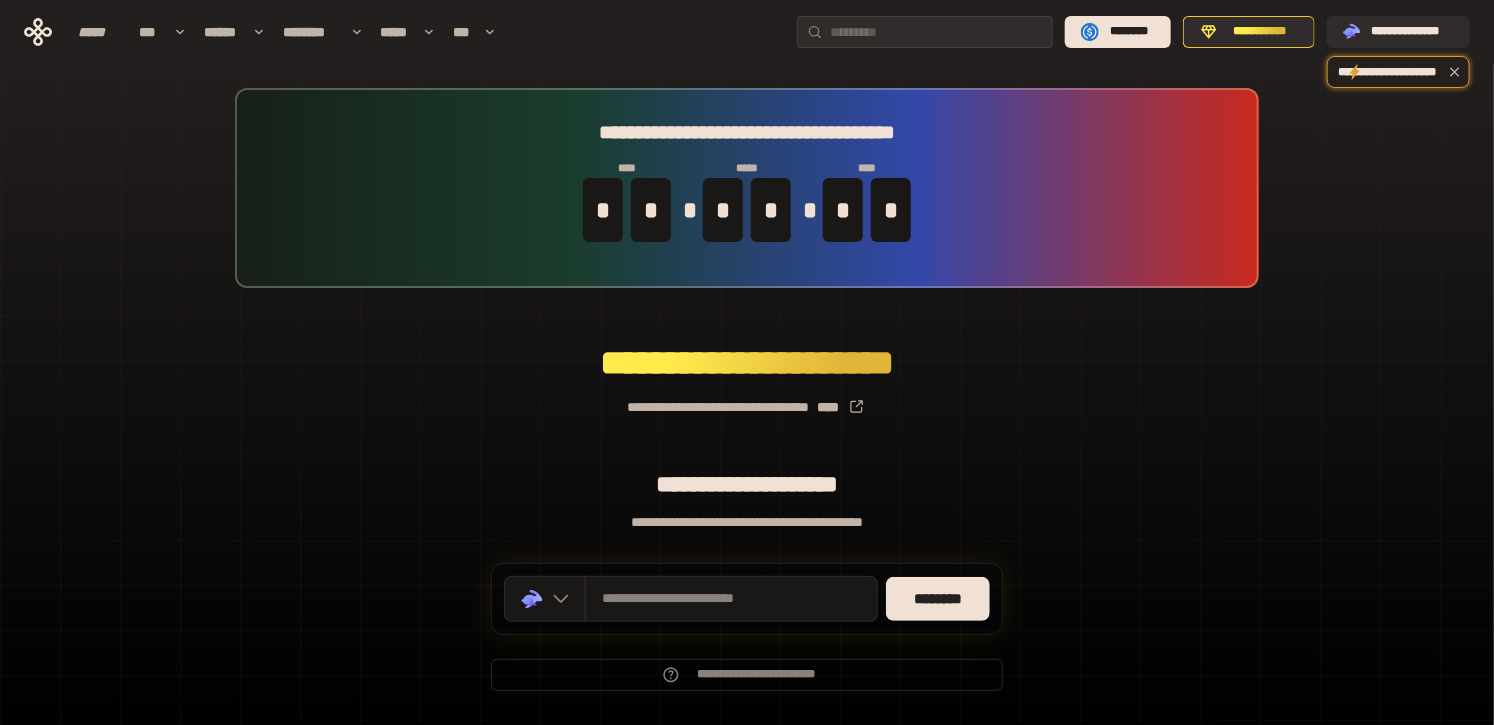 drag, startPoint x: 80, startPoint y: 314, endPoint x: 108, endPoint y: 278, distance: 45.607018 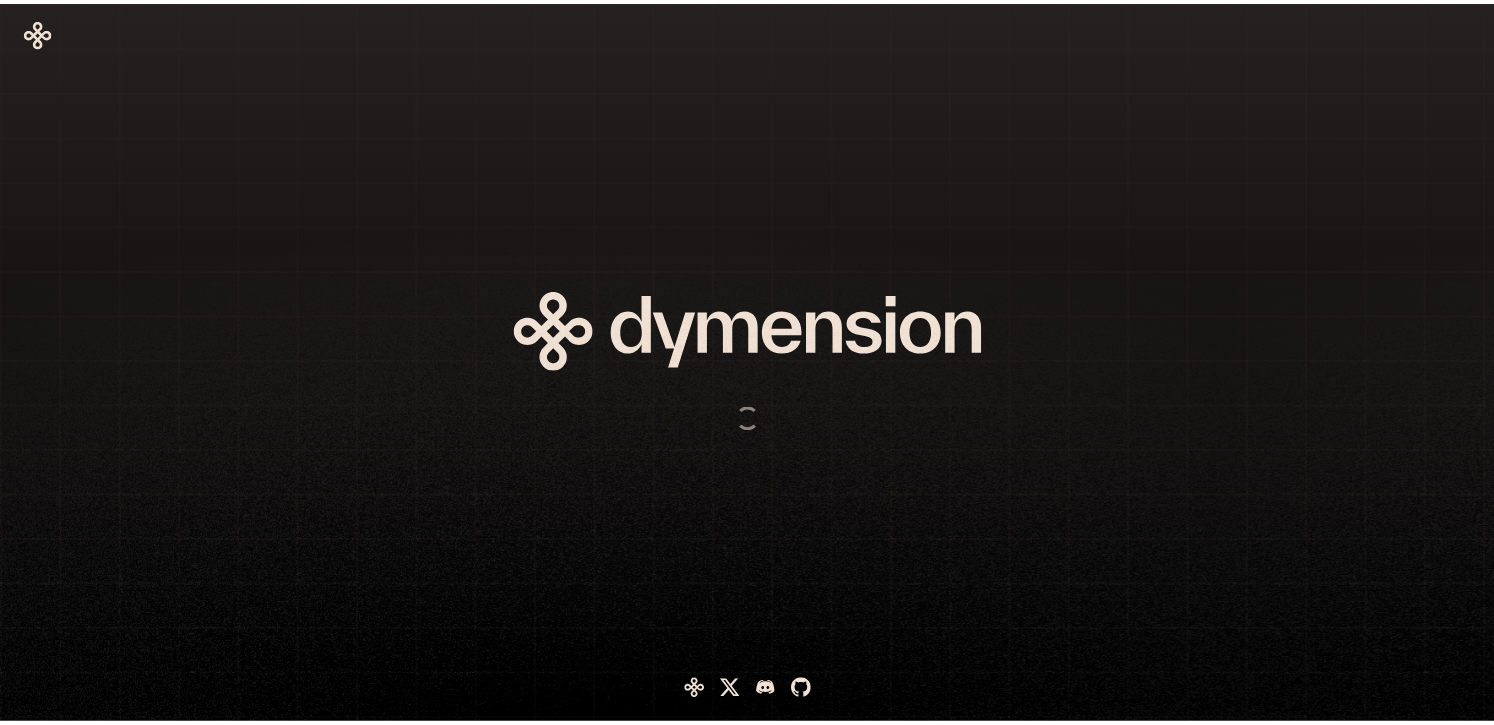 scroll, scrollTop: 0, scrollLeft: 0, axis: both 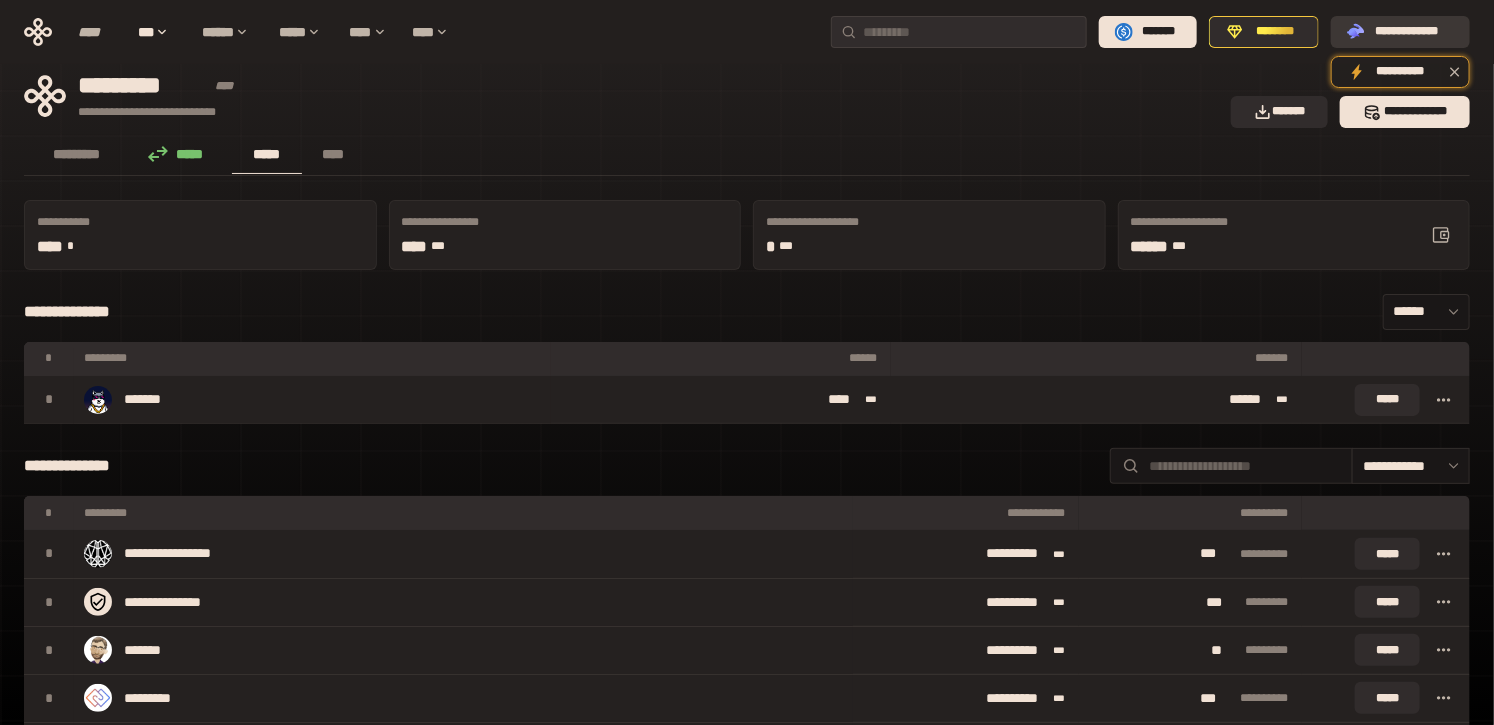 click on "**********" at bounding box center (1414, 32) 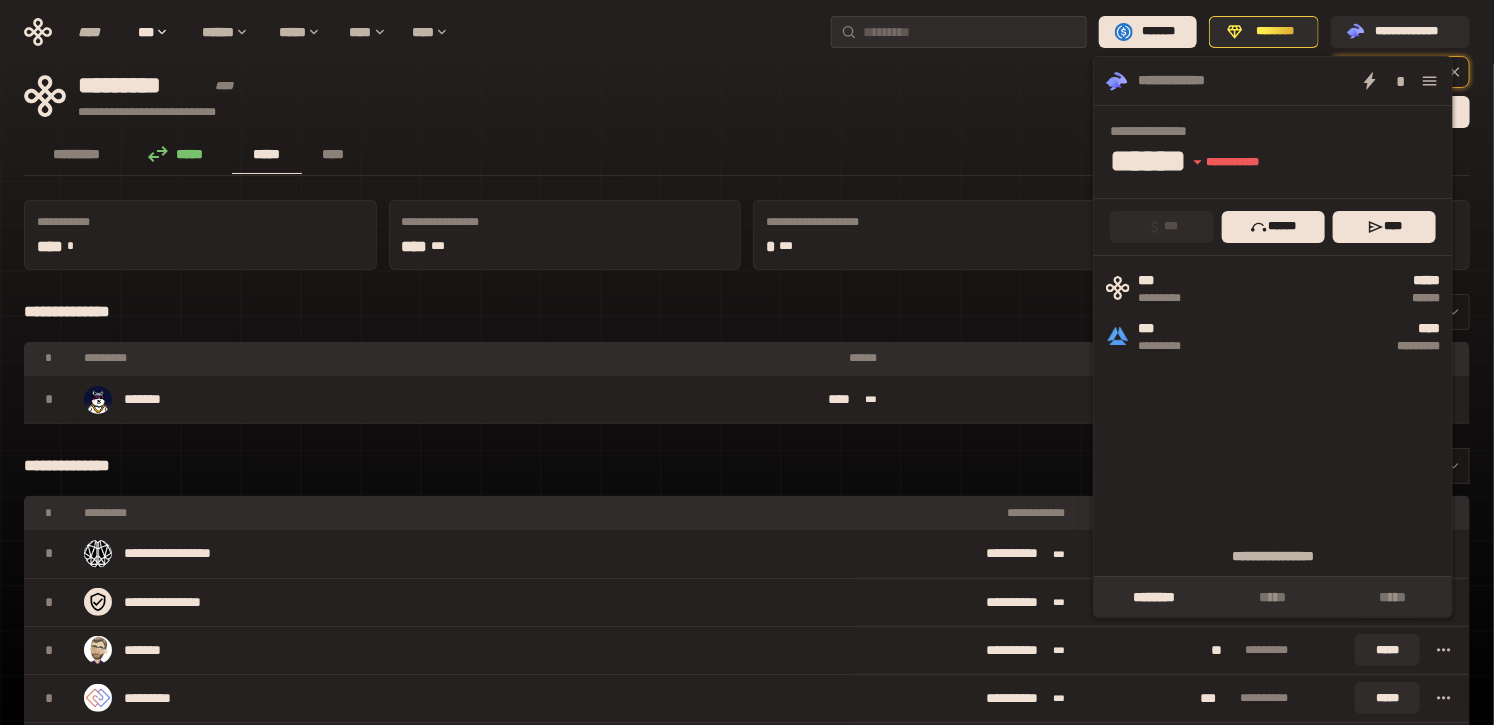 click on "********* ***** ***** ****" at bounding box center [747, 156] 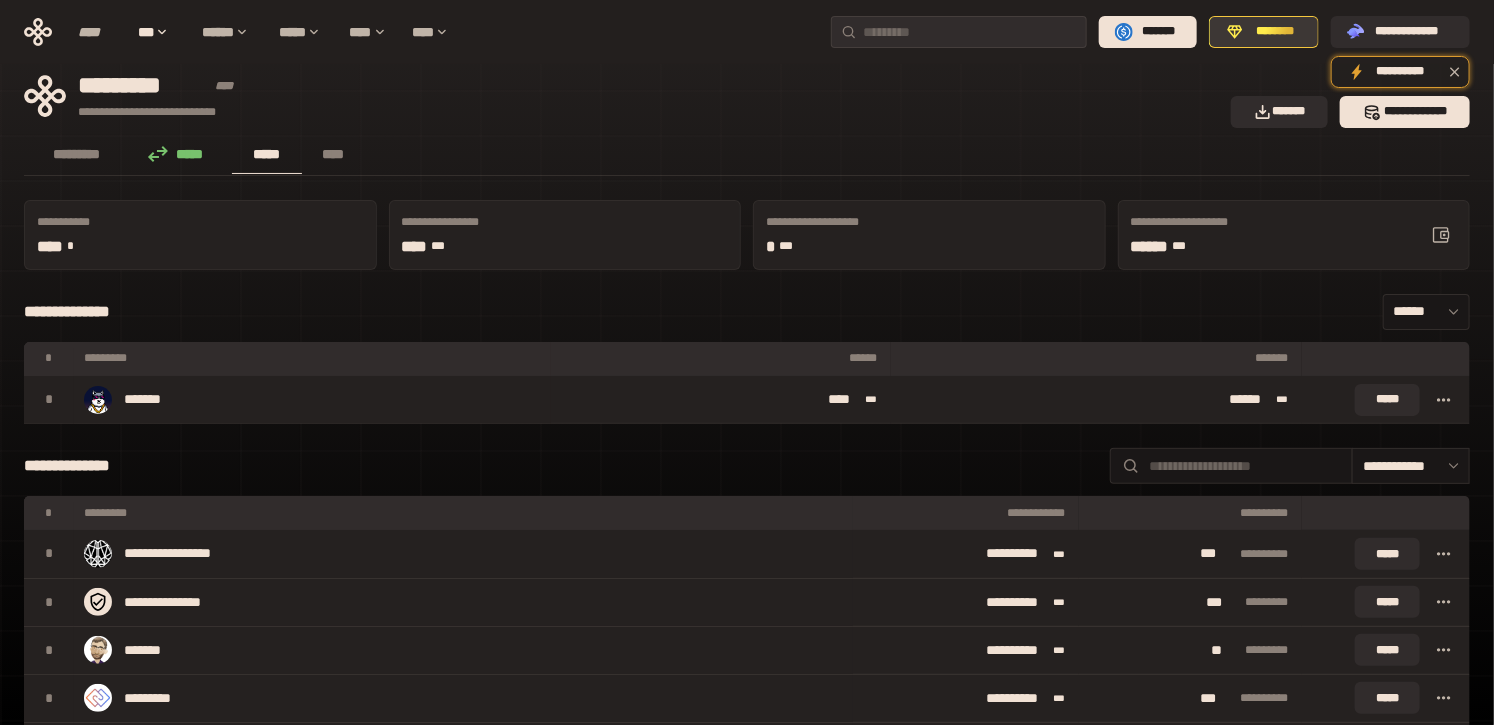 click on "********" at bounding box center [1275, 32] 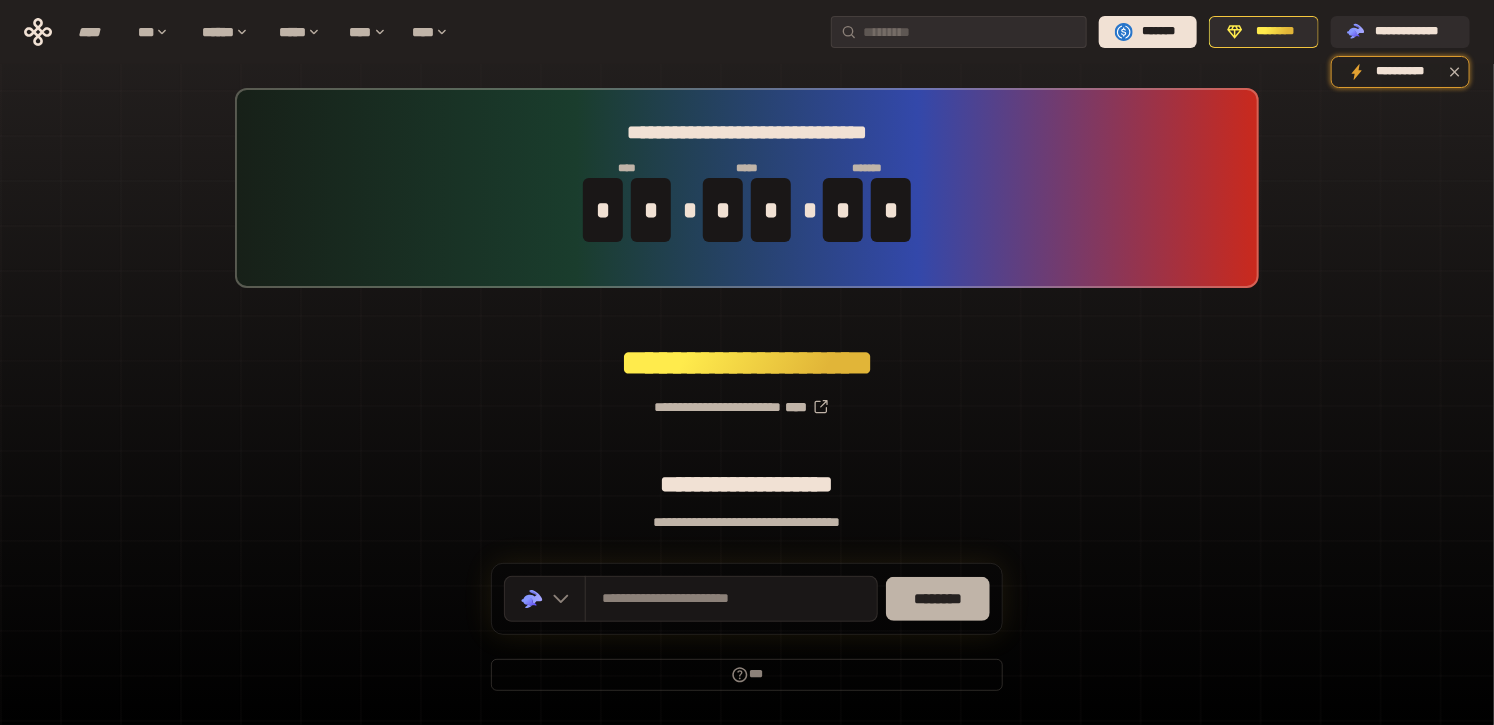 click on "********" at bounding box center (938, 599) 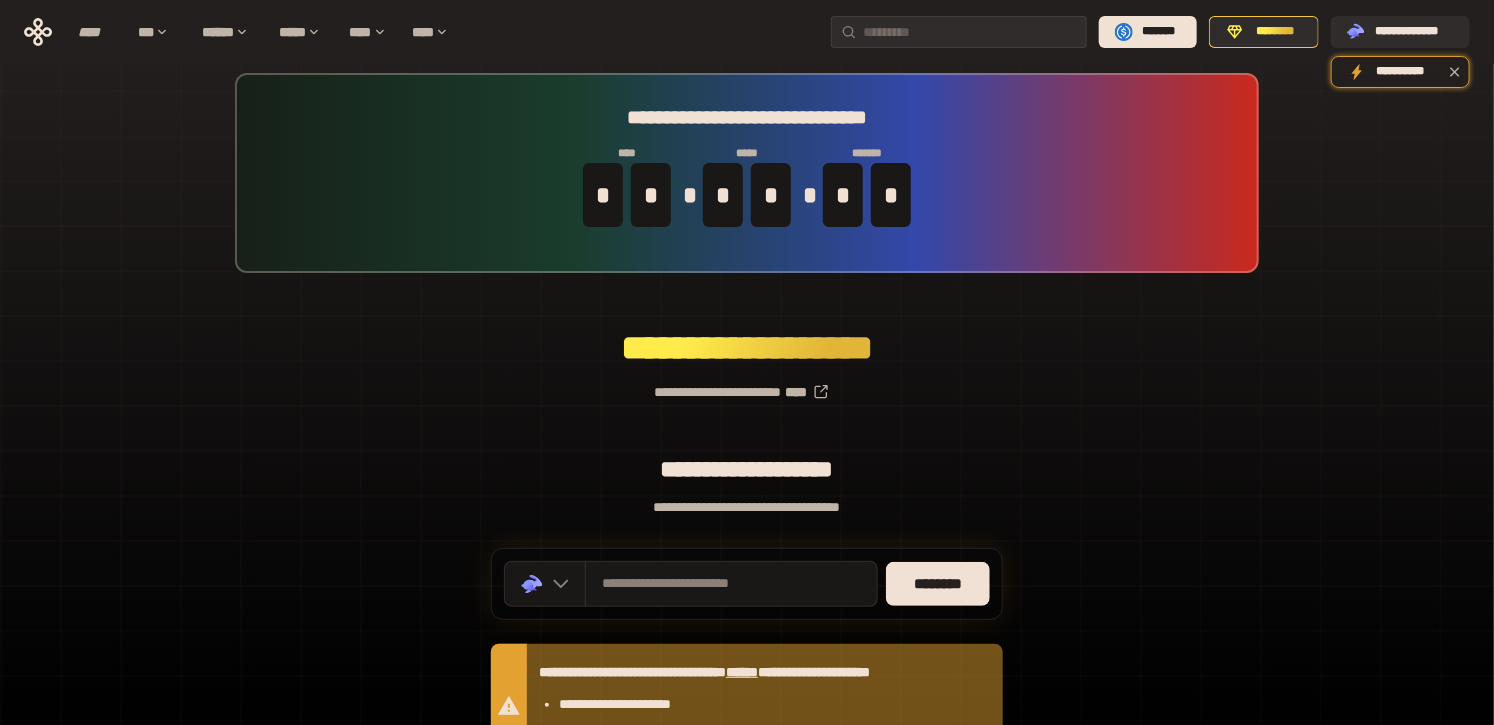 scroll, scrollTop: 0, scrollLeft: 0, axis: both 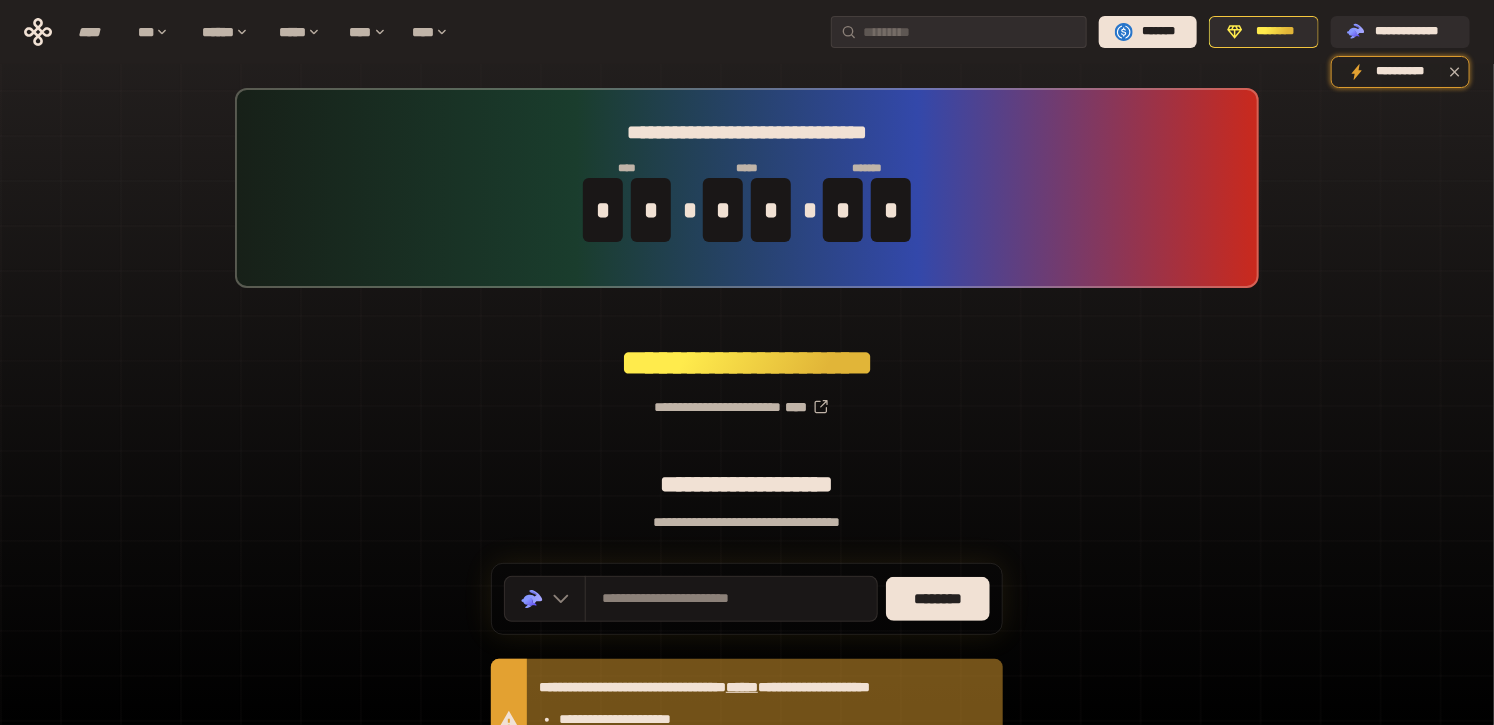 click on "**********" at bounding box center [747, 522] 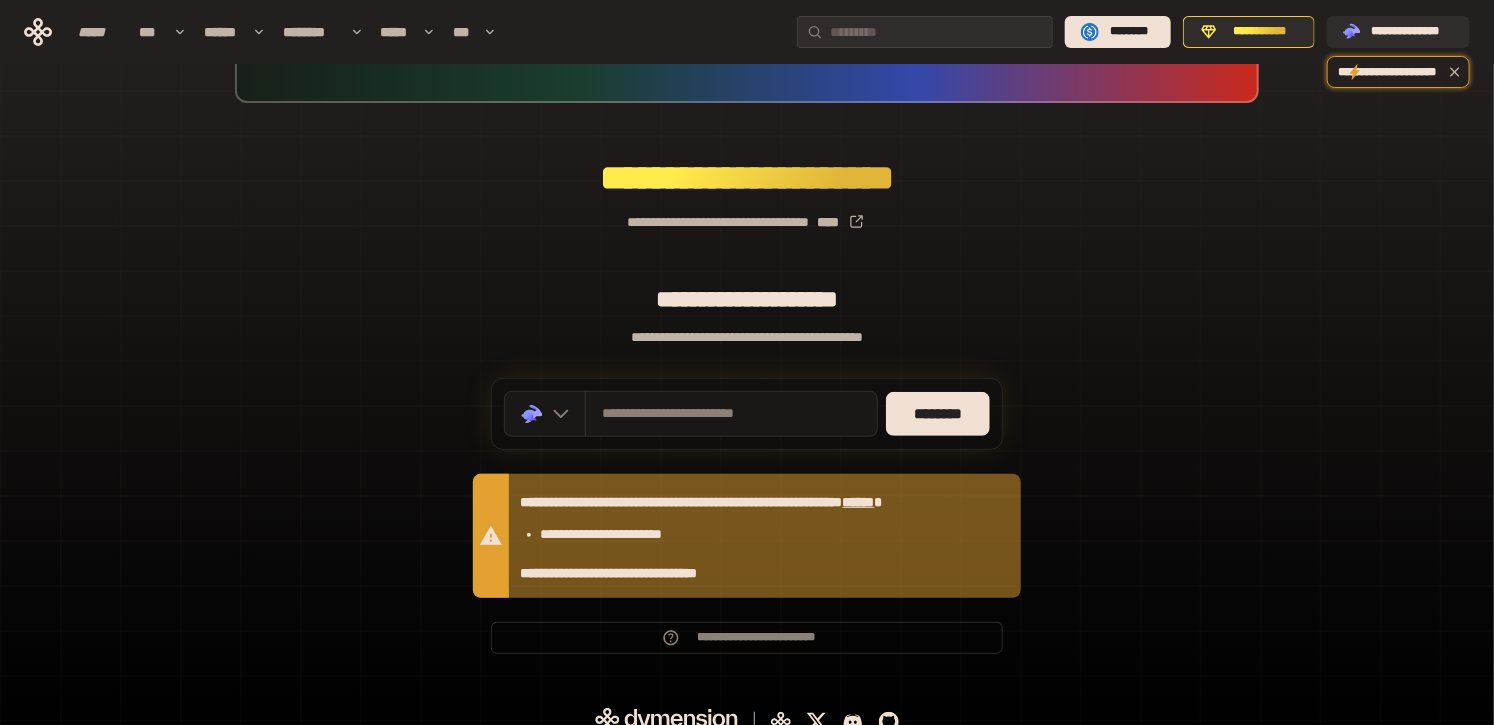 scroll, scrollTop: 205, scrollLeft: 0, axis: vertical 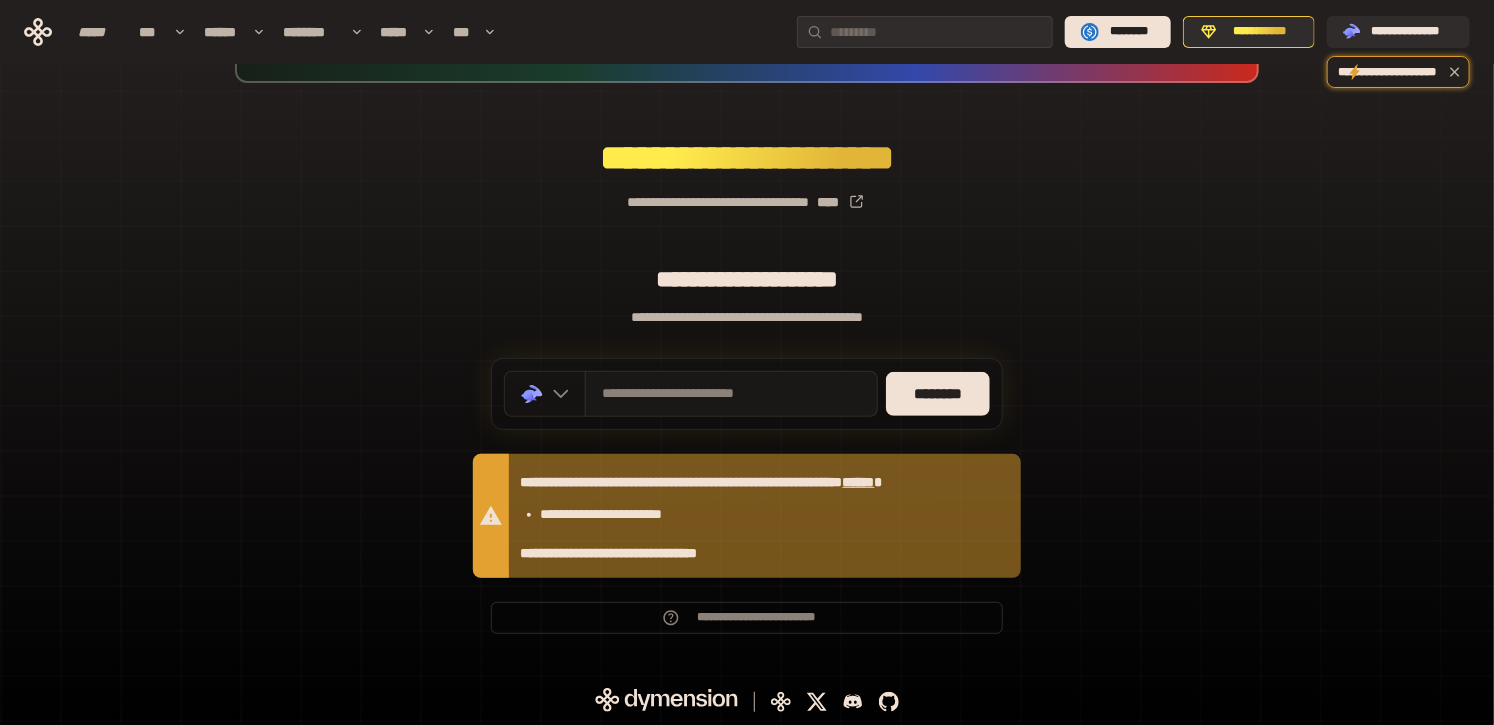 click 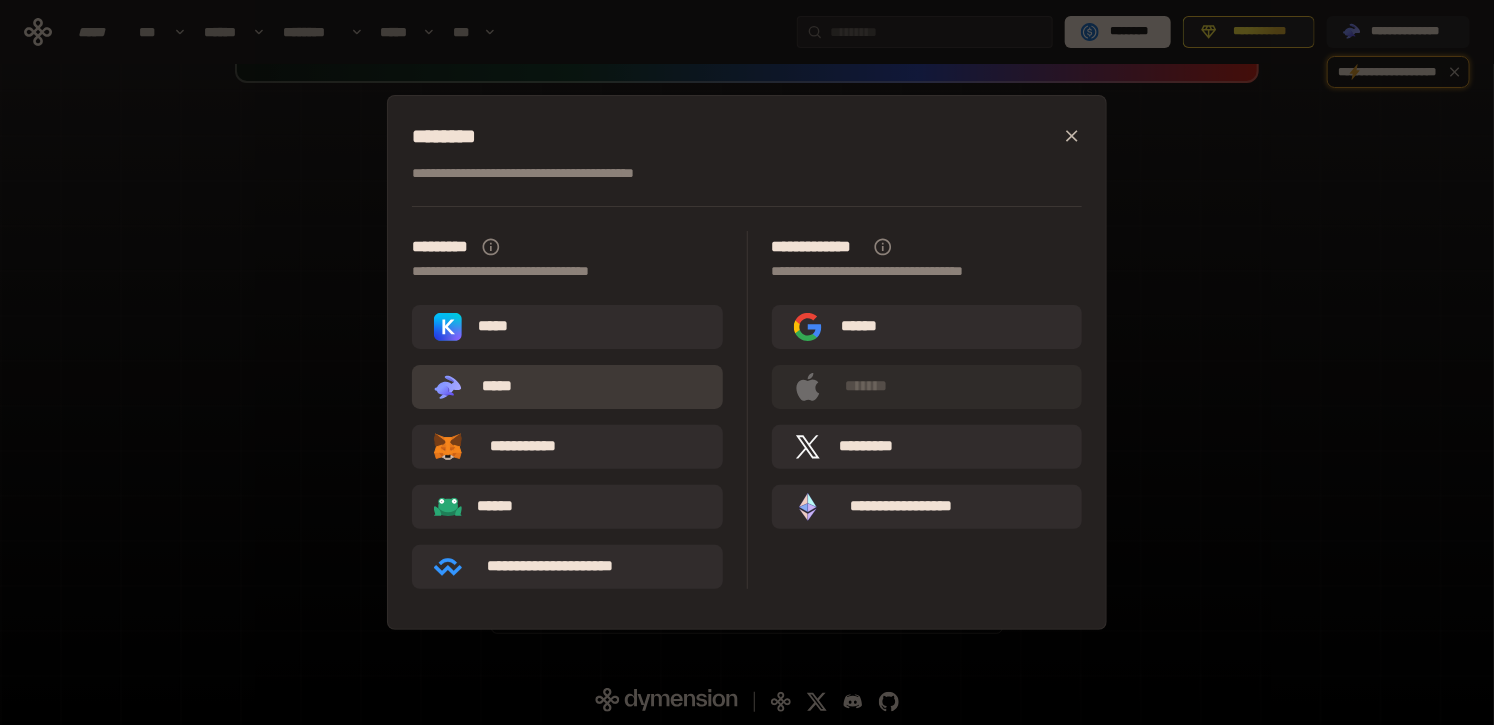 click on "*****" at bounding box center [497, 387] 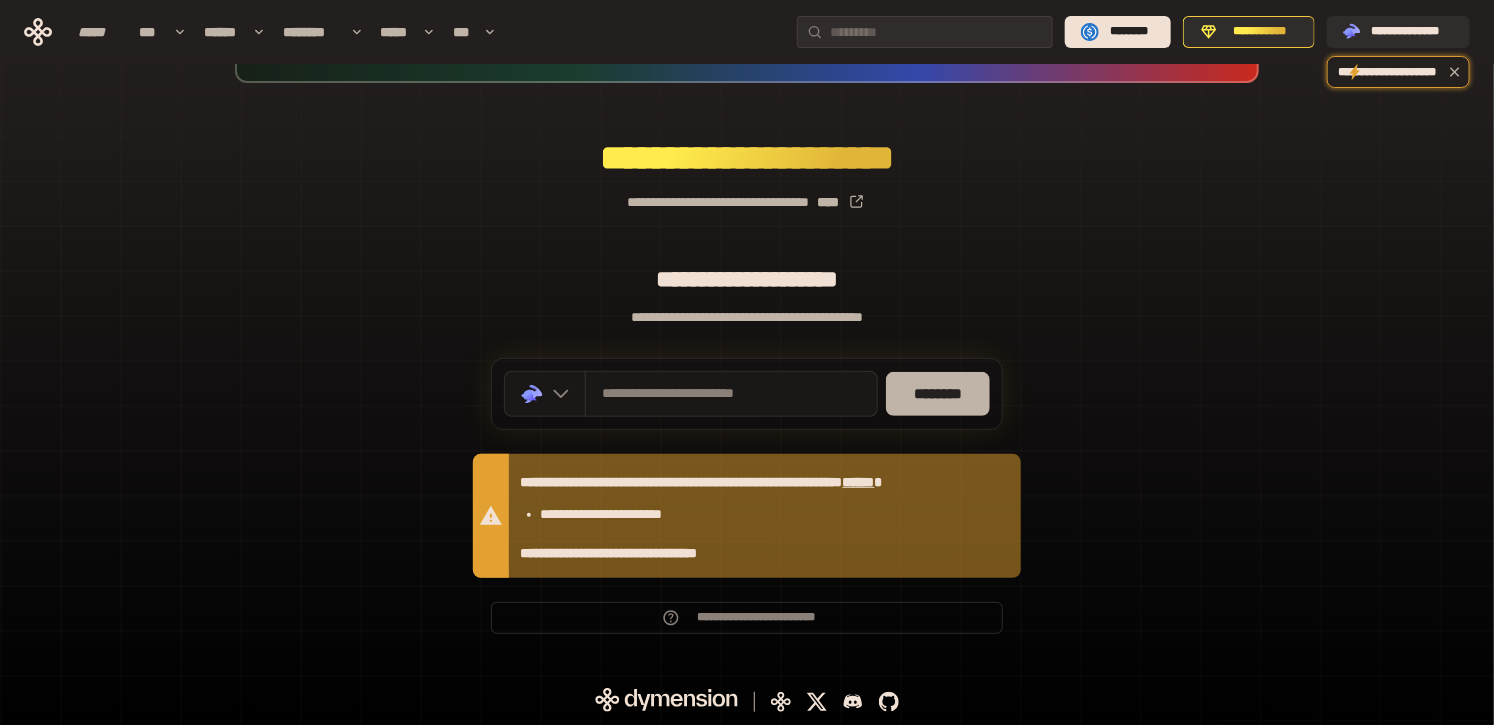 click on "********" at bounding box center [938, 394] 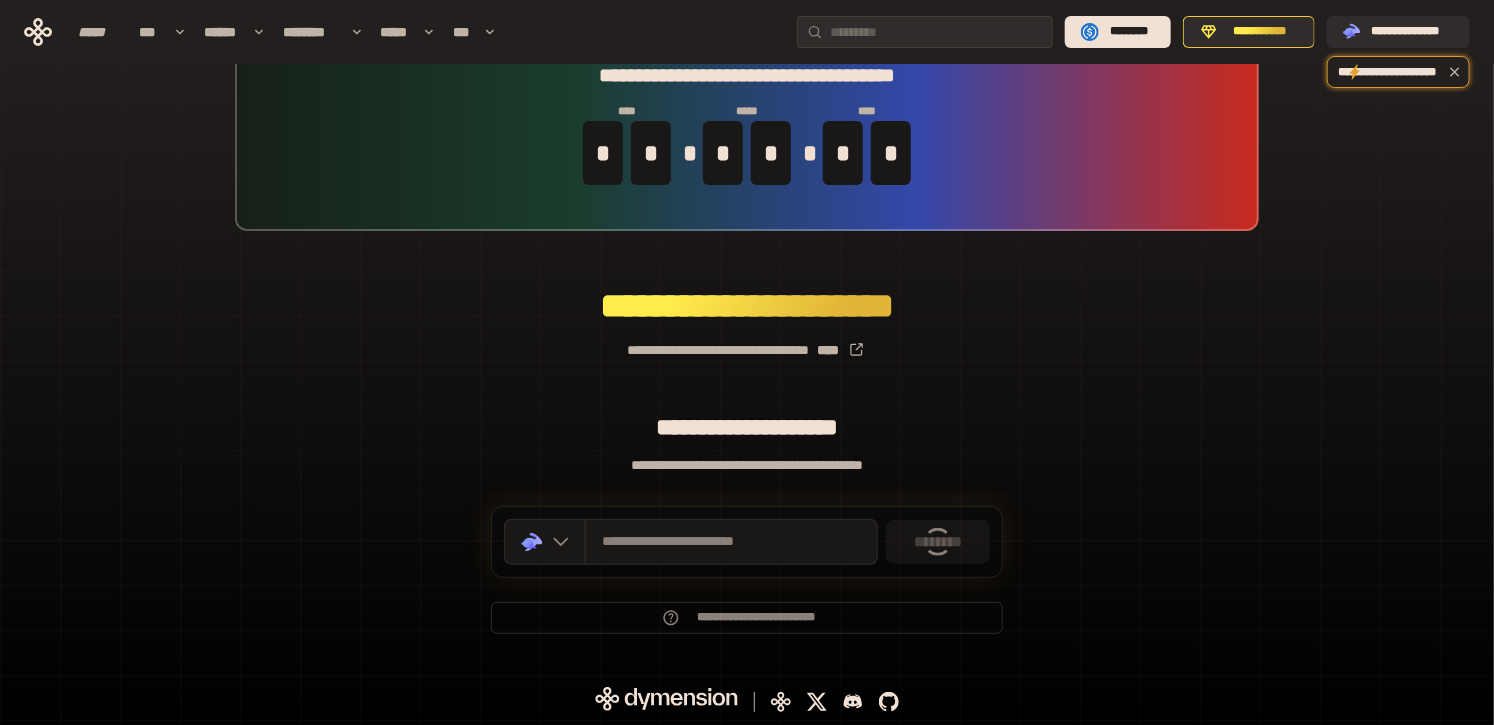 scroll, scrollTop: 205, scrollLeft: 0, axis: vertical 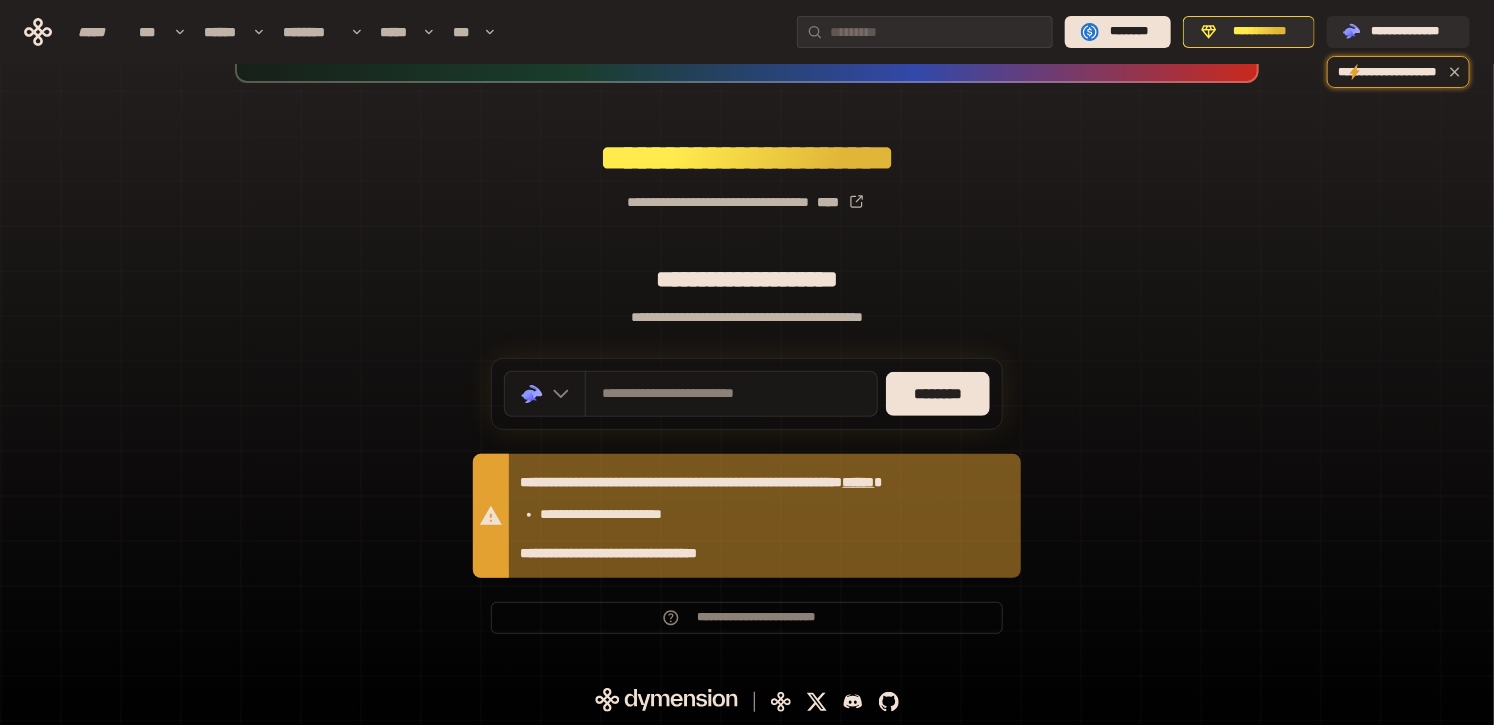 click on "******" at bounding box center [859, 482] 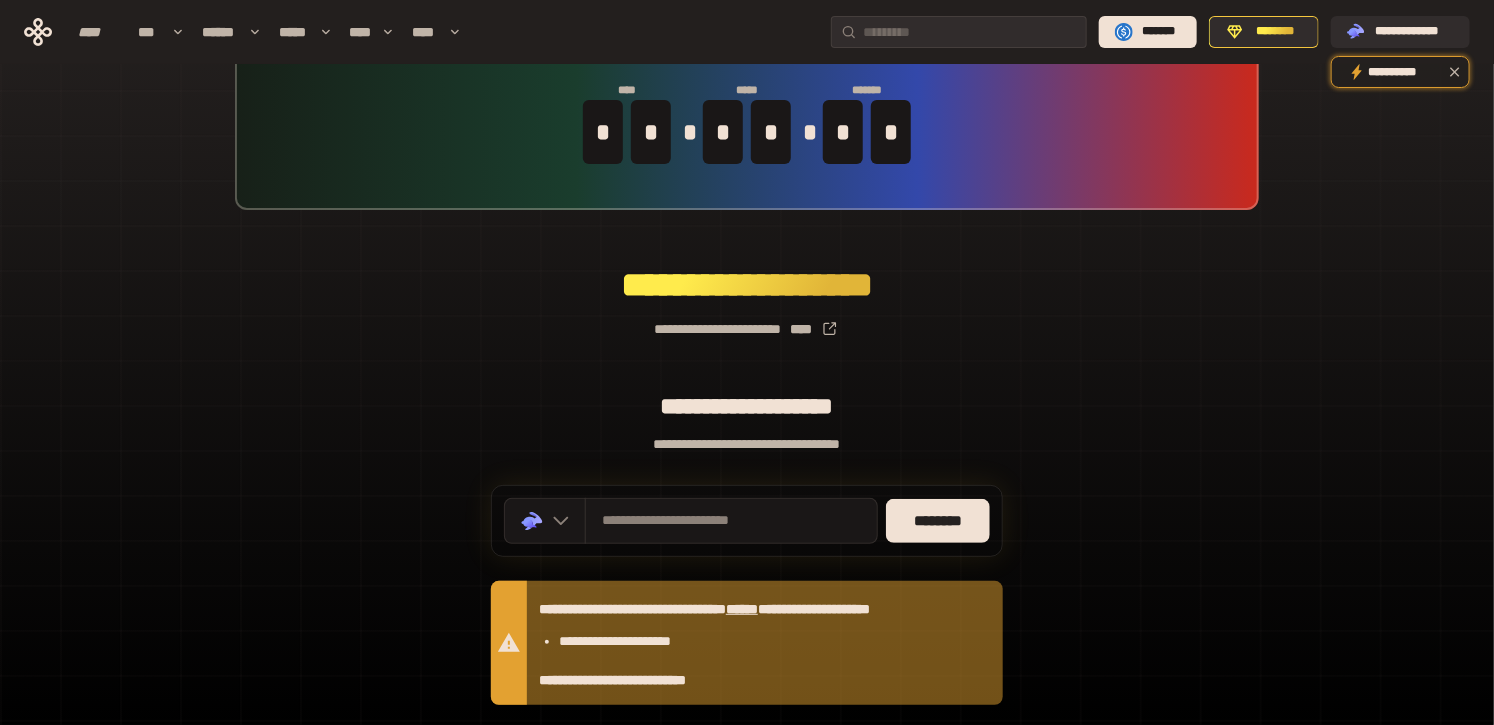 scroll, scrollTop: 0, scrollLeft: 0, axis: both 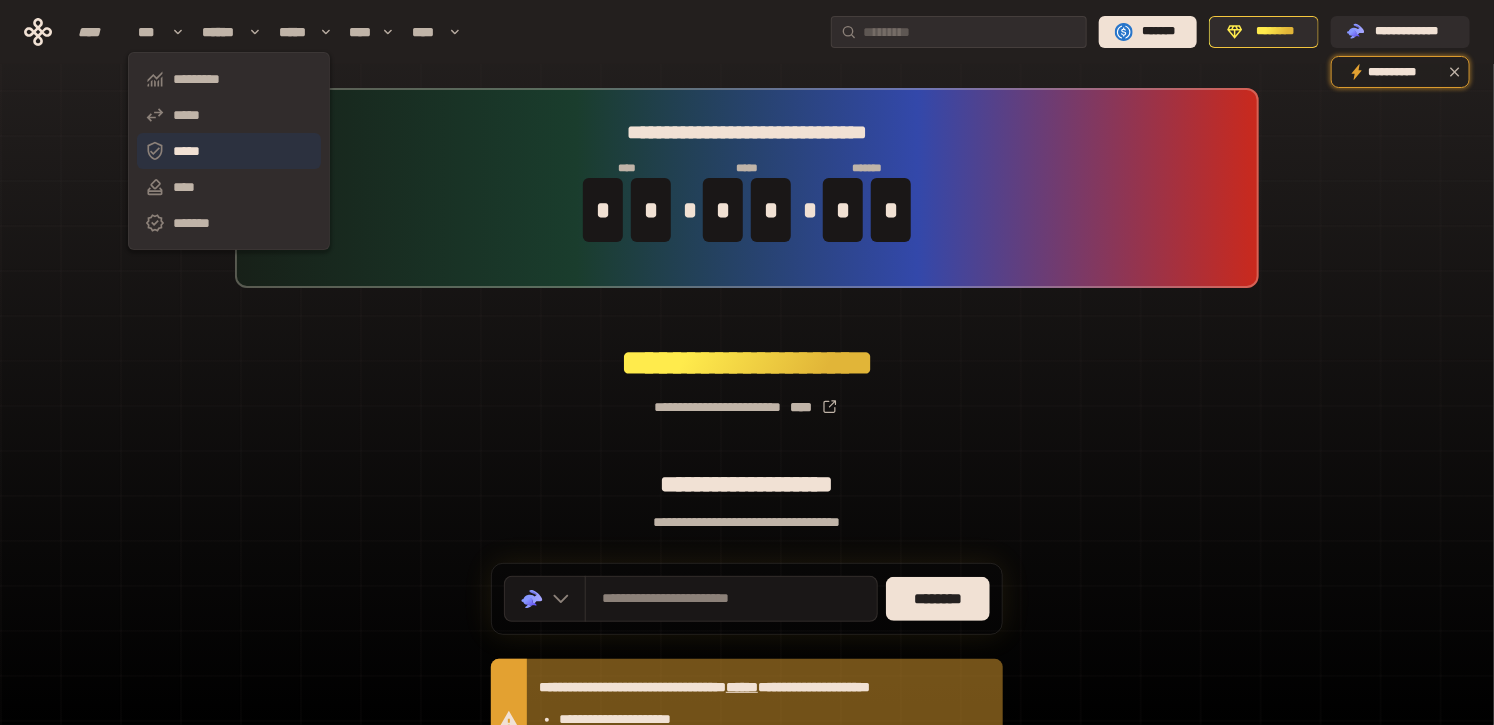 click on "*****" at bounding box center [229, 151] 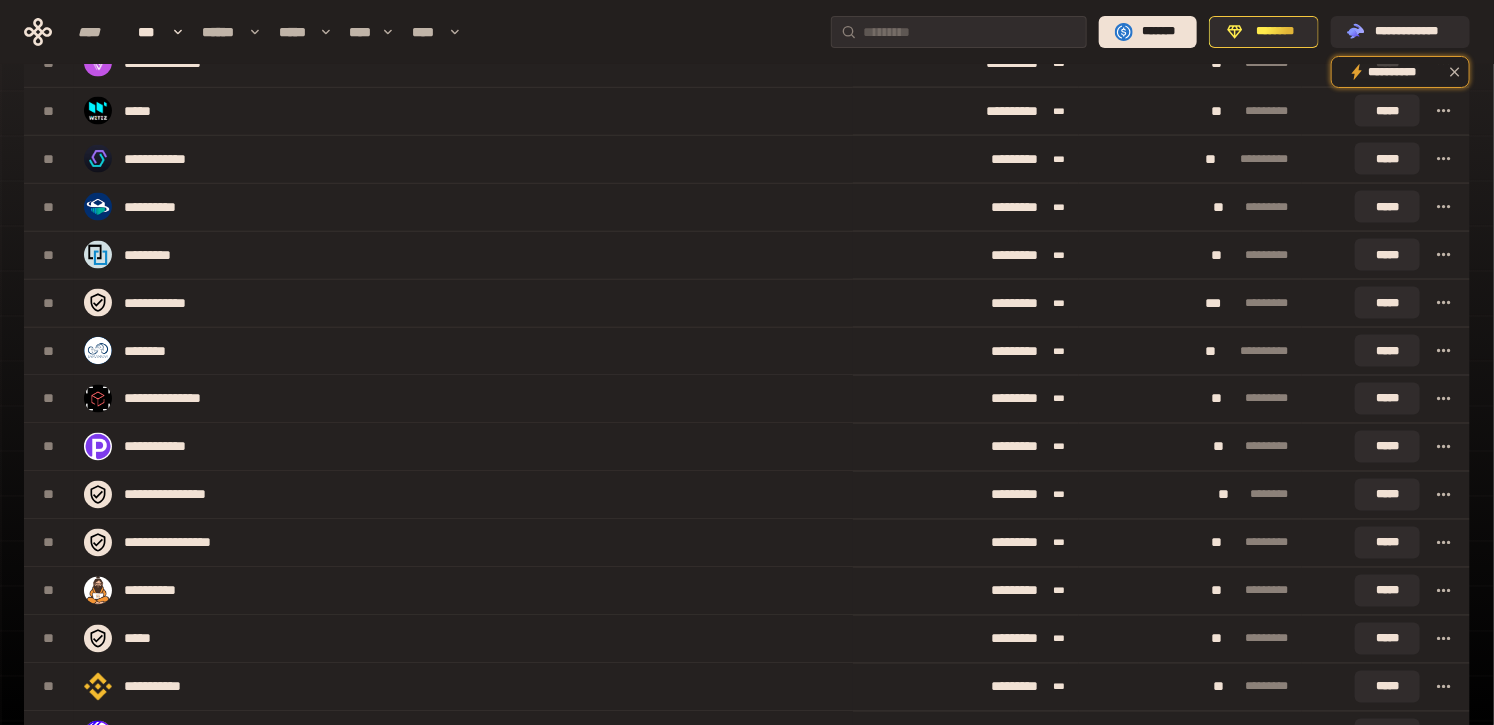 scroll, scrollTop: 1333, scrollLeft: 0, axis: vertical 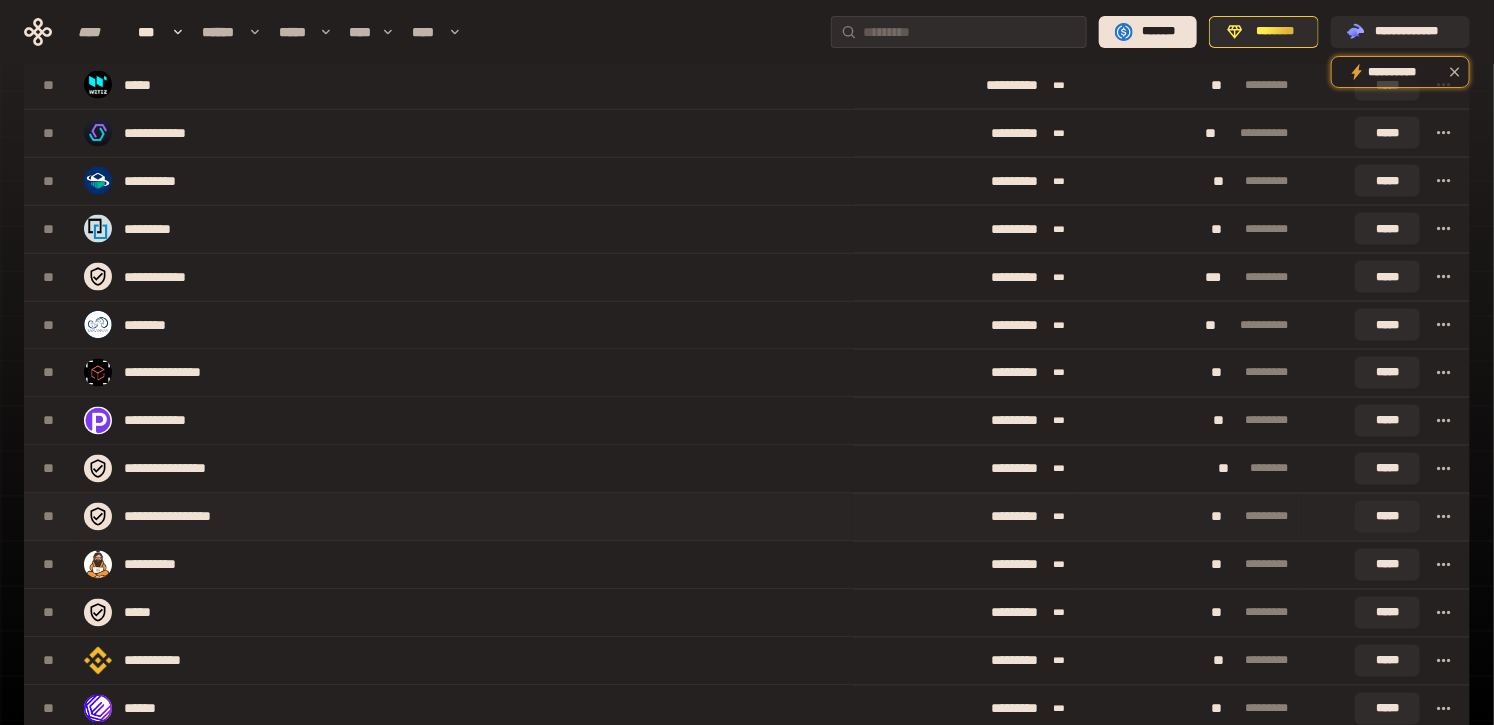 click on "**********" at bounding box center [463, 517] 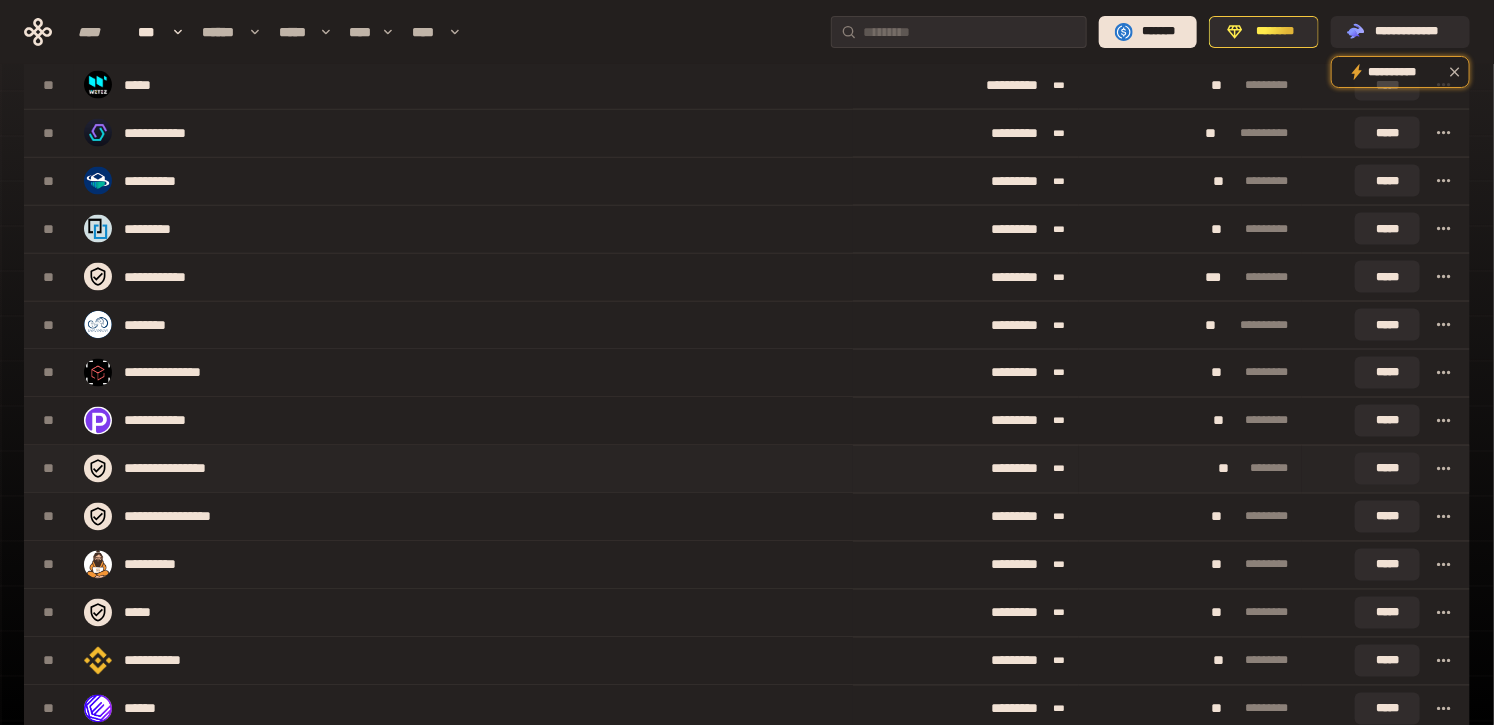 click on "**********" at bounding box center [463, 469] 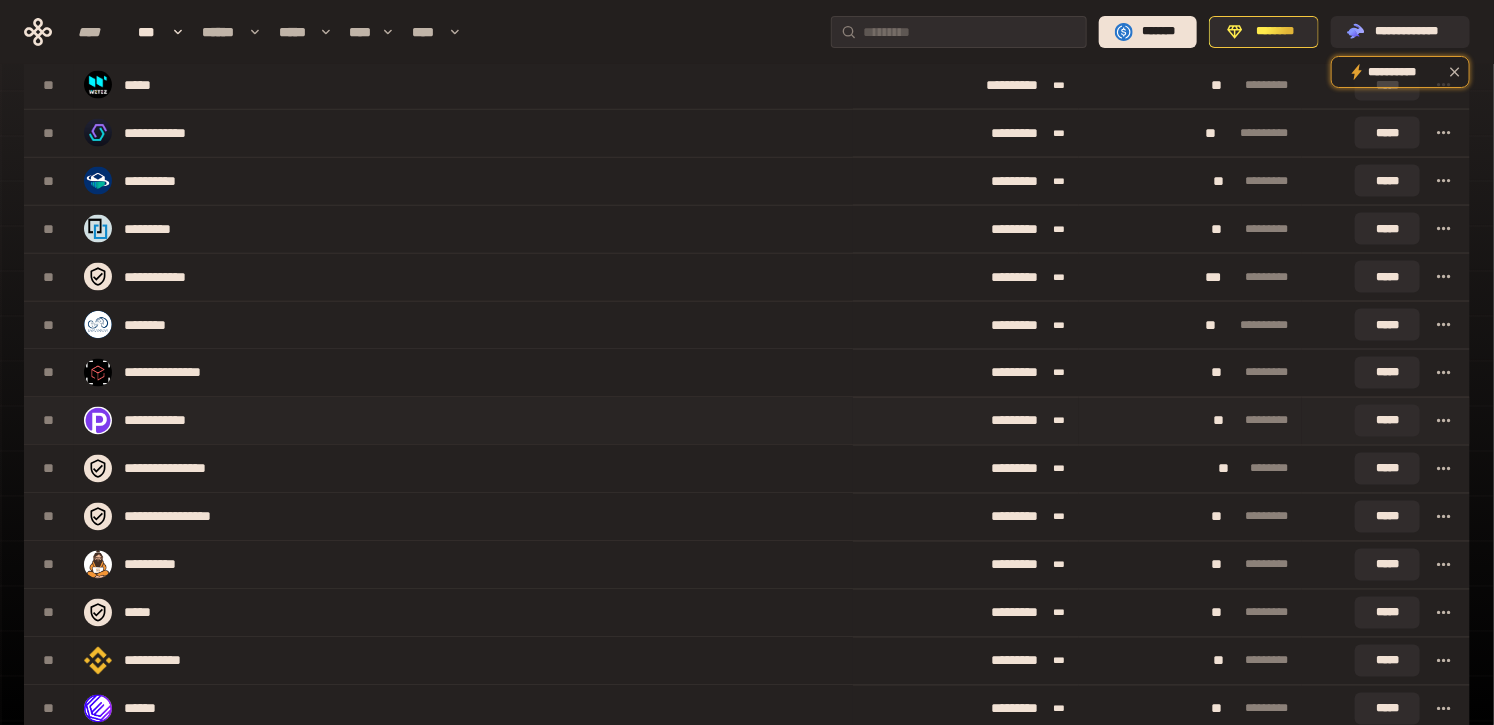 click on "**********" at bounding box center (463, 421) 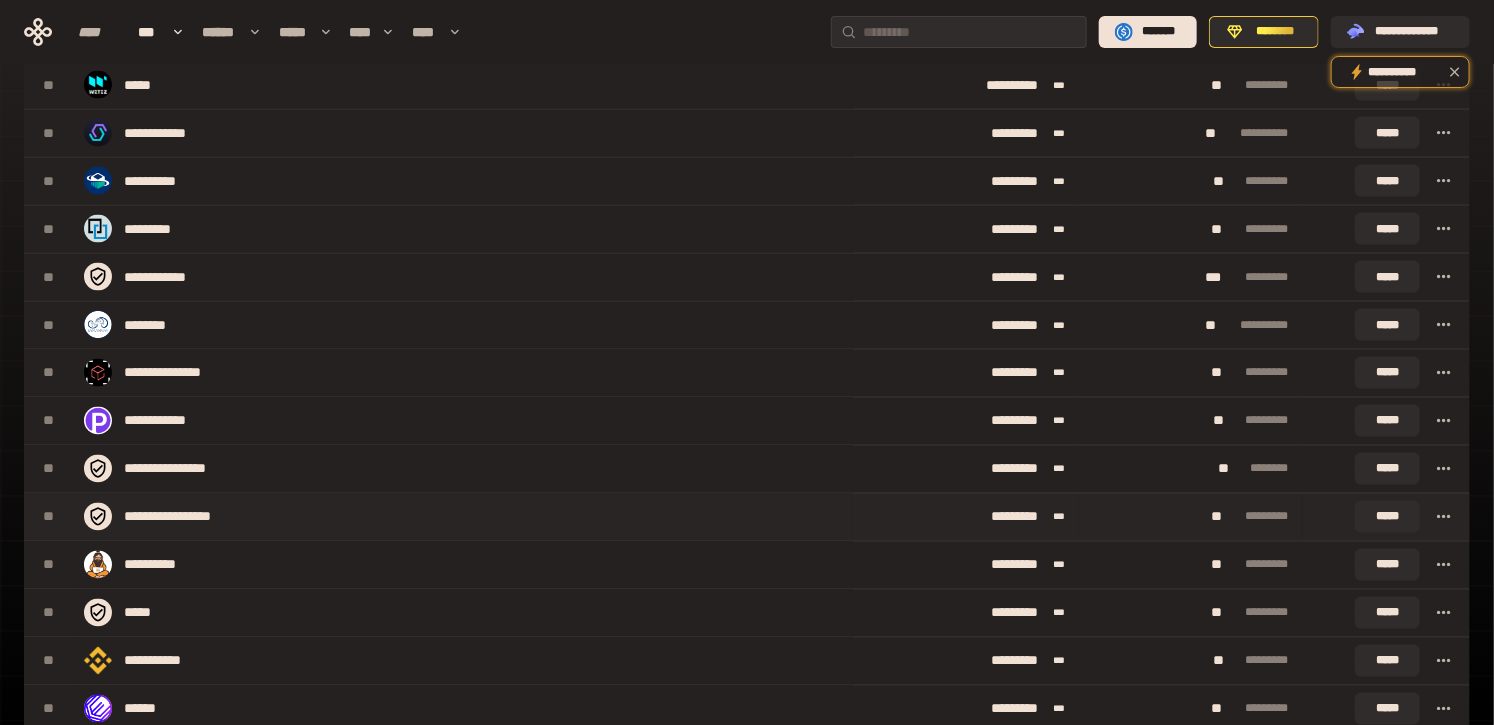 click on "**" at bounding box center [49, 517] 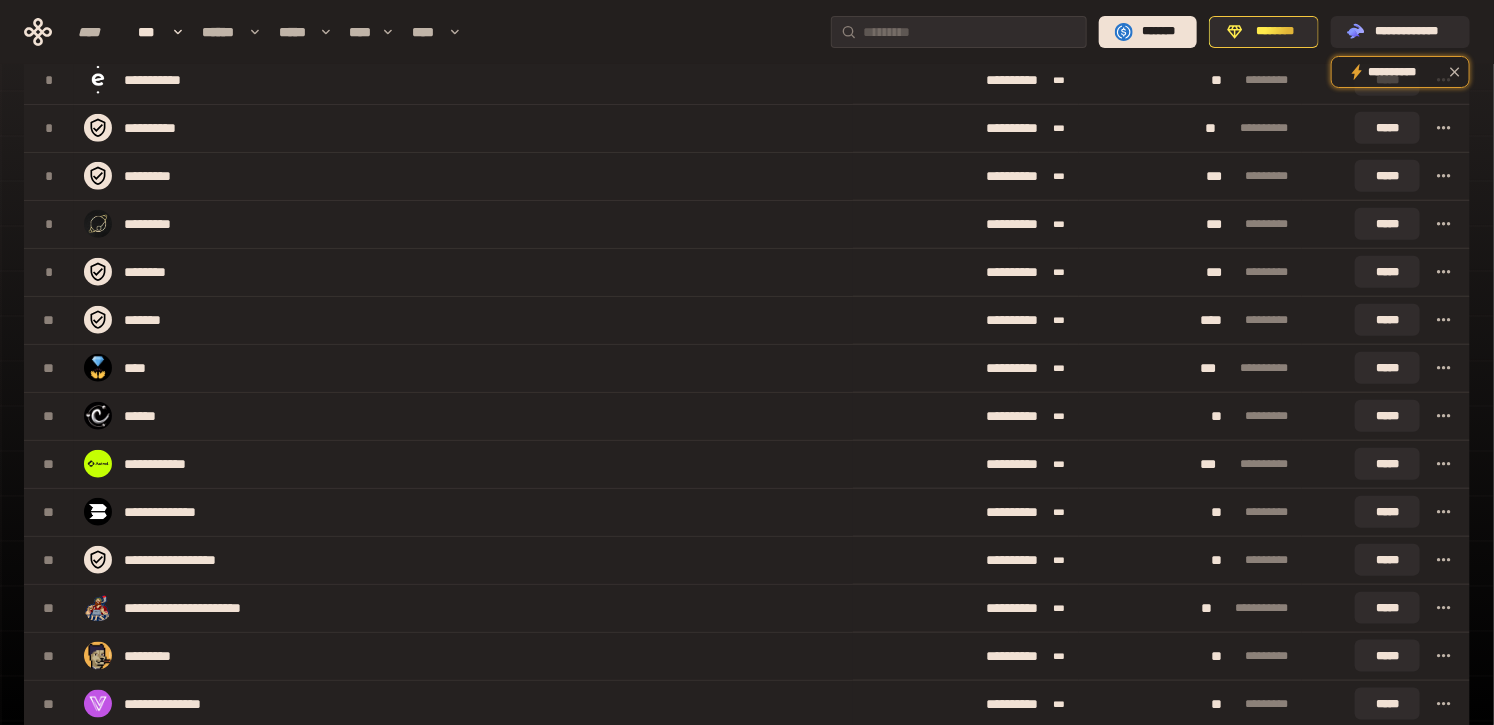 scroll, scrollTop: 0, scrollLeft: 0, axis: both 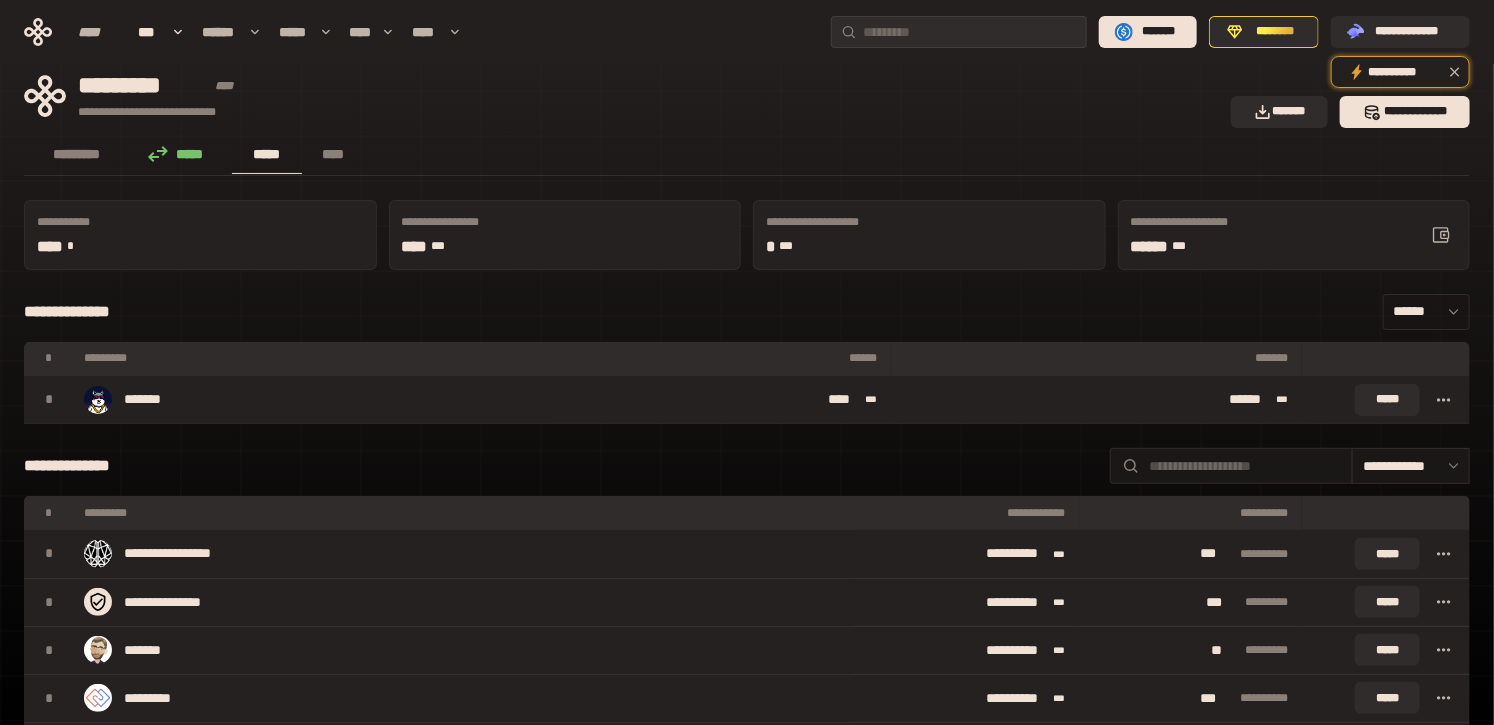 click on "******" at bounding box center [1427, 312] 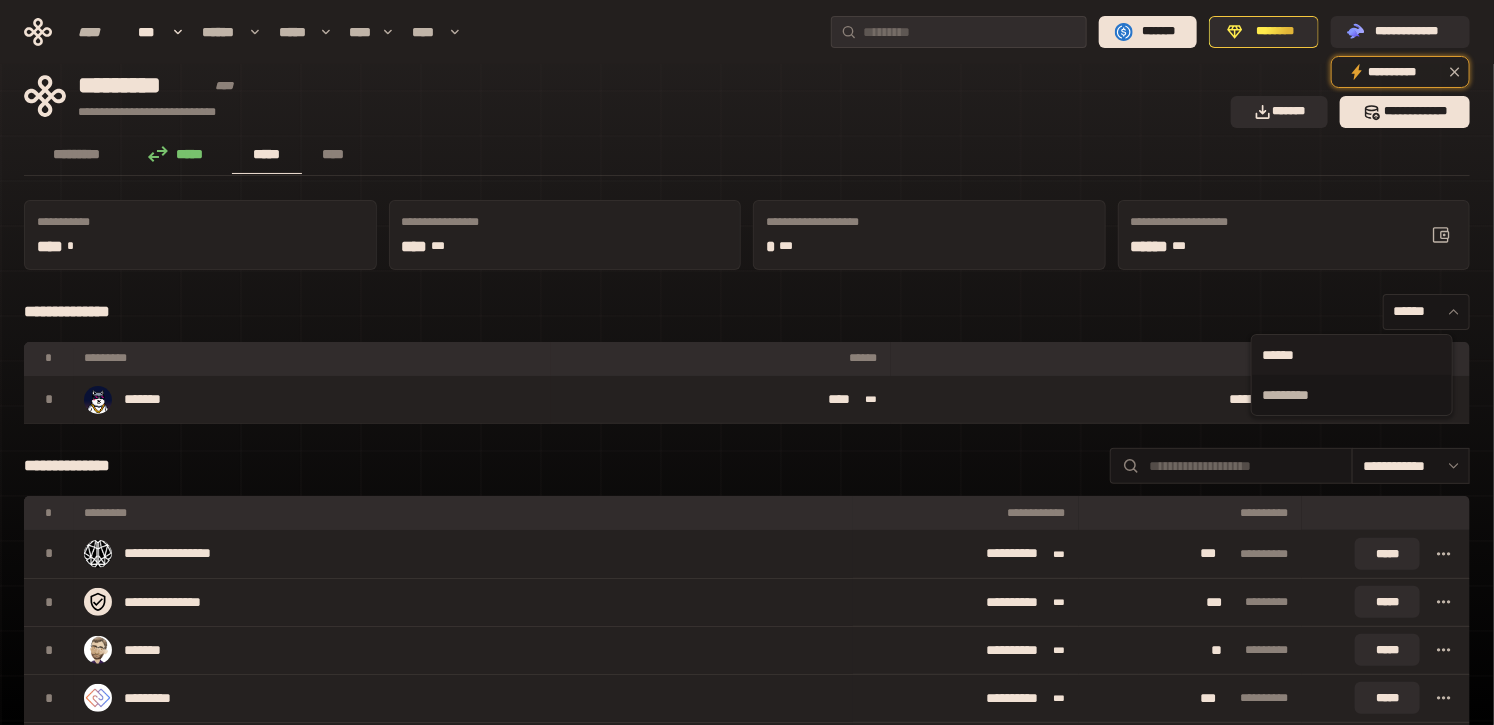 click on "******" at bounding box center [1352, 355] 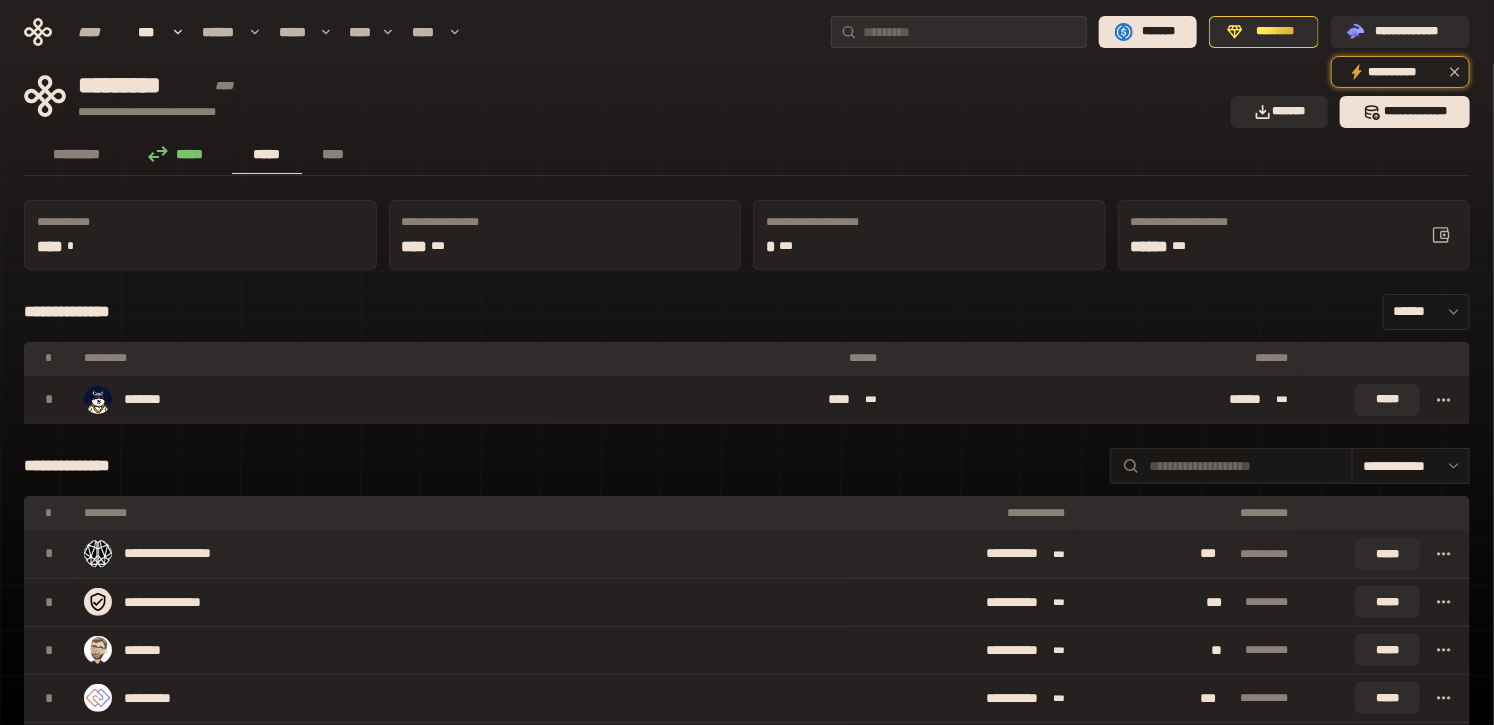 click on "**********" at bounding box center (463, 554) 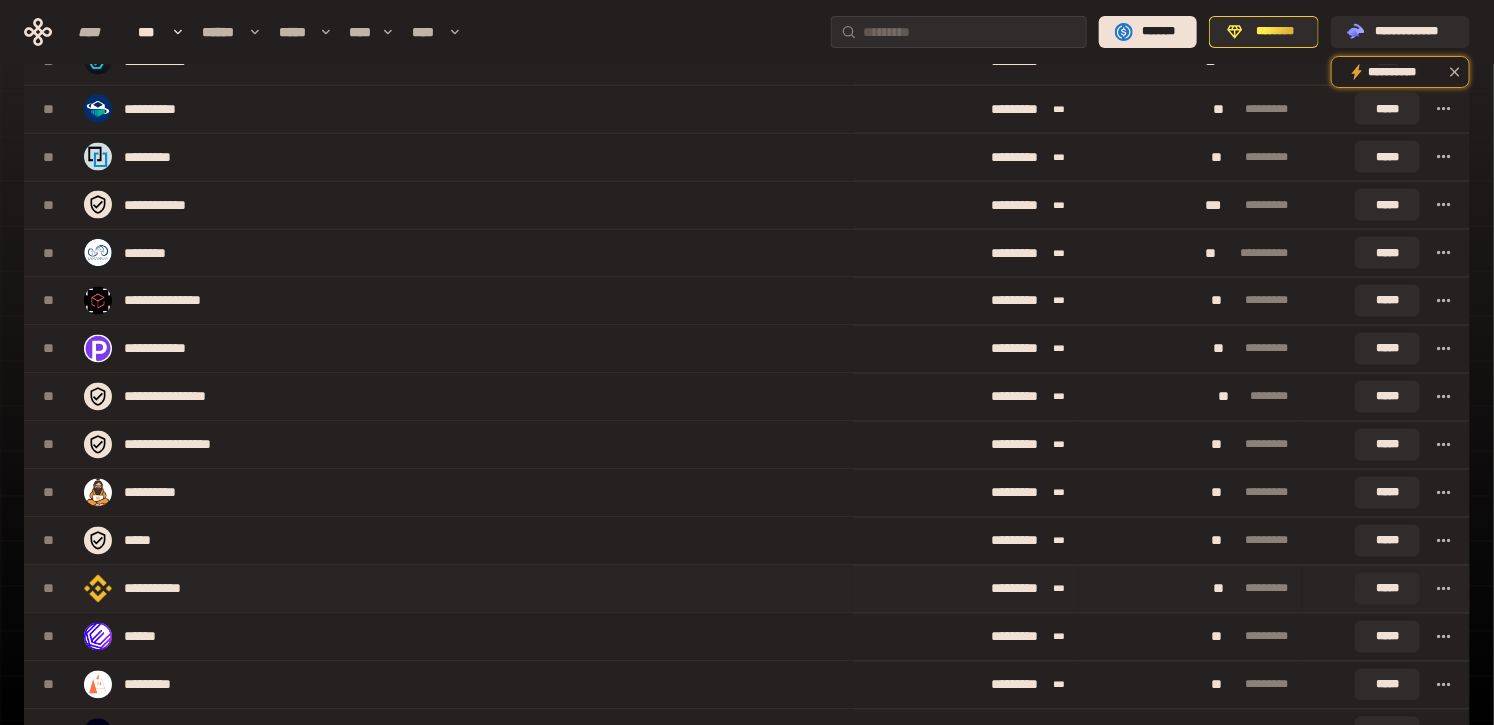 scroll, scrollTop: 1444, scrollLeft: 0, axis: vertical 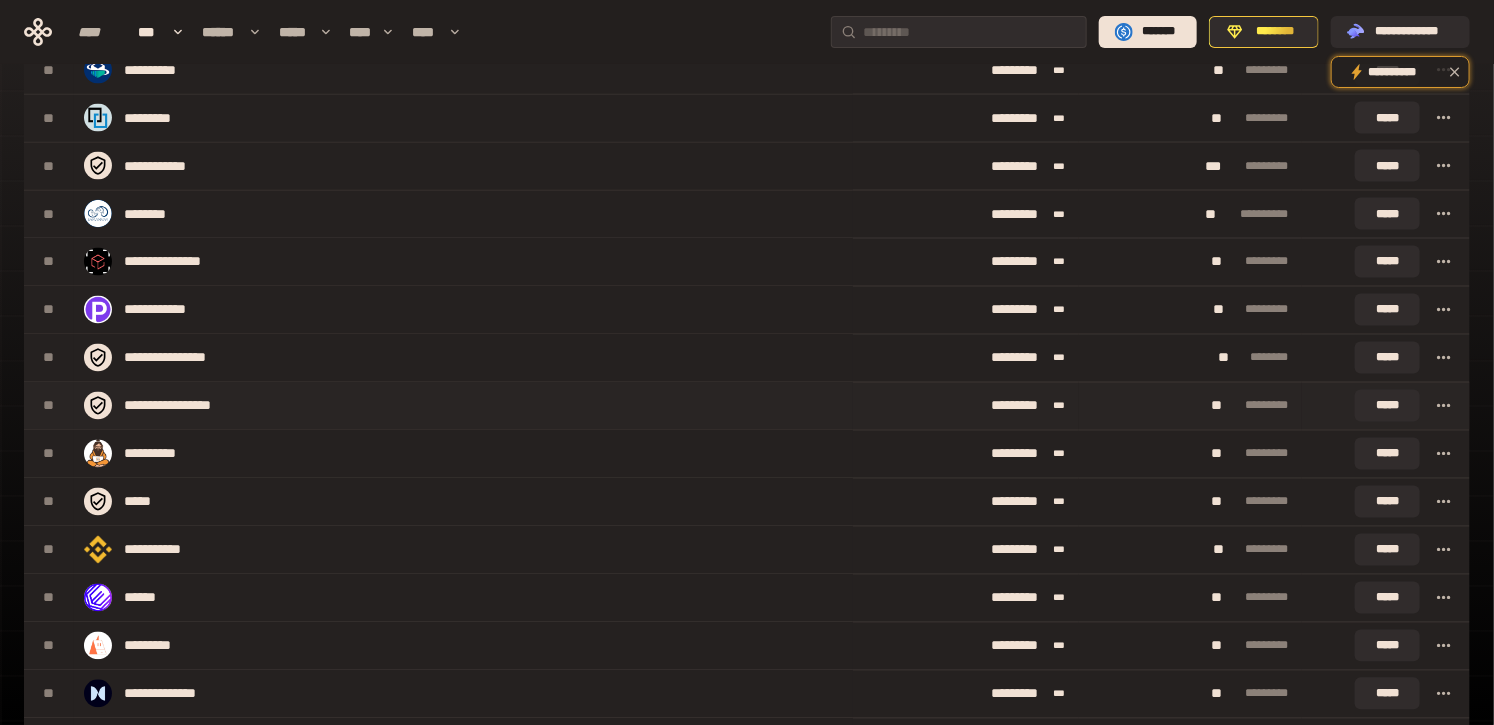 click 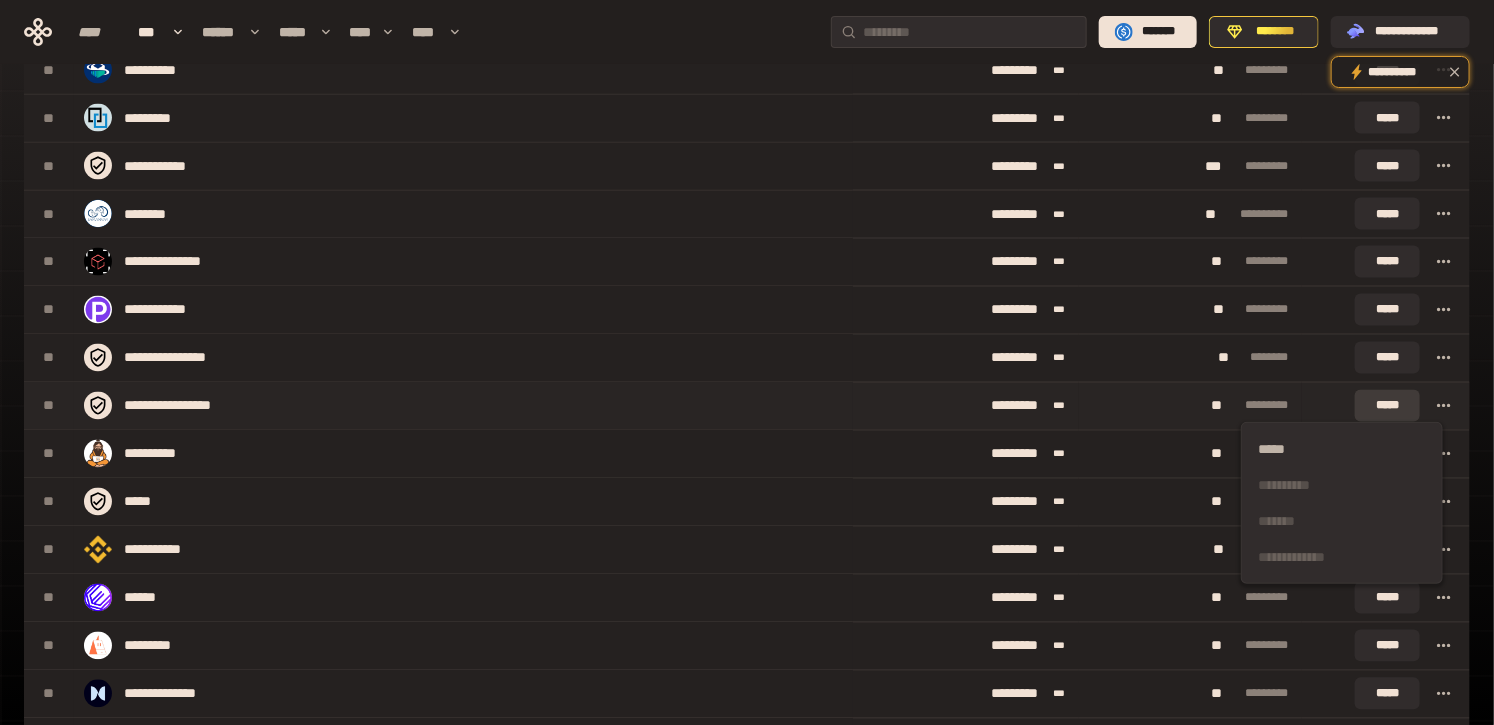 click on "*****" at bounding box center [1387, 406] 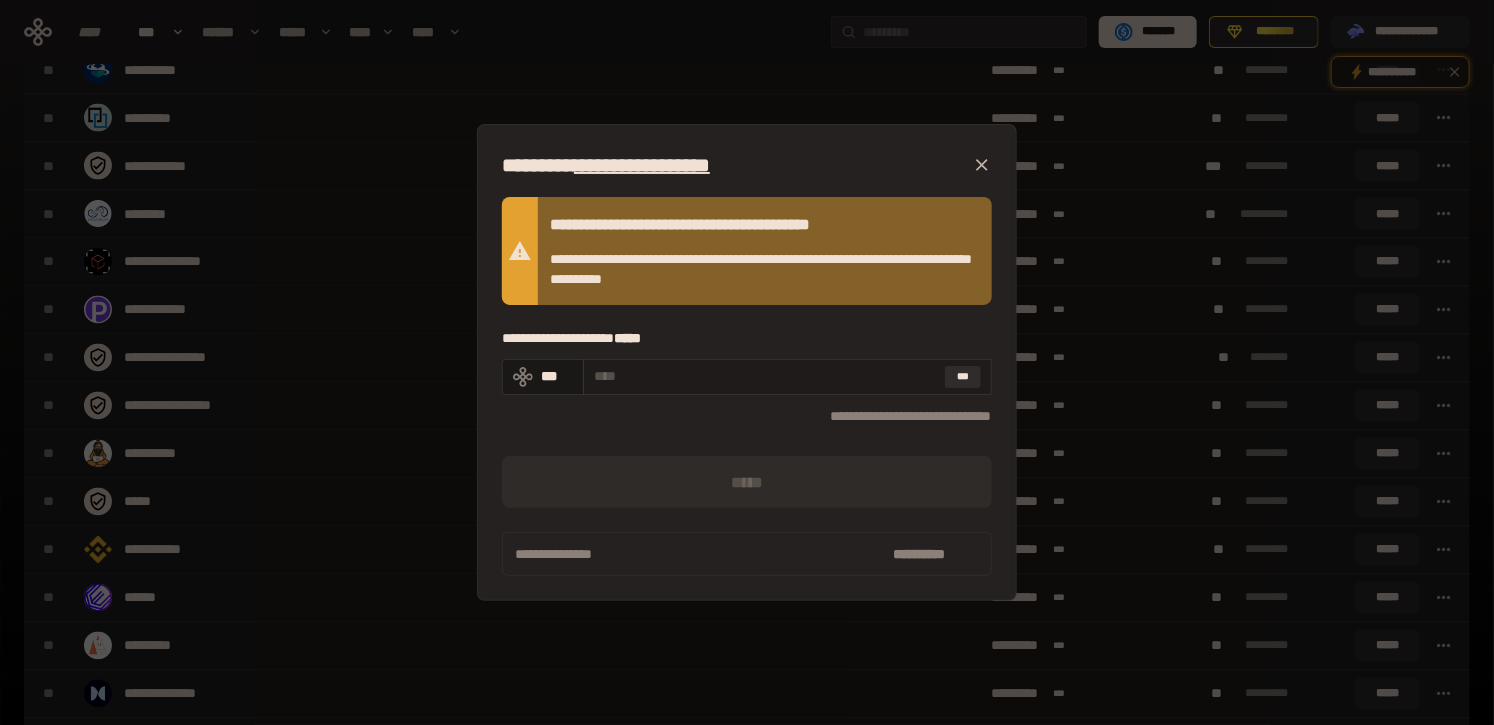click at bounding box center [765, 376] 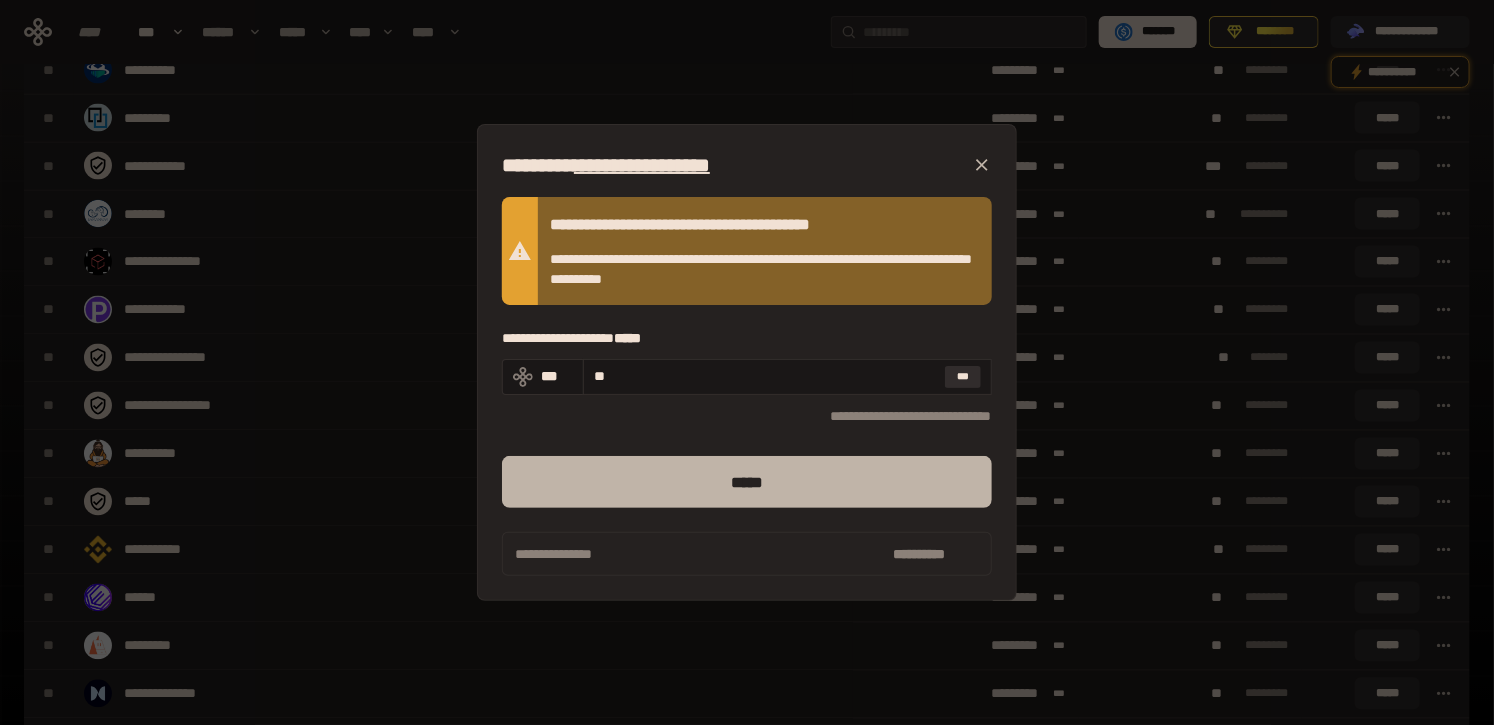 type on "**" 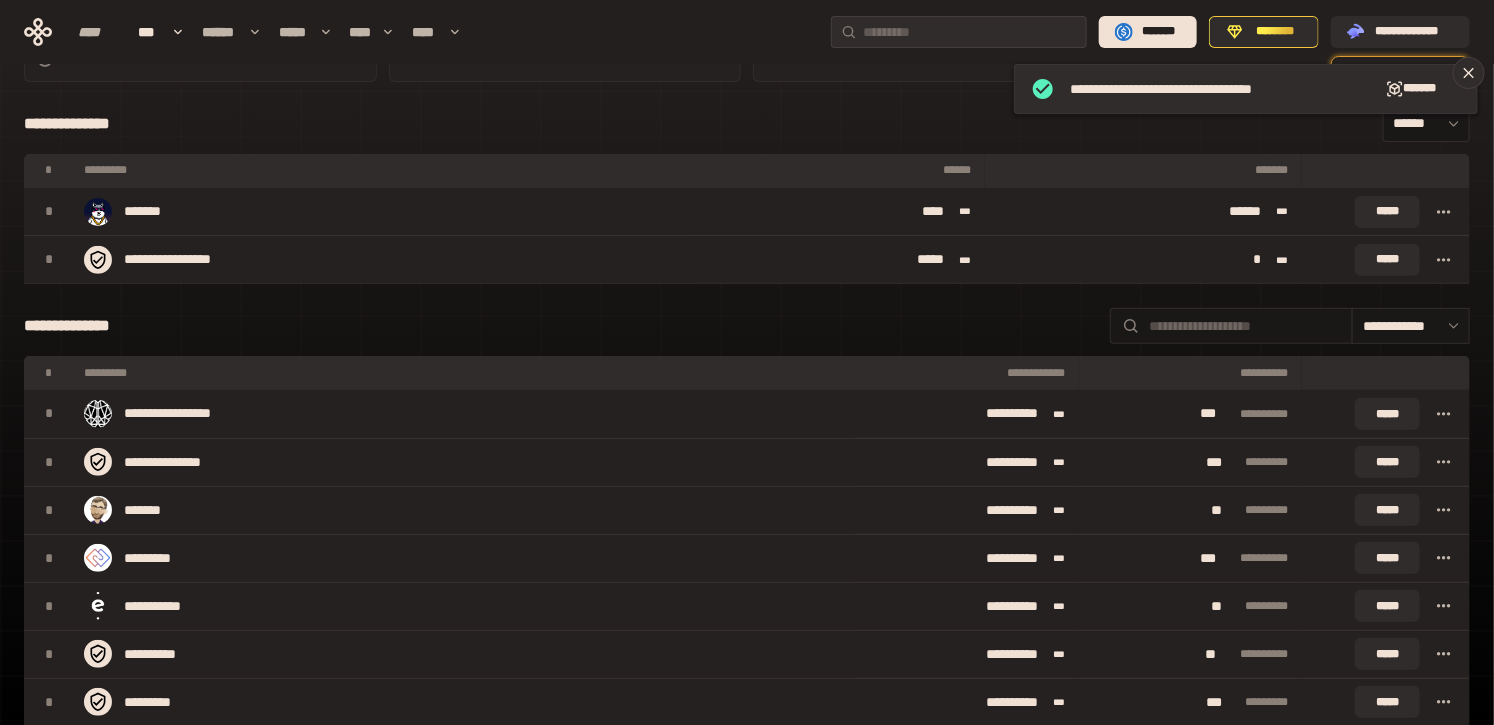 scroll, scrollTop: 0, scrollLeft: 0, axis: both 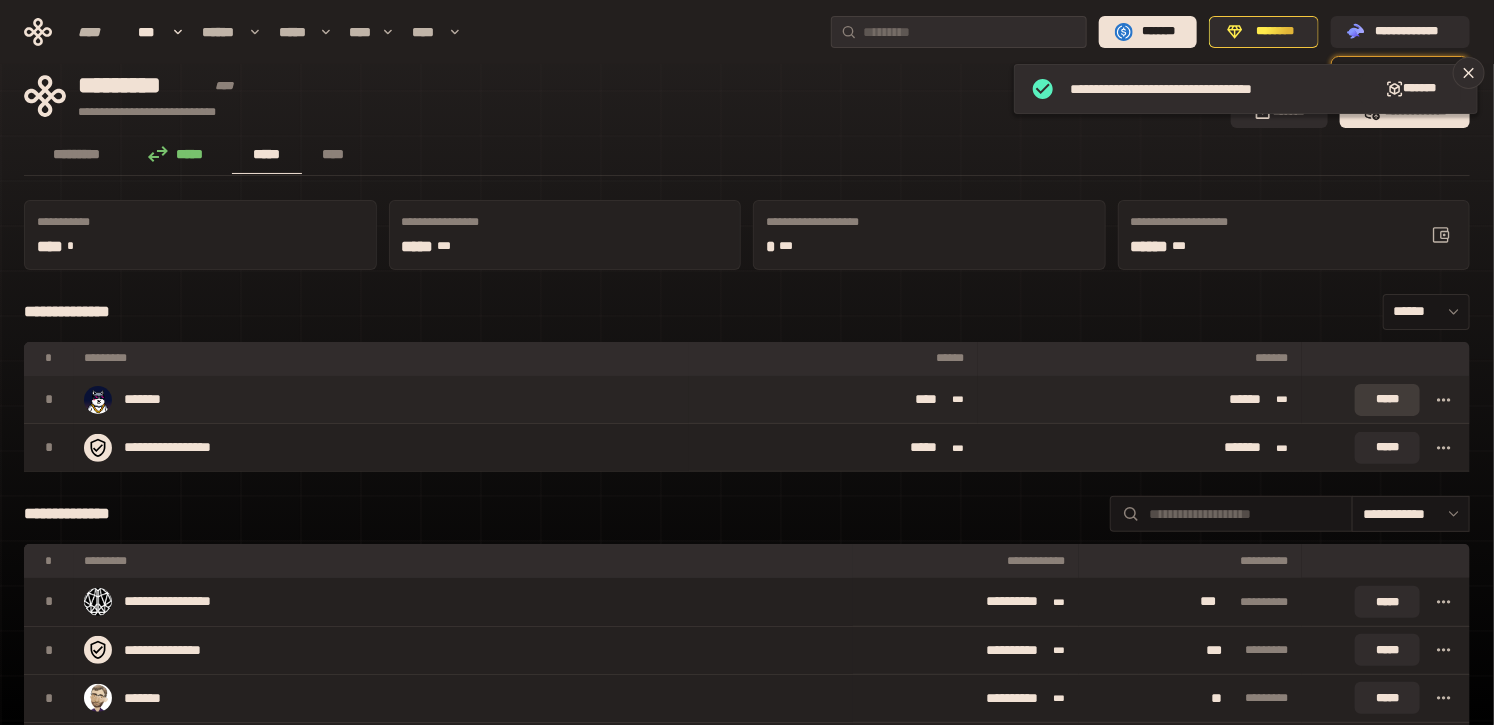 click on "*****" at bounding box center (1387, 400) 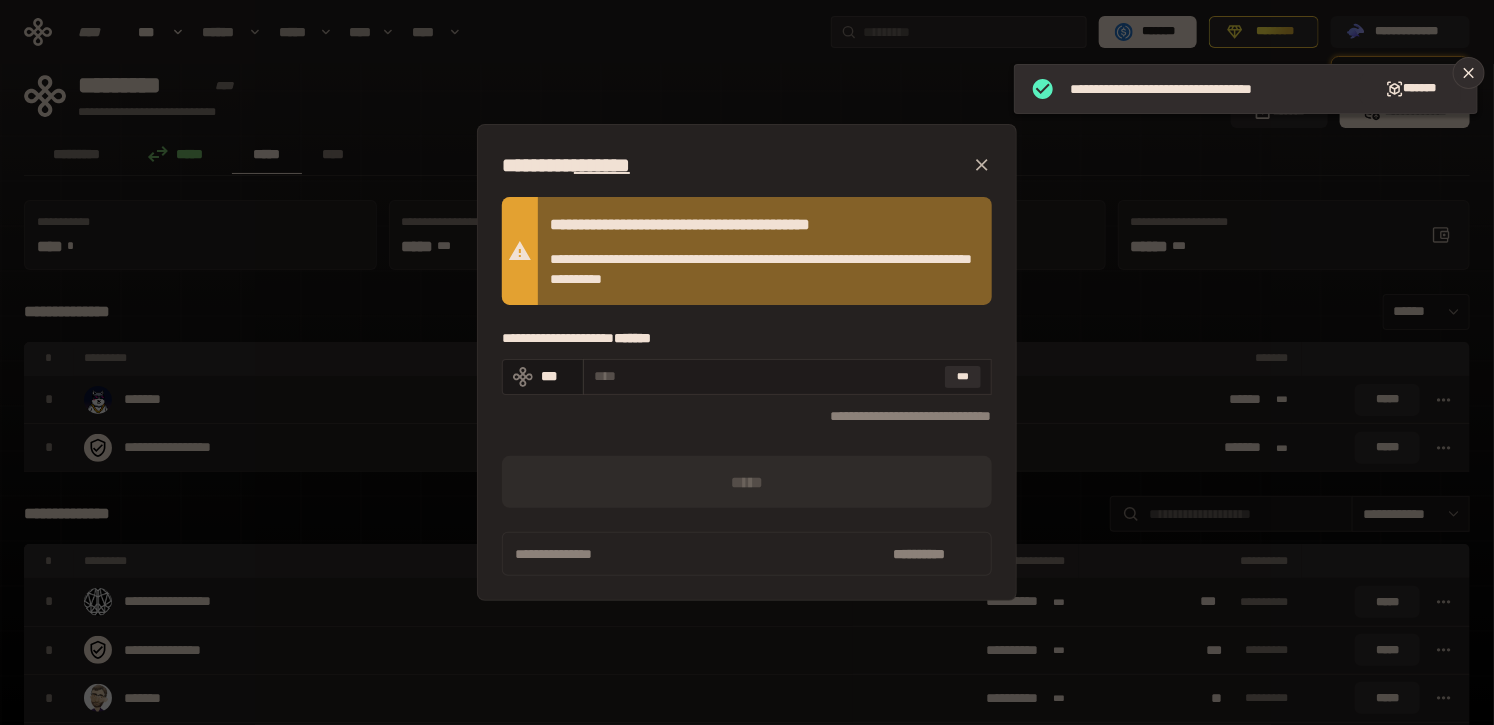 click at bounding box center (765, 376) 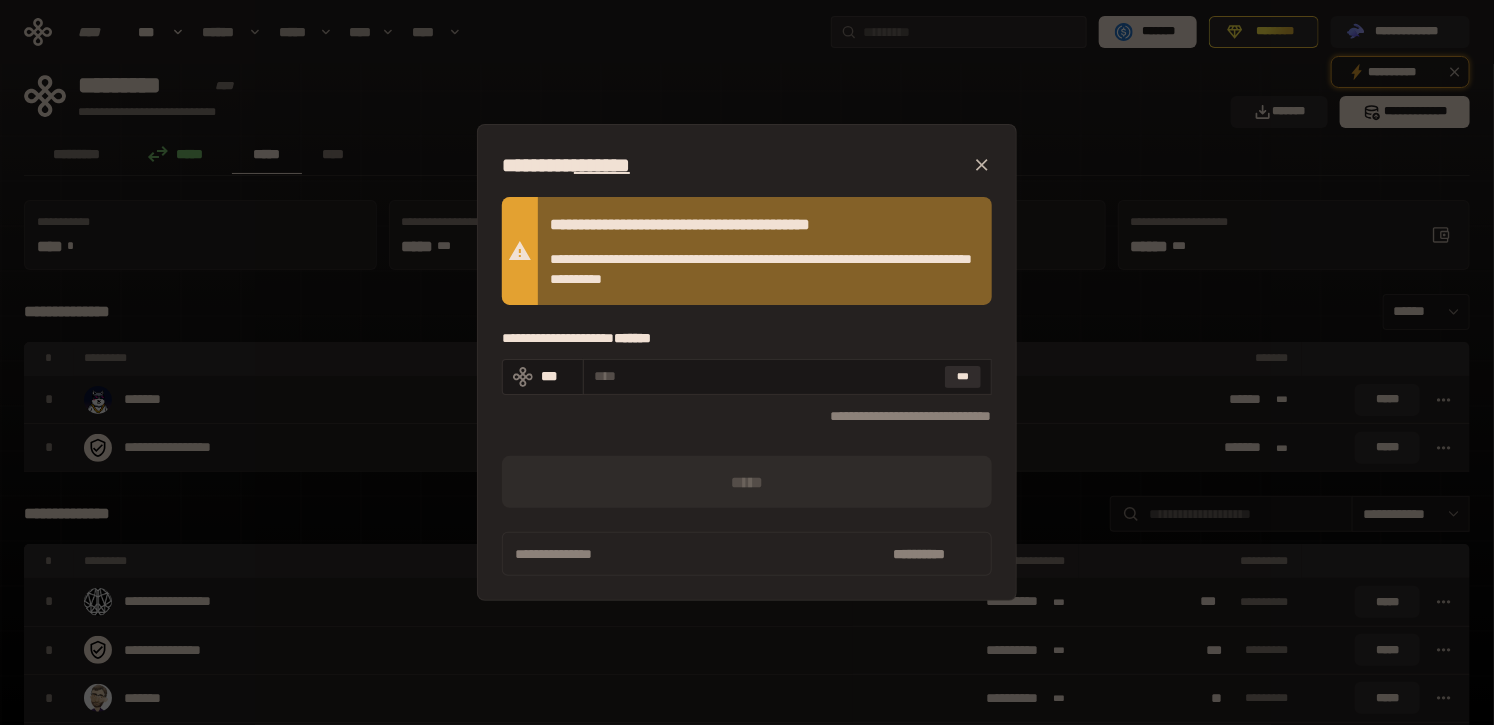 click 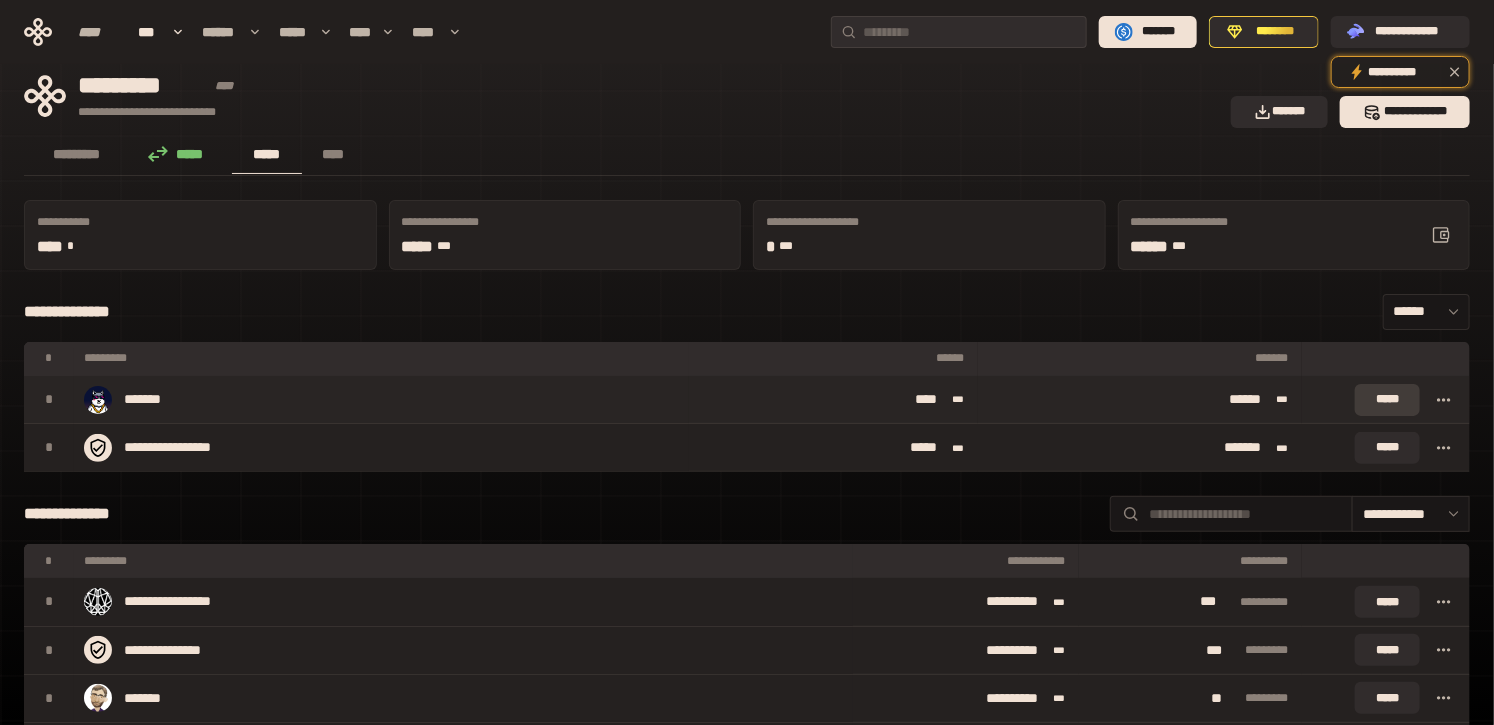 click on "*****" at bounding box center (1387, 400) 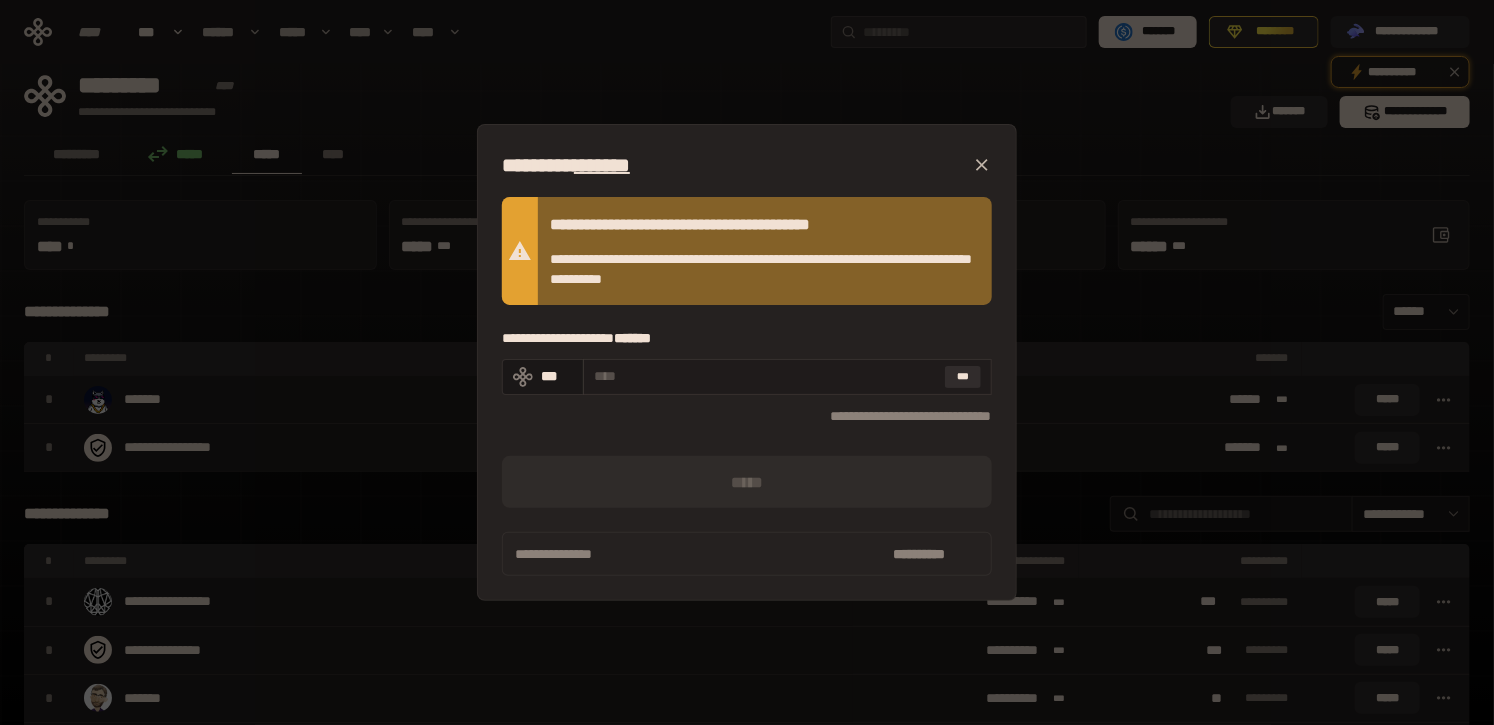 click at bounding box center (765, 376) 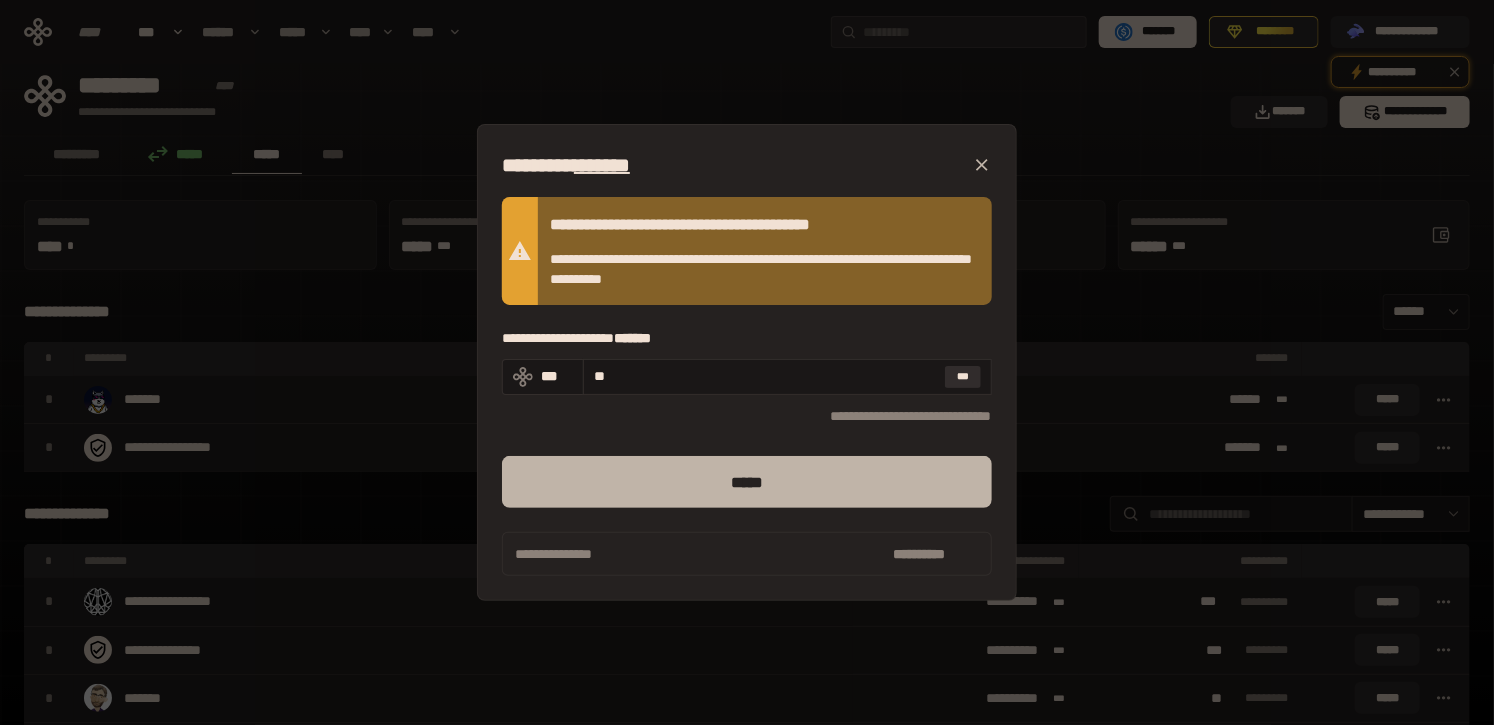type on "**" 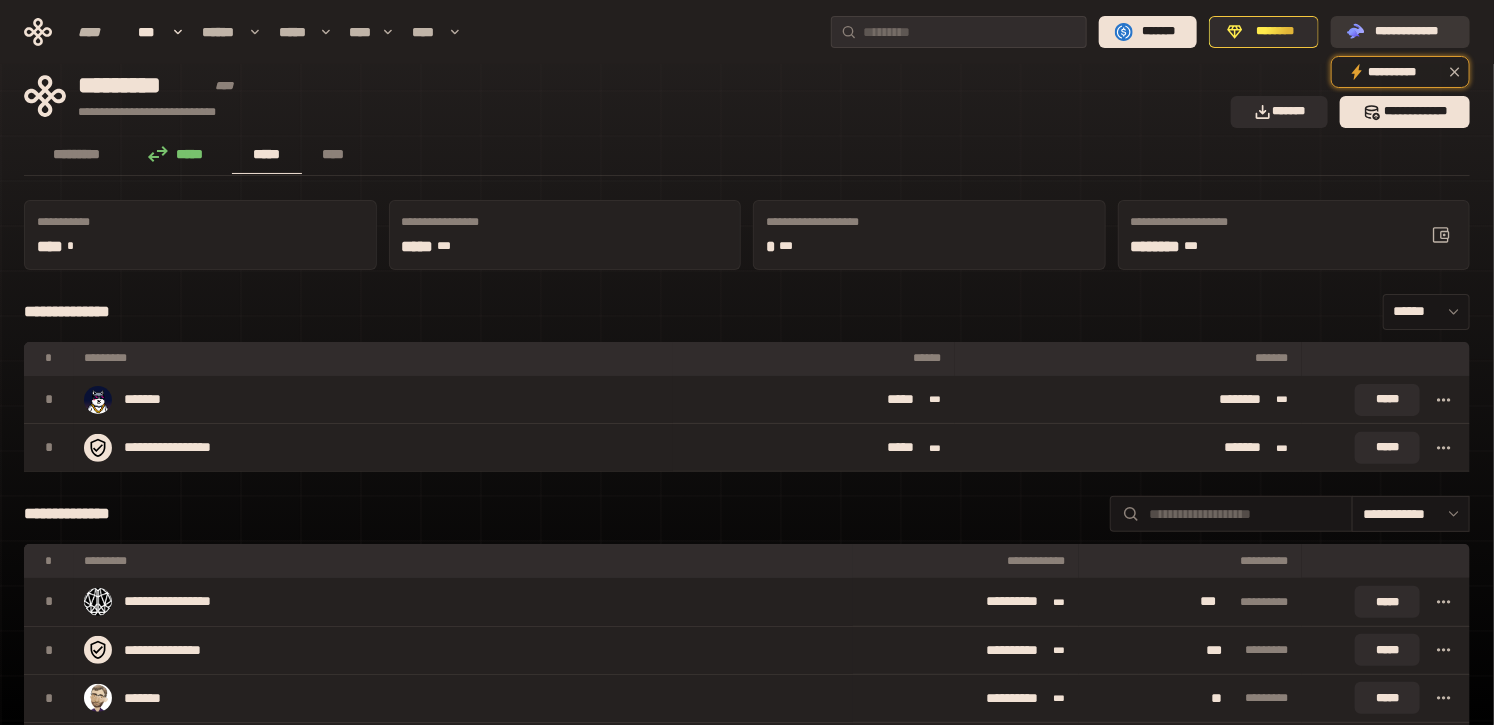 click on "**********" at bounding box center [1414, 32] 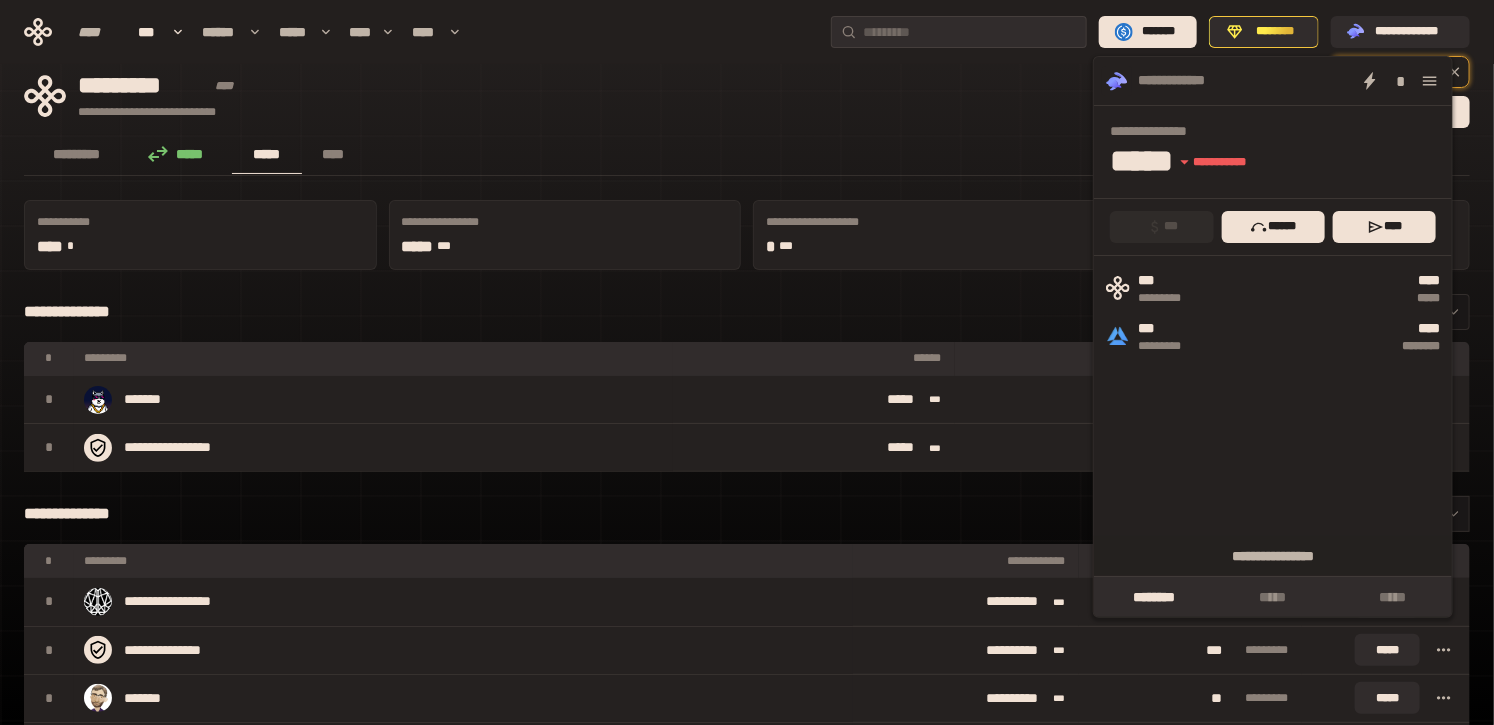click on "********* ***** ***** ****" at bounding box center [747, 156] 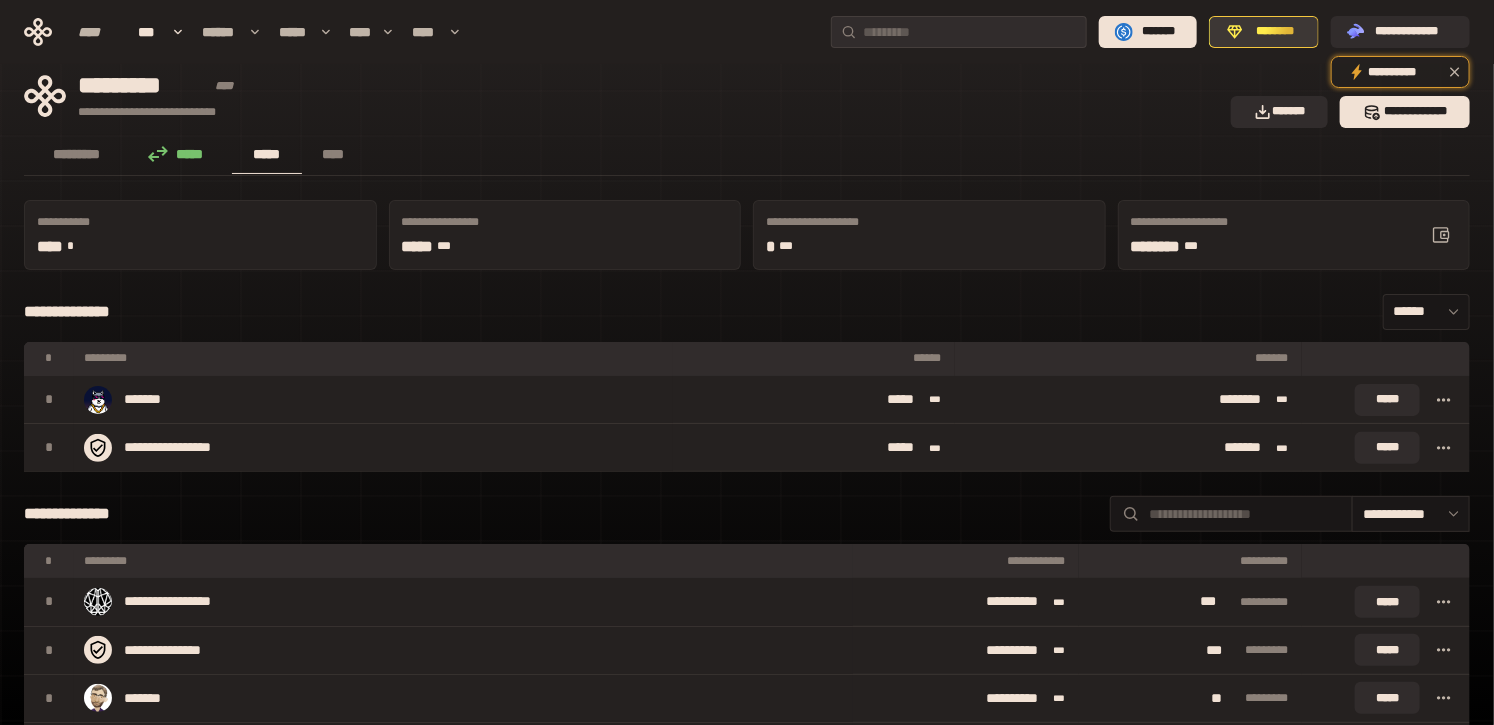 click on "********" at bounding box center (1275, 32) 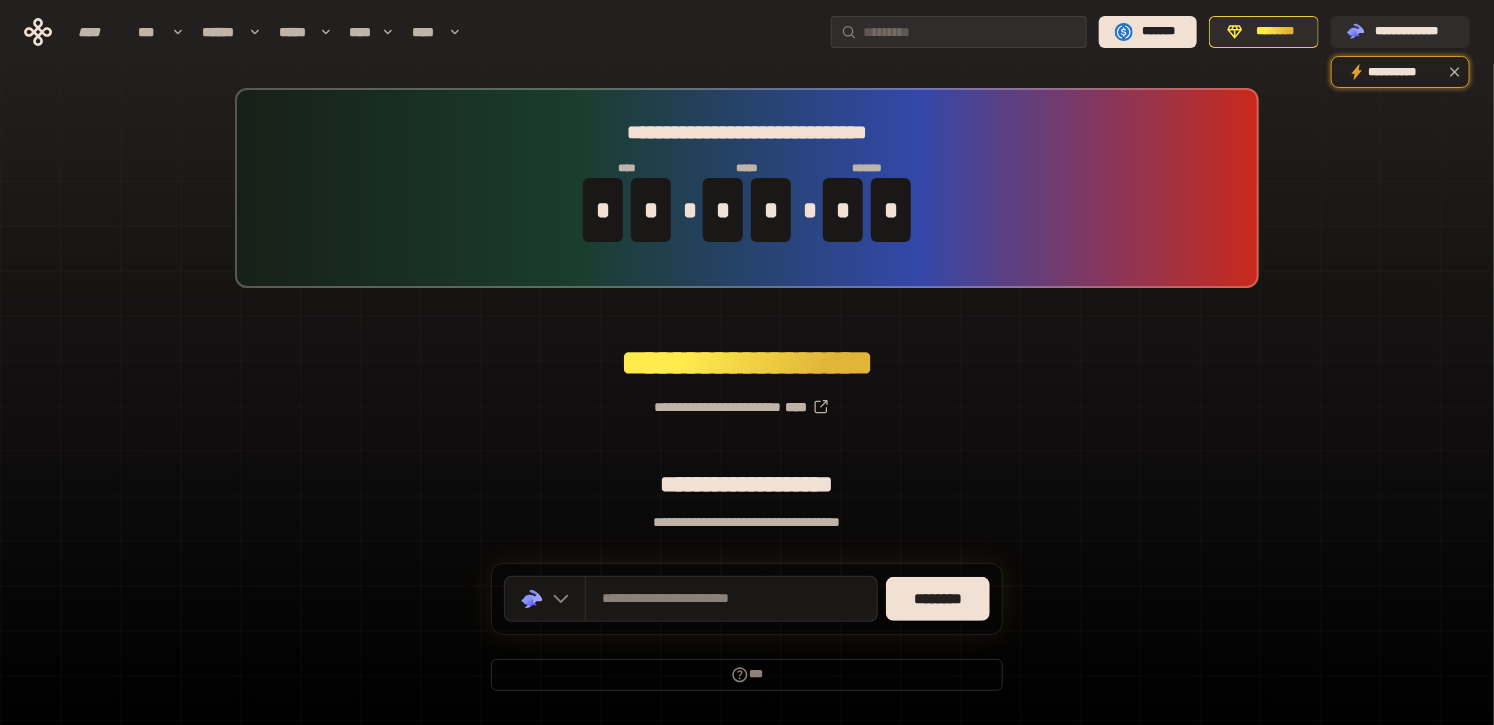 scroll, scrollTop: 57, scrollLeft: 0, axis: vertical 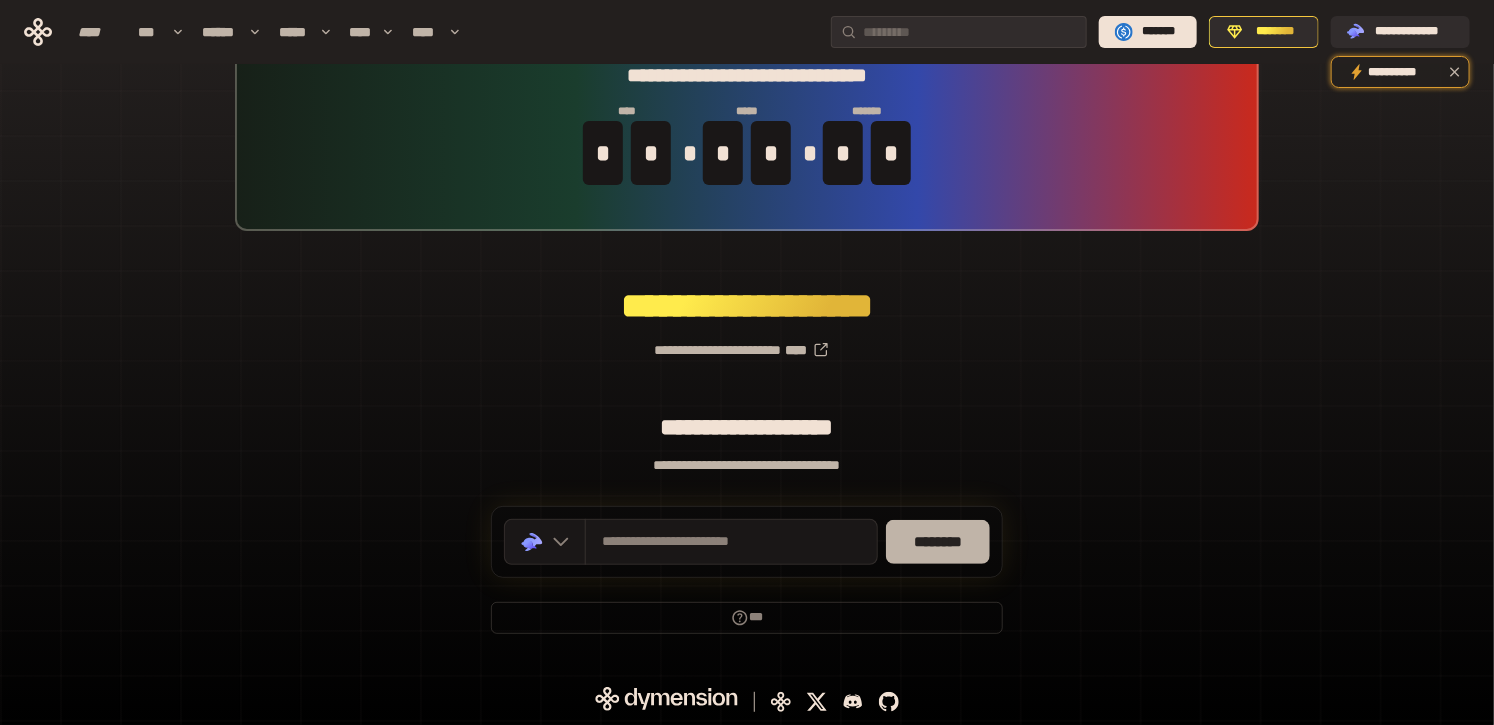 click on "********" at bounding box center [938, 542] 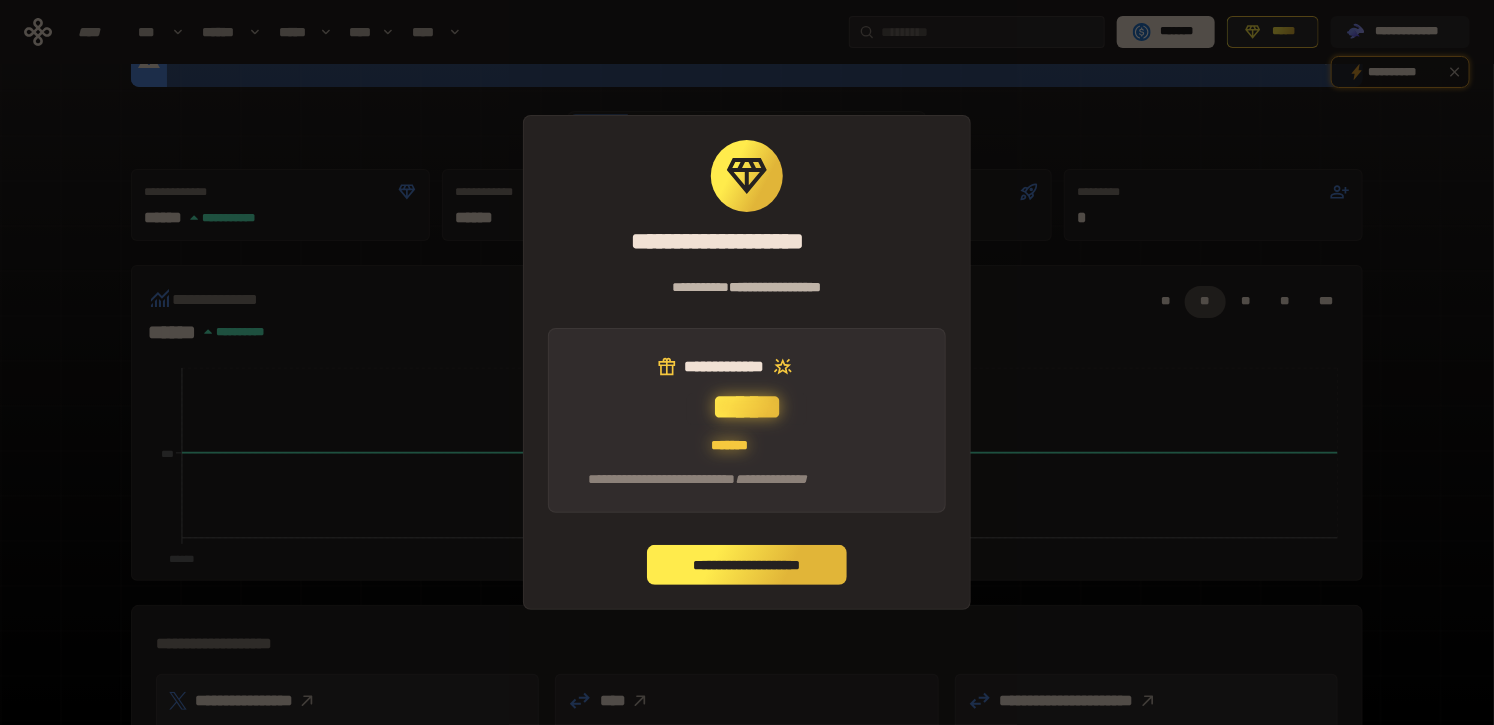 click on "**********" at bounding box center (747, 565) 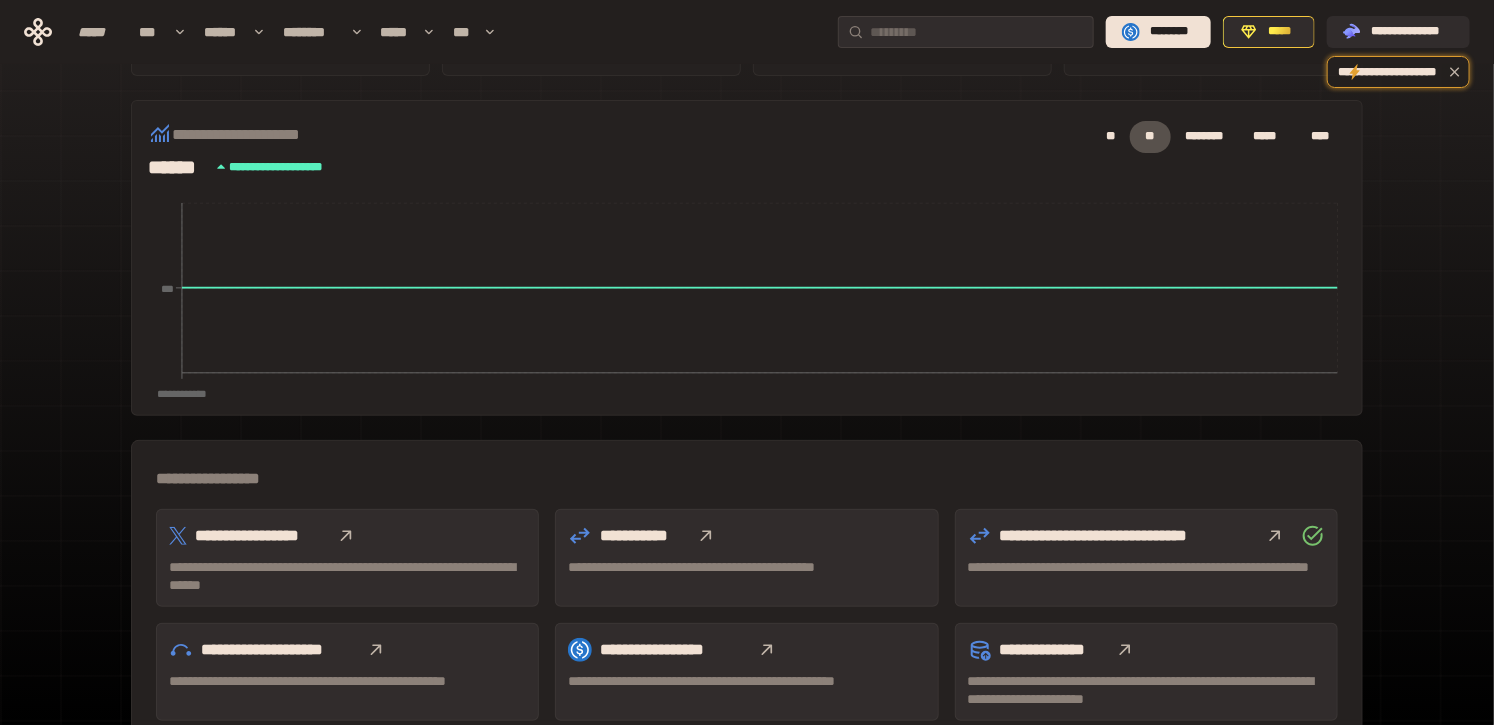 scroll, scrollTop: 0, scrollLeft: 0, axis: both 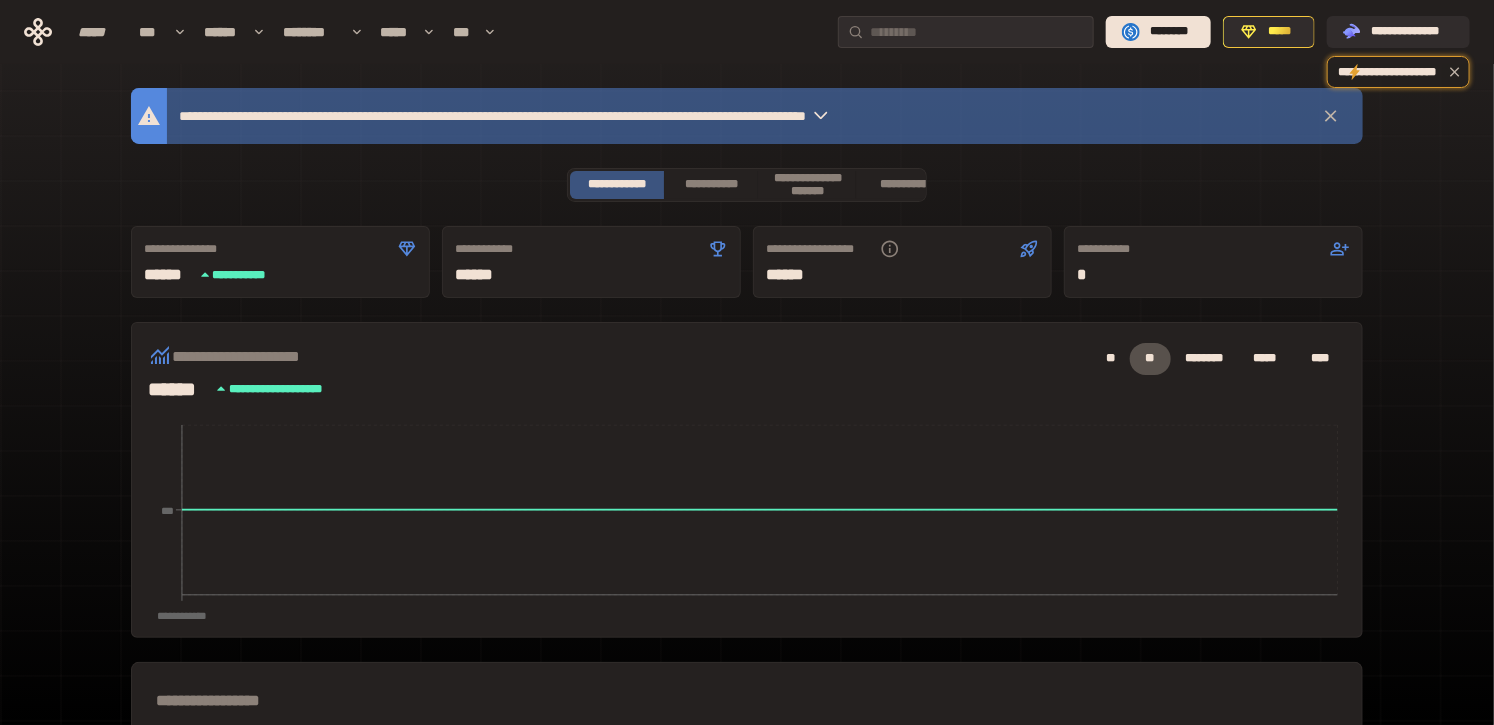 click 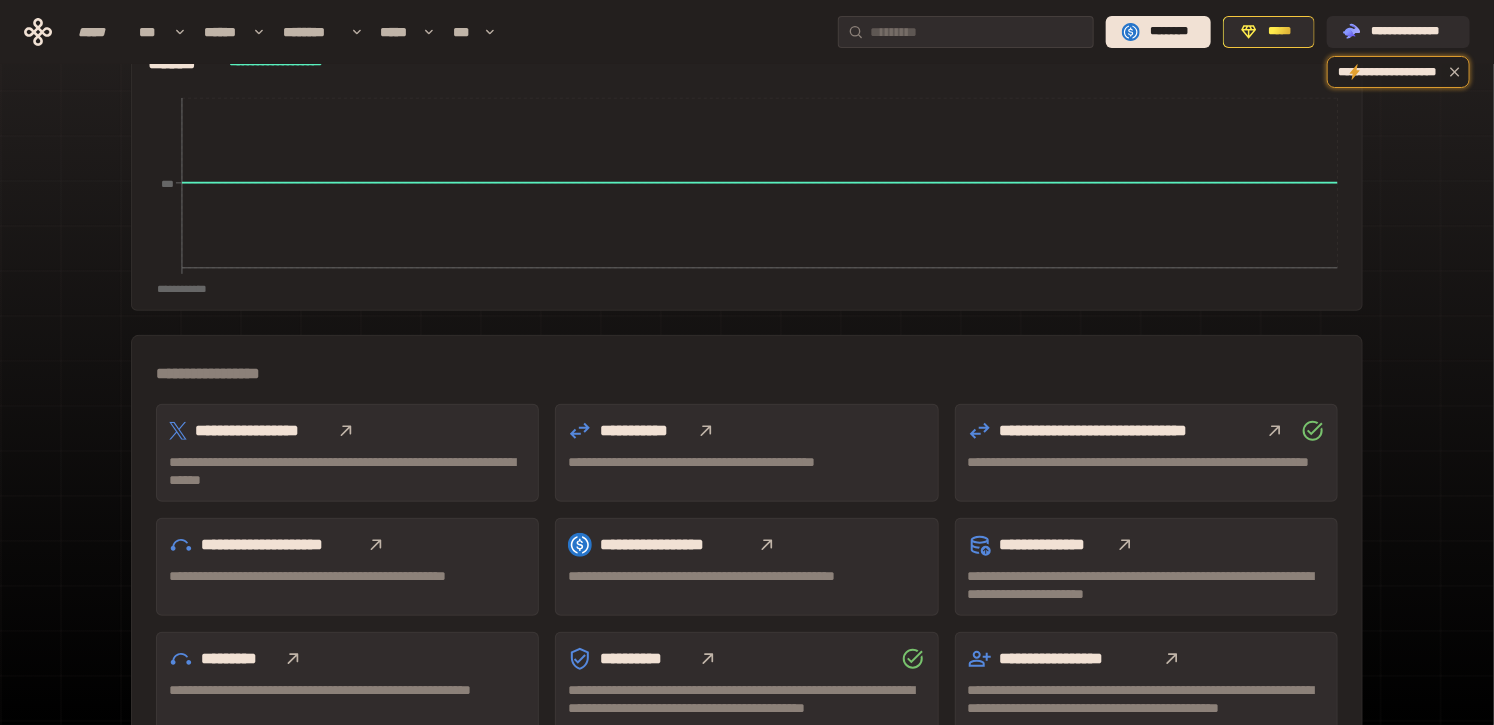 scroll, scrollTop: 555, scrollLeft: 0, axis: vertical 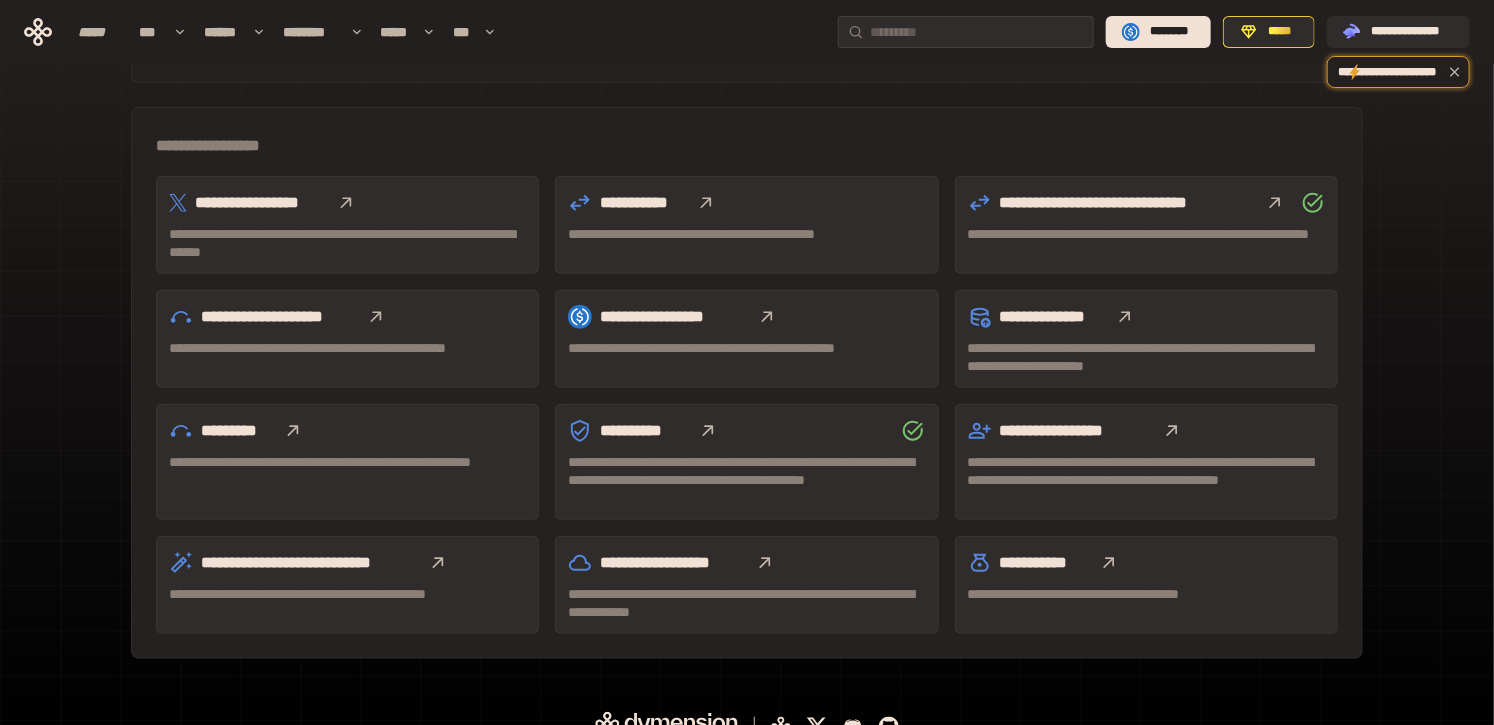 click on "**********" at bounding box center [747, 74] 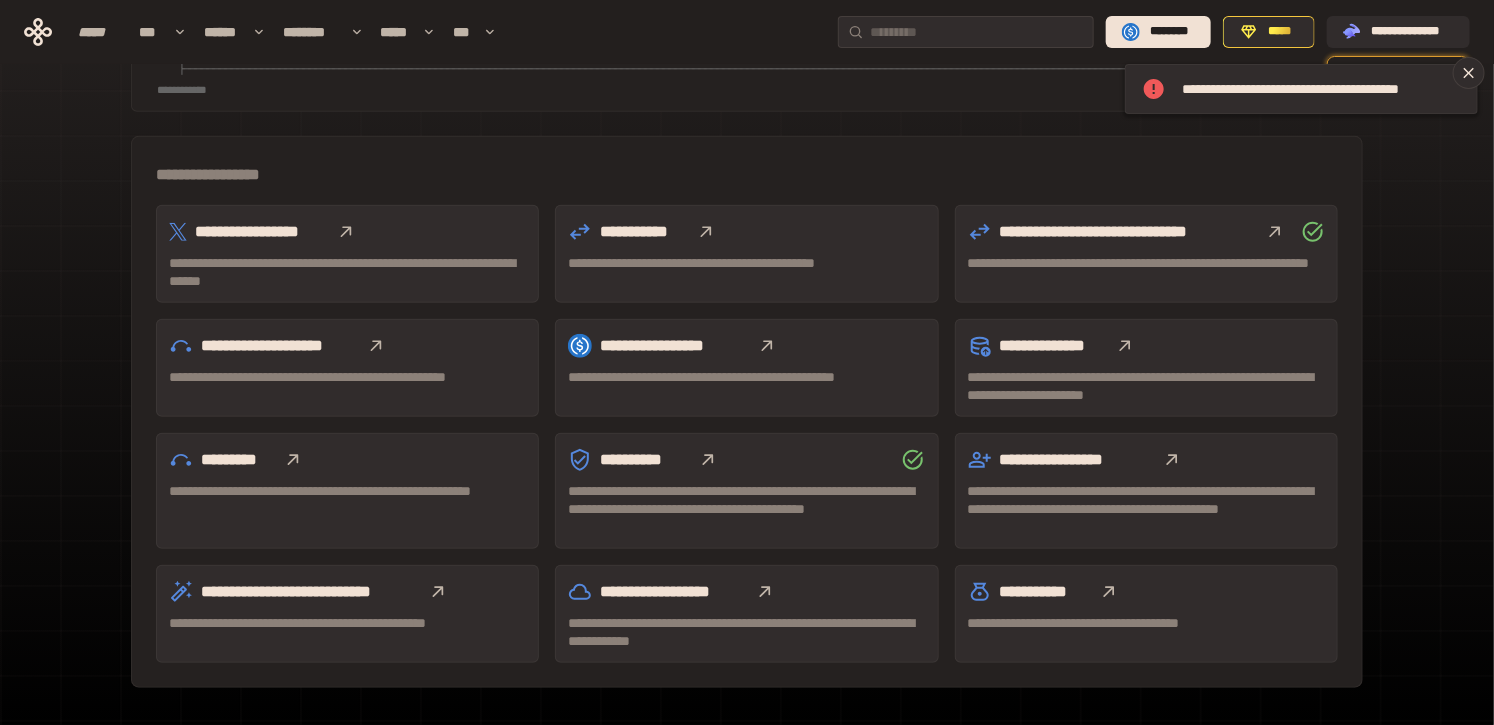 scroll, scrollTop: 487, scrollLeft: 0, axis: vertical 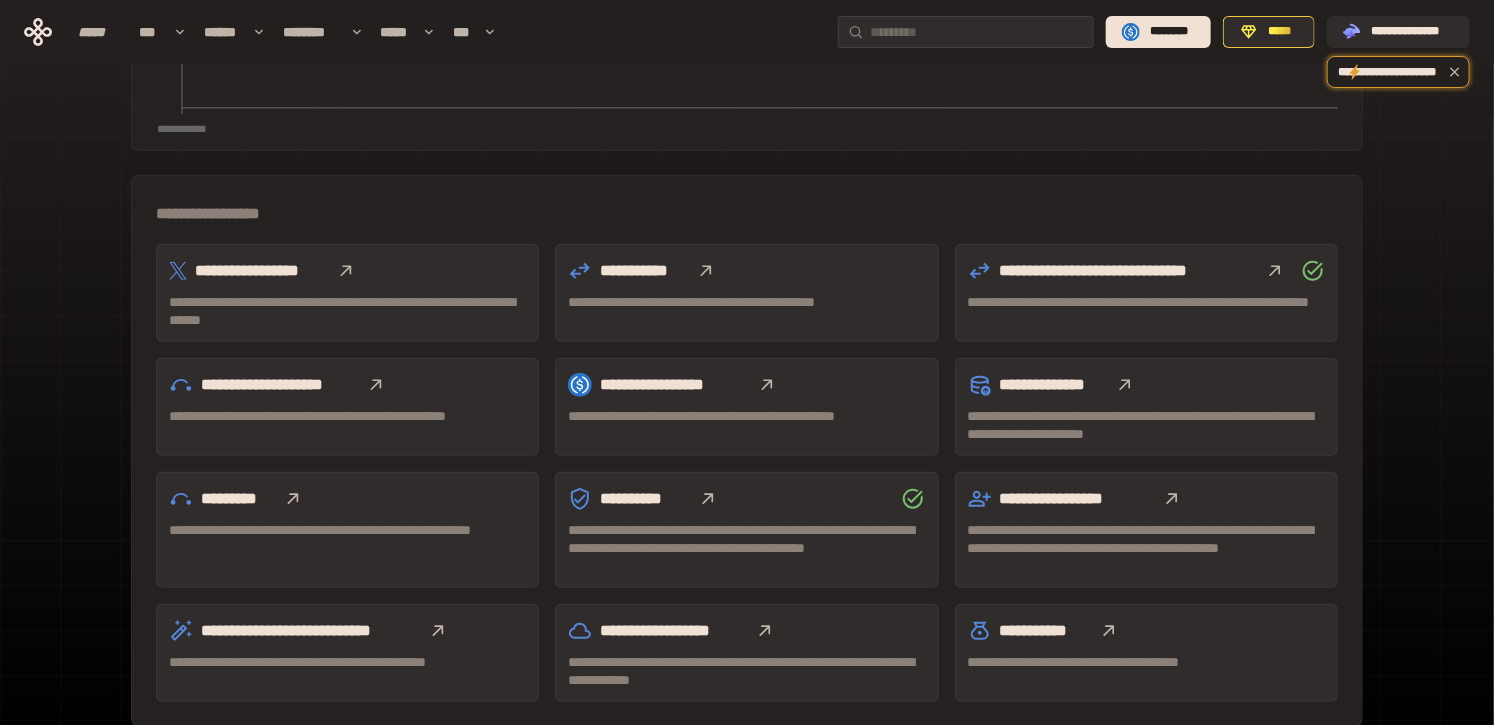 click 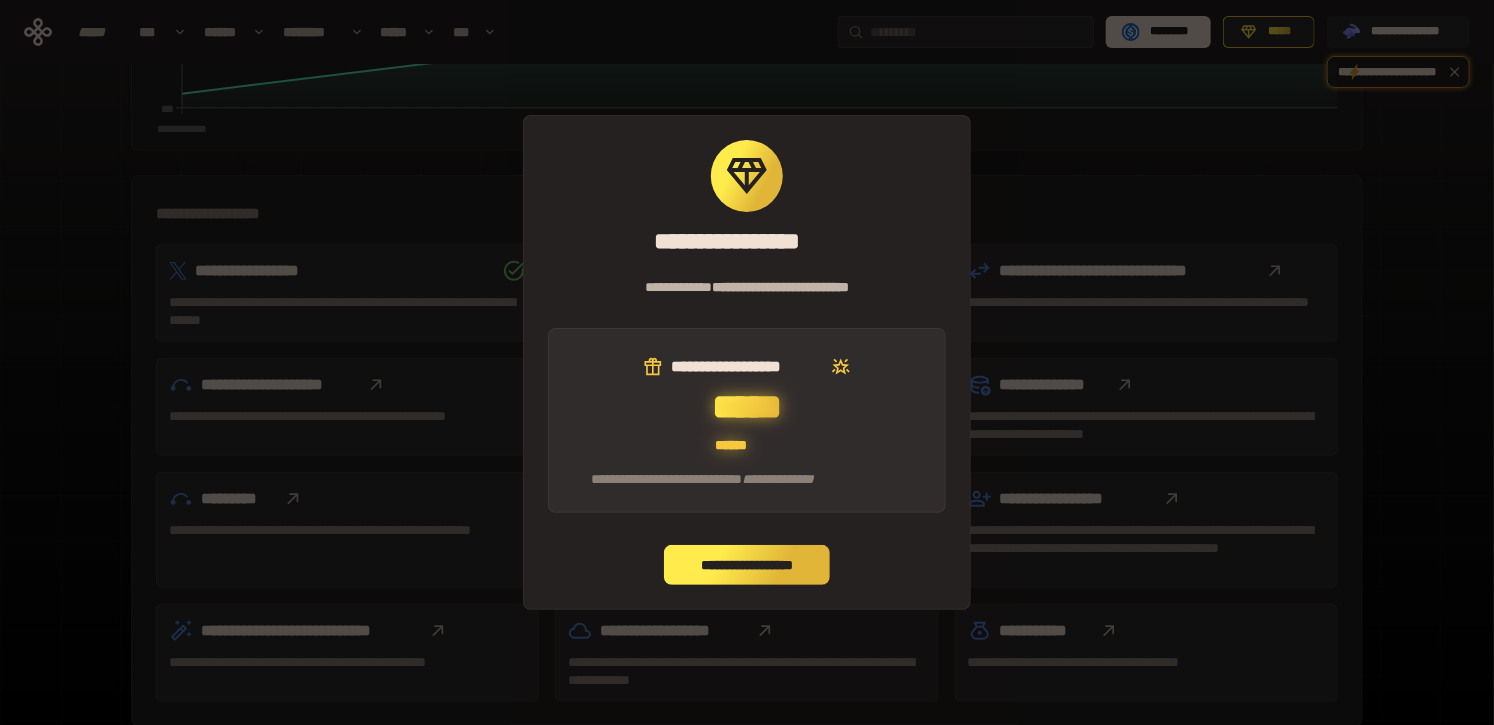 click on "**********" at bounding box center (747, 565) 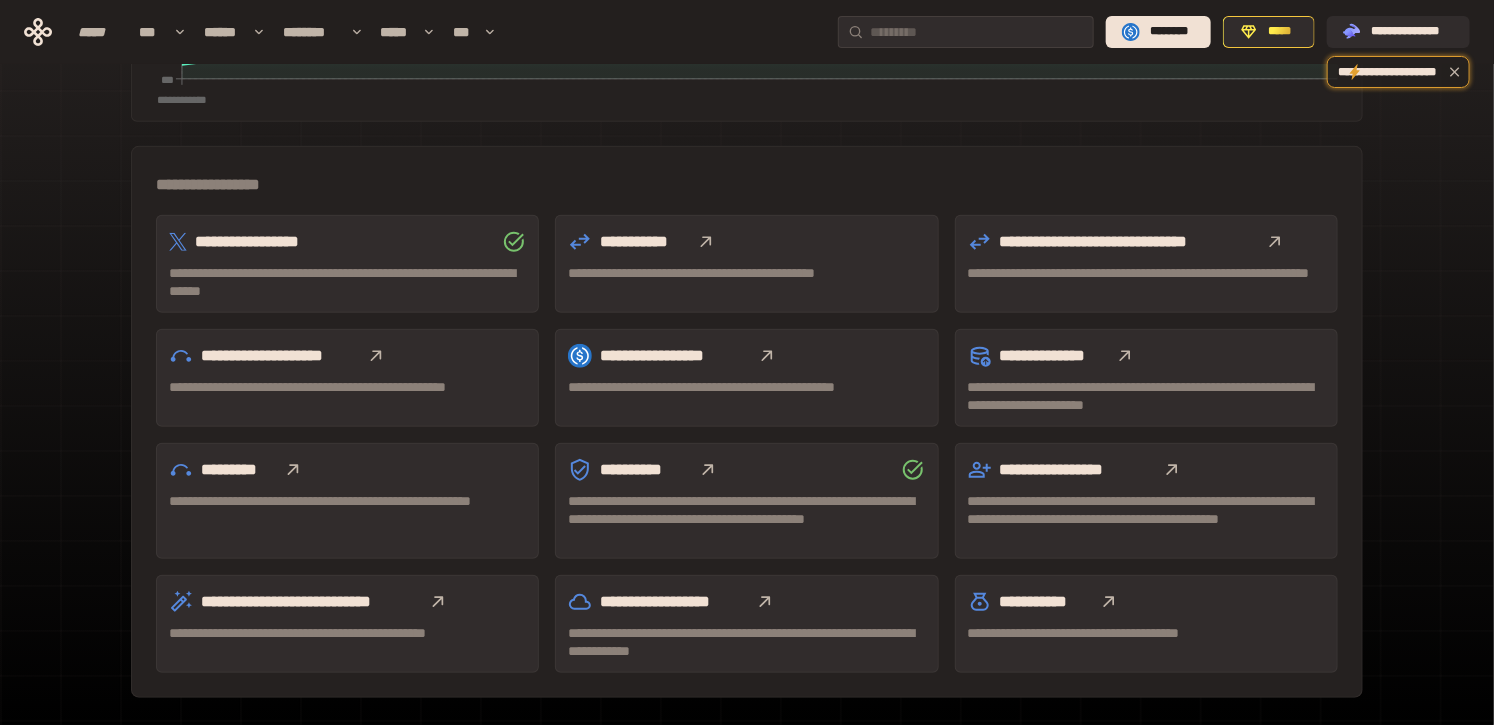 scroll, scrollTop: 555, scrollLeft: 0, axis: vertical 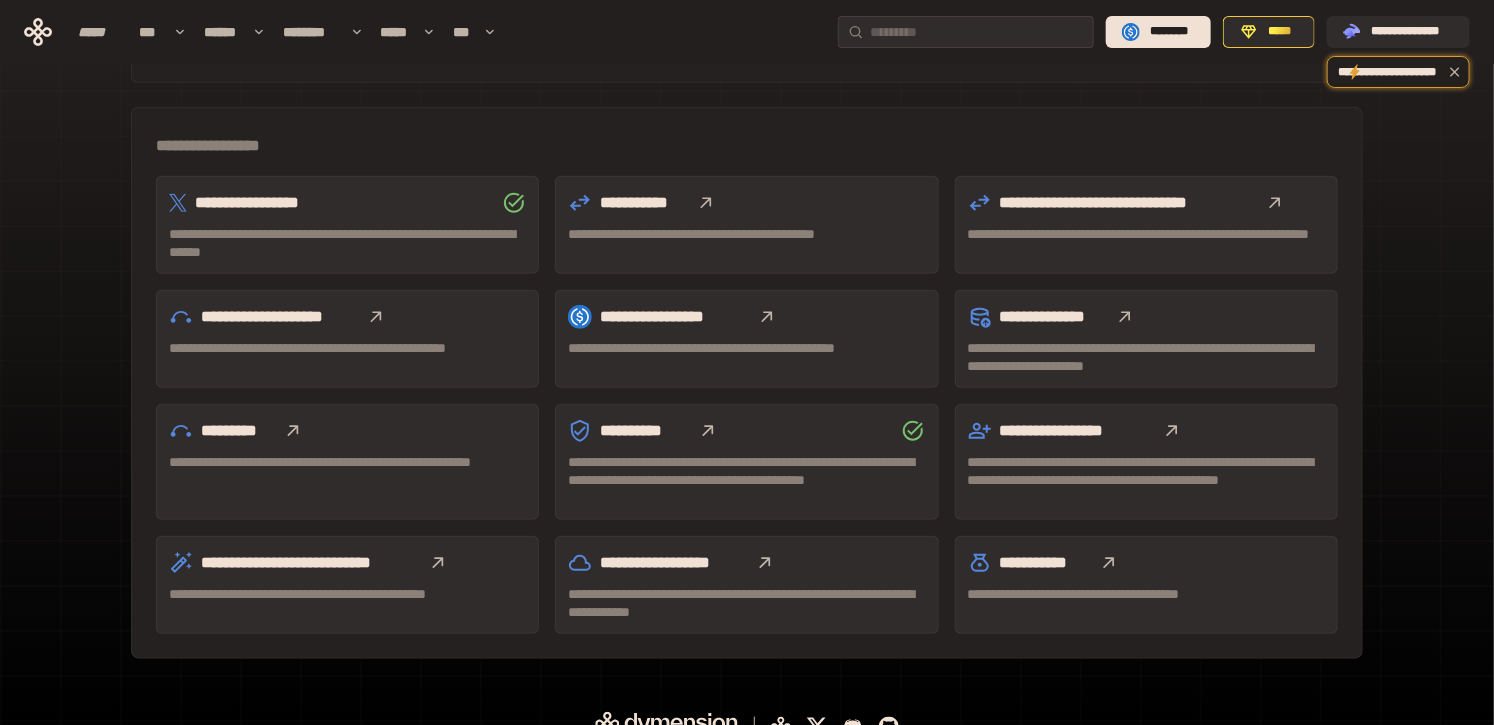 click 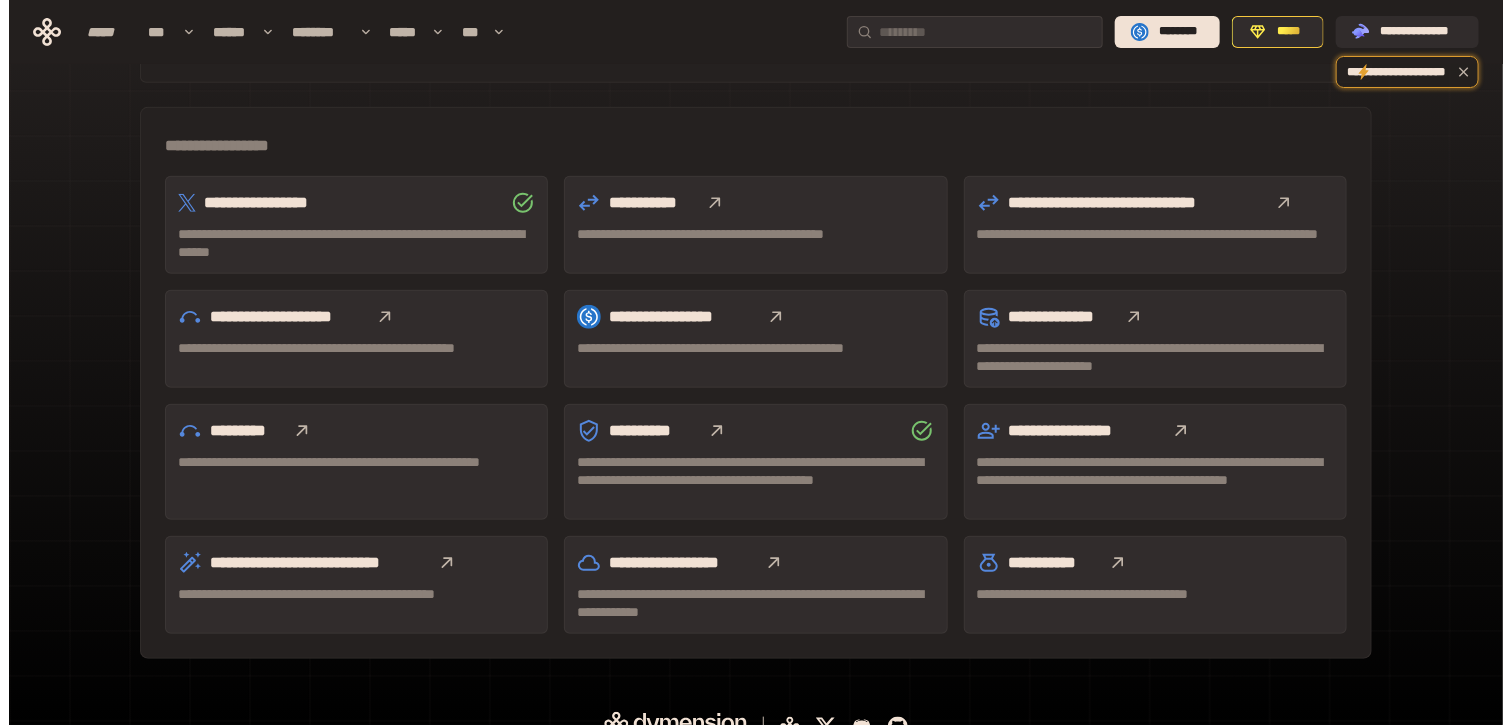 scroll, scrollTop: 0, scrollLeft: 0, axis: both 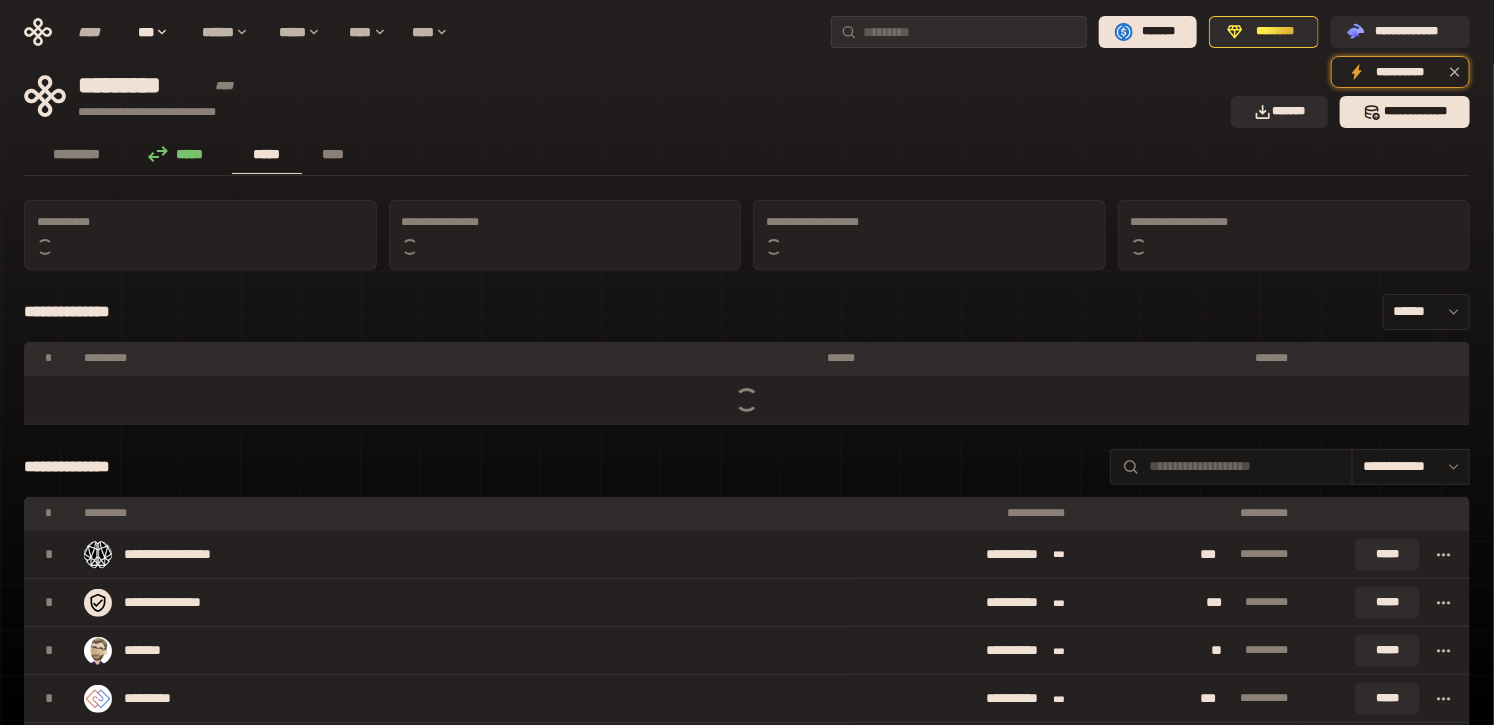 click on "**********" at bounding box center (747, 3223) 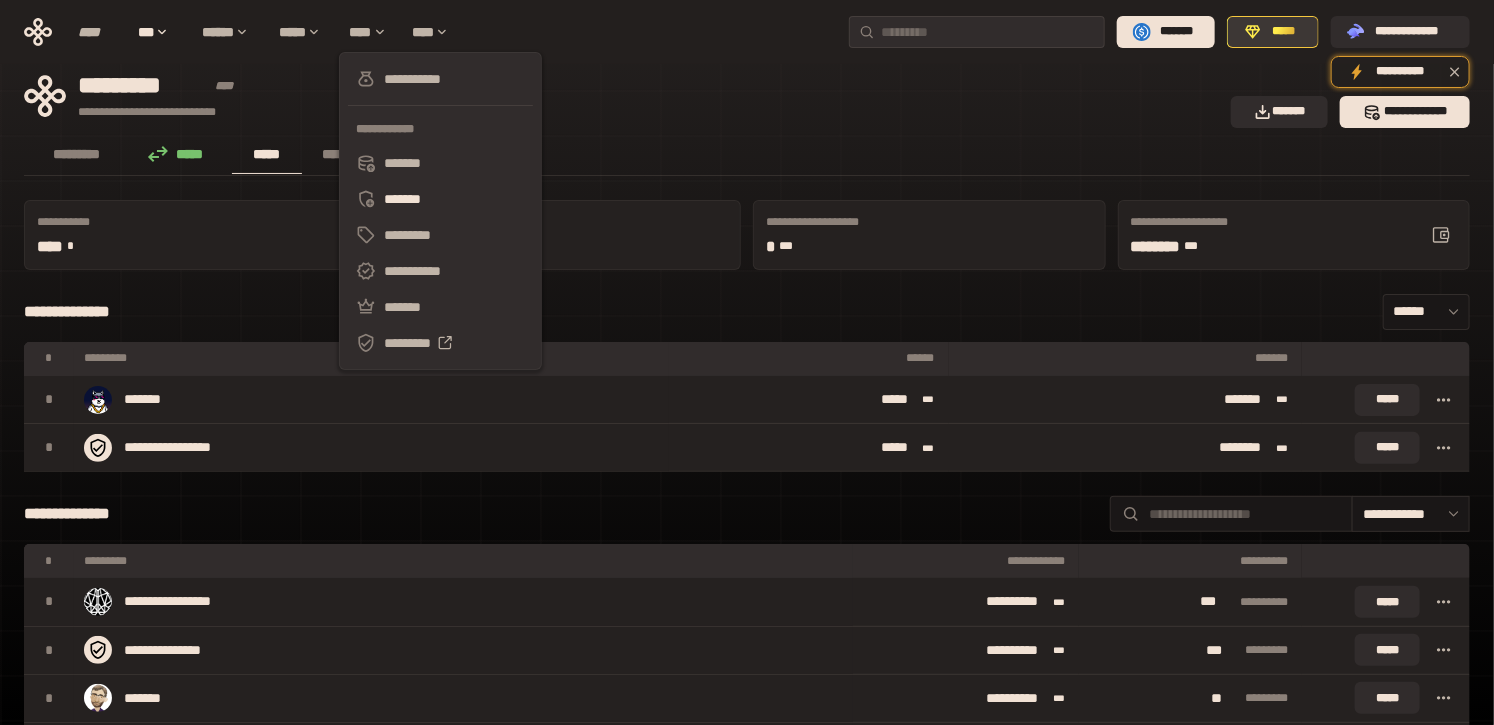 click on "*****" at bounding box center [1284, 32] 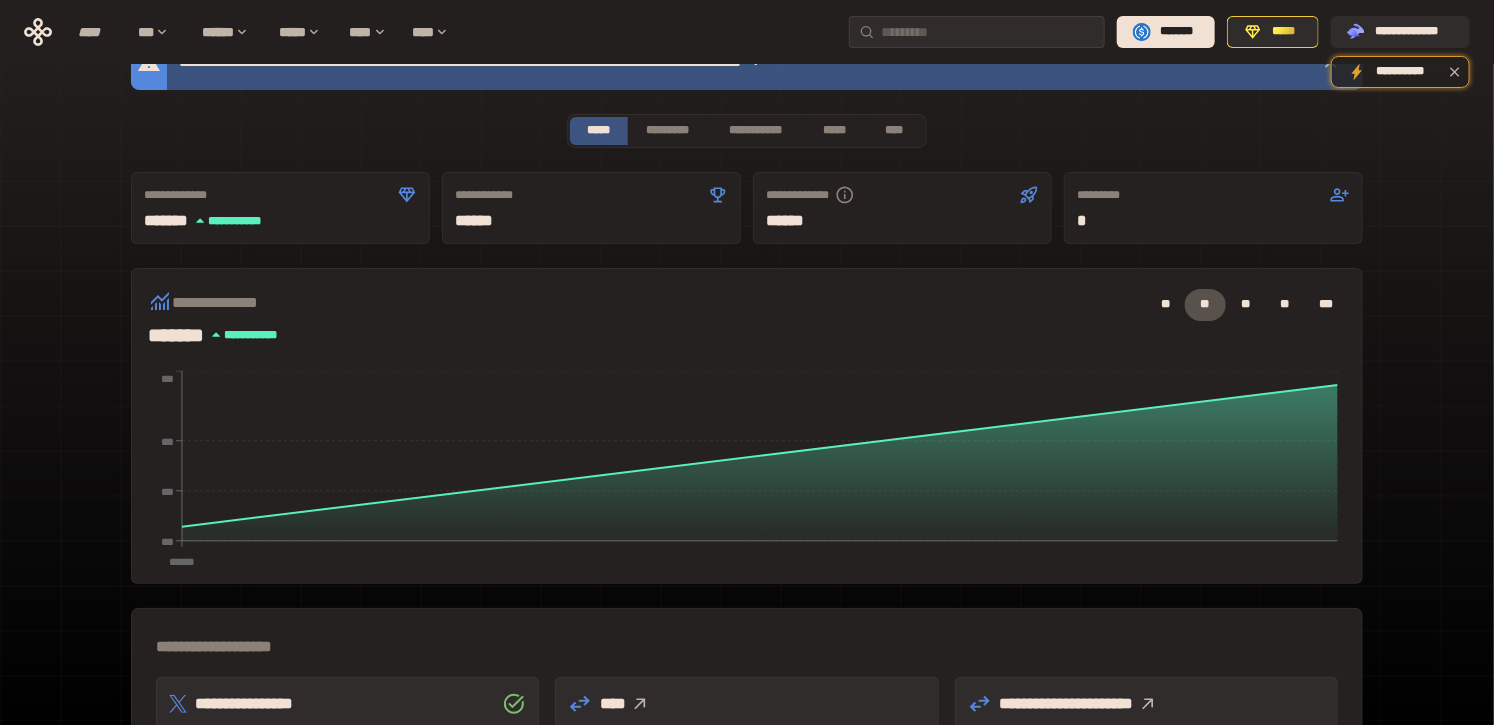 scroll, scrollTop: 0, scrollLeft: 0, axis: both 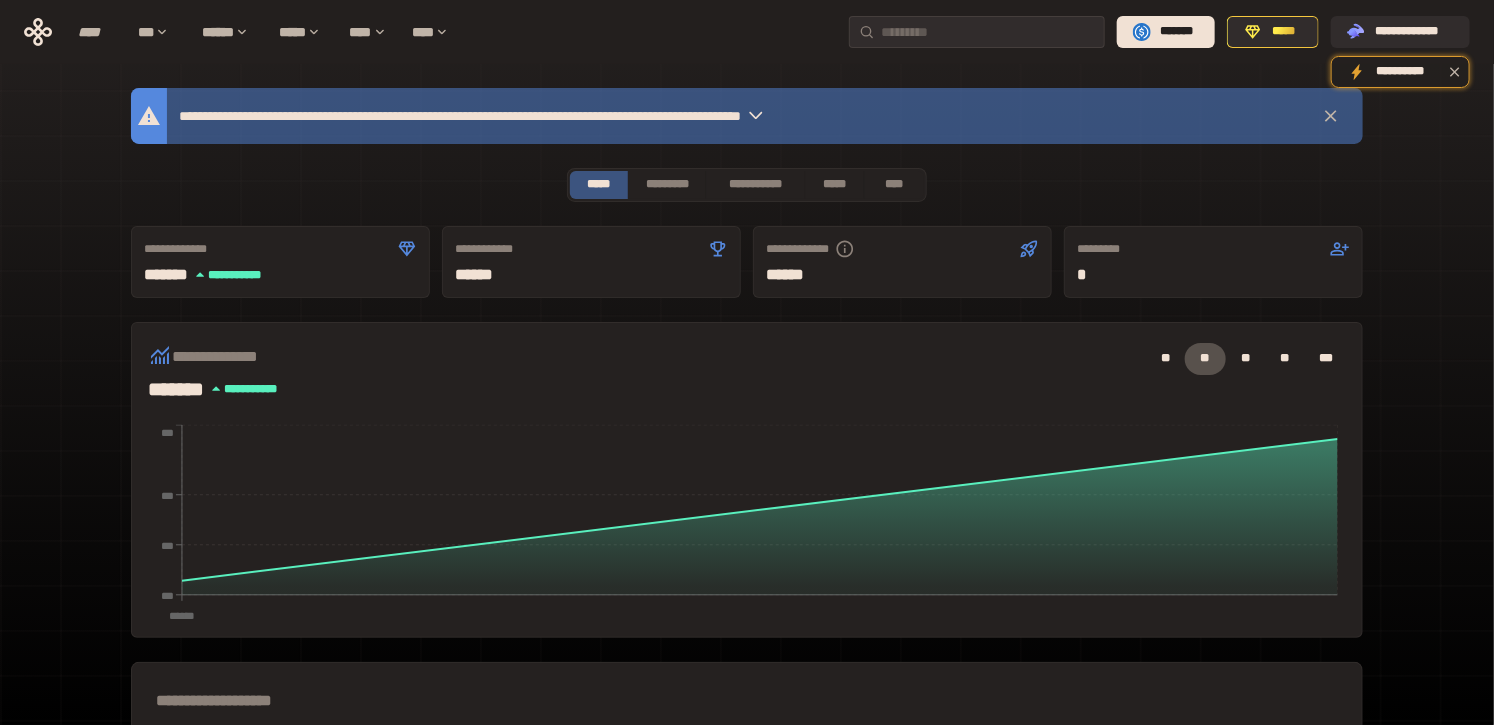 click on "**********" at bounding box center (747, 652) 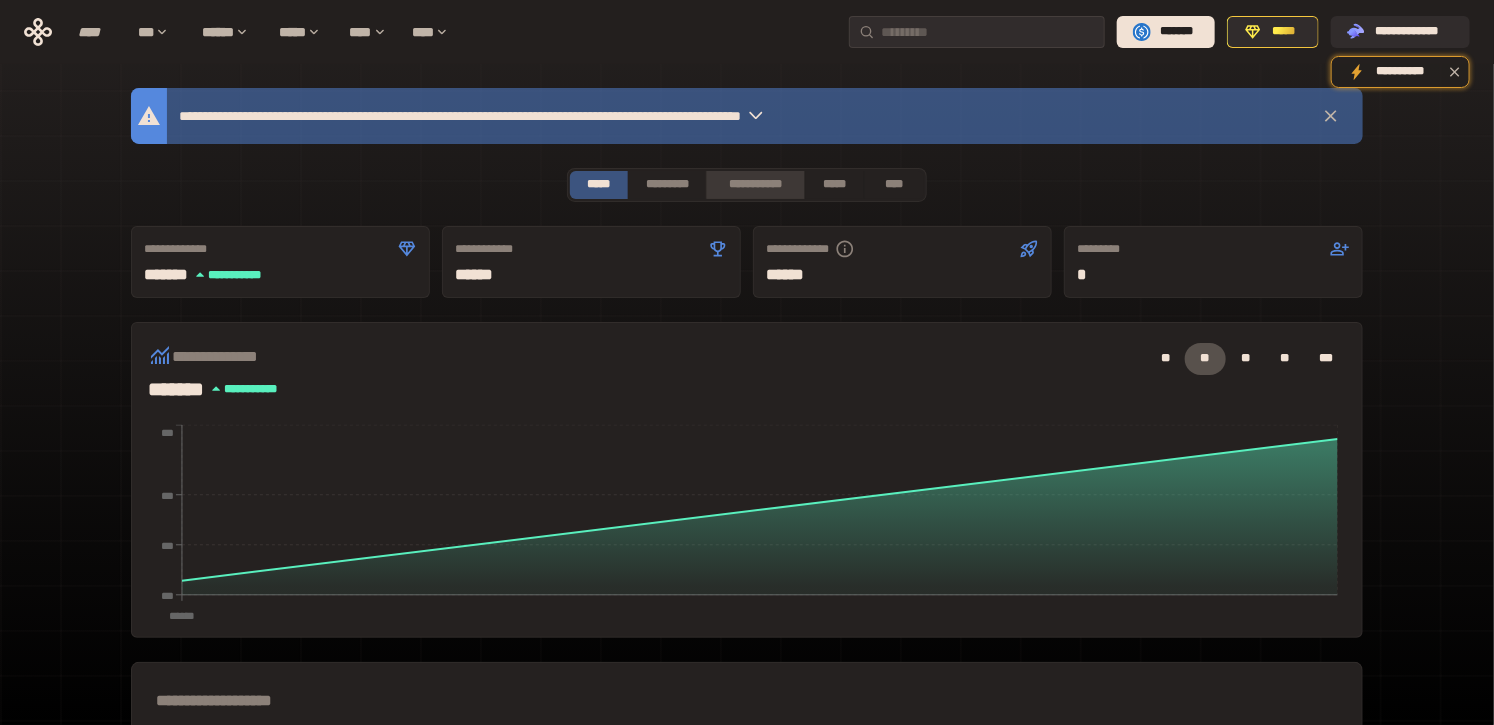 click on "**********" at bounding box center (755, 185) 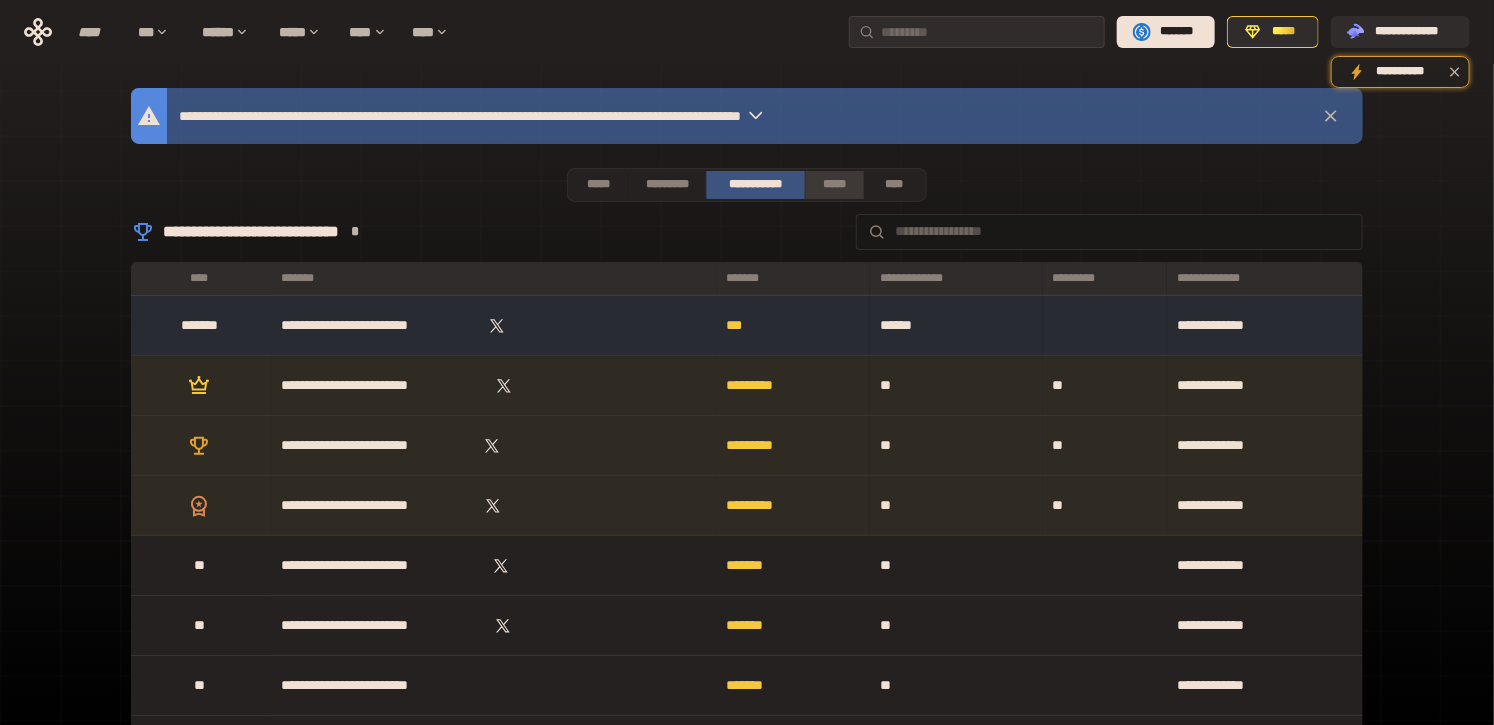 click on "*****" at bounding box center [834, 185] 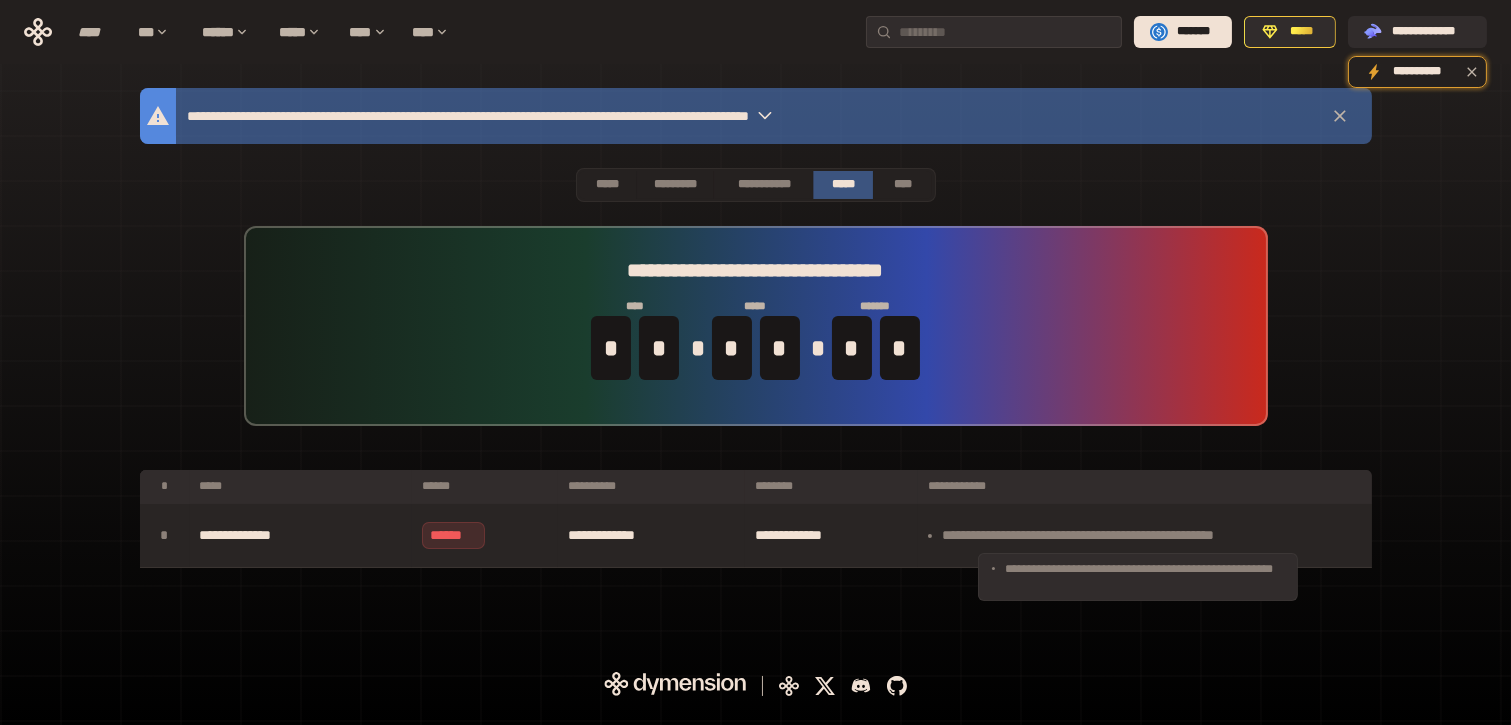 click on "**********" at bounding box center (1144, 535) 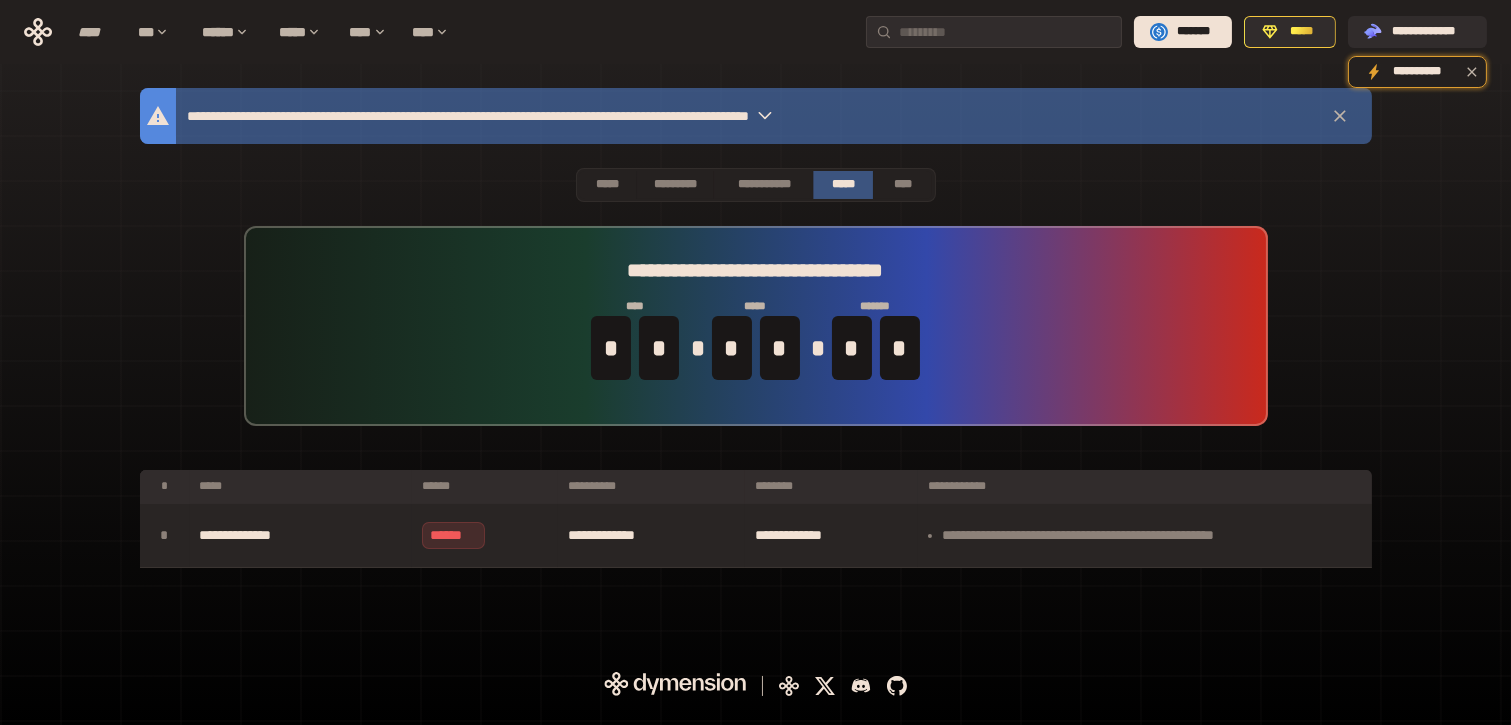 drag, startPoint x: 948, startPoint y: 524, endPoint x: 1223, endPoint y: 525, distance: 275.00183 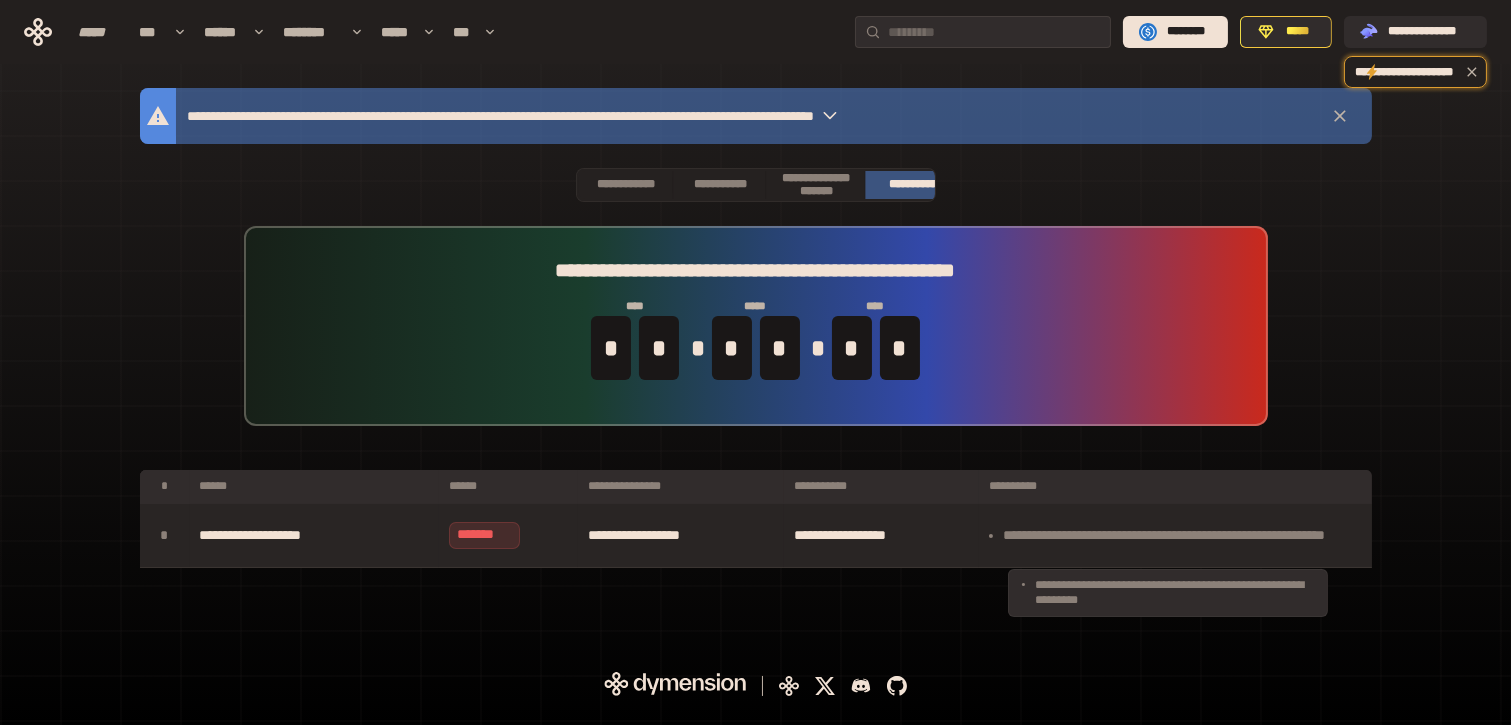 click on "**********" at bounding box center (1175, 535) 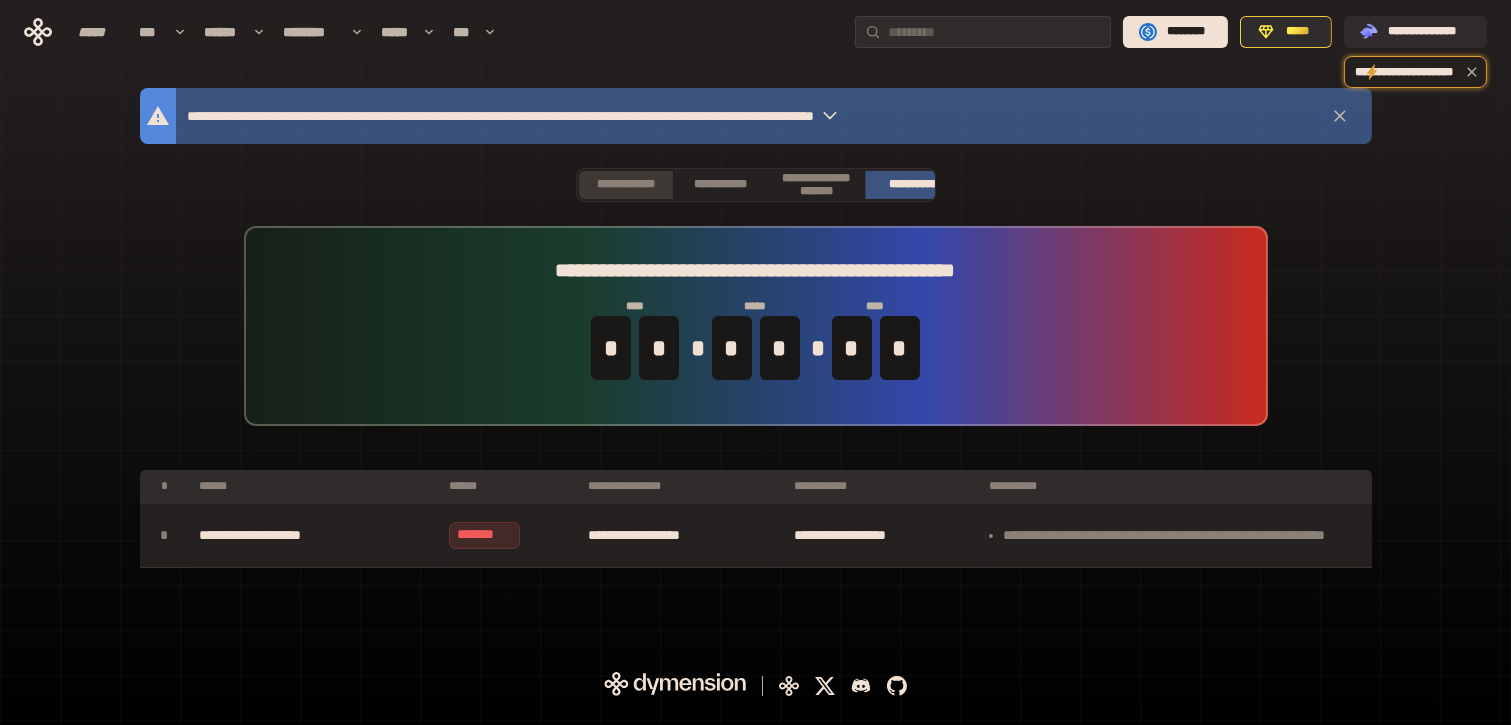 click on "**********" at bounding box center [626, 185] 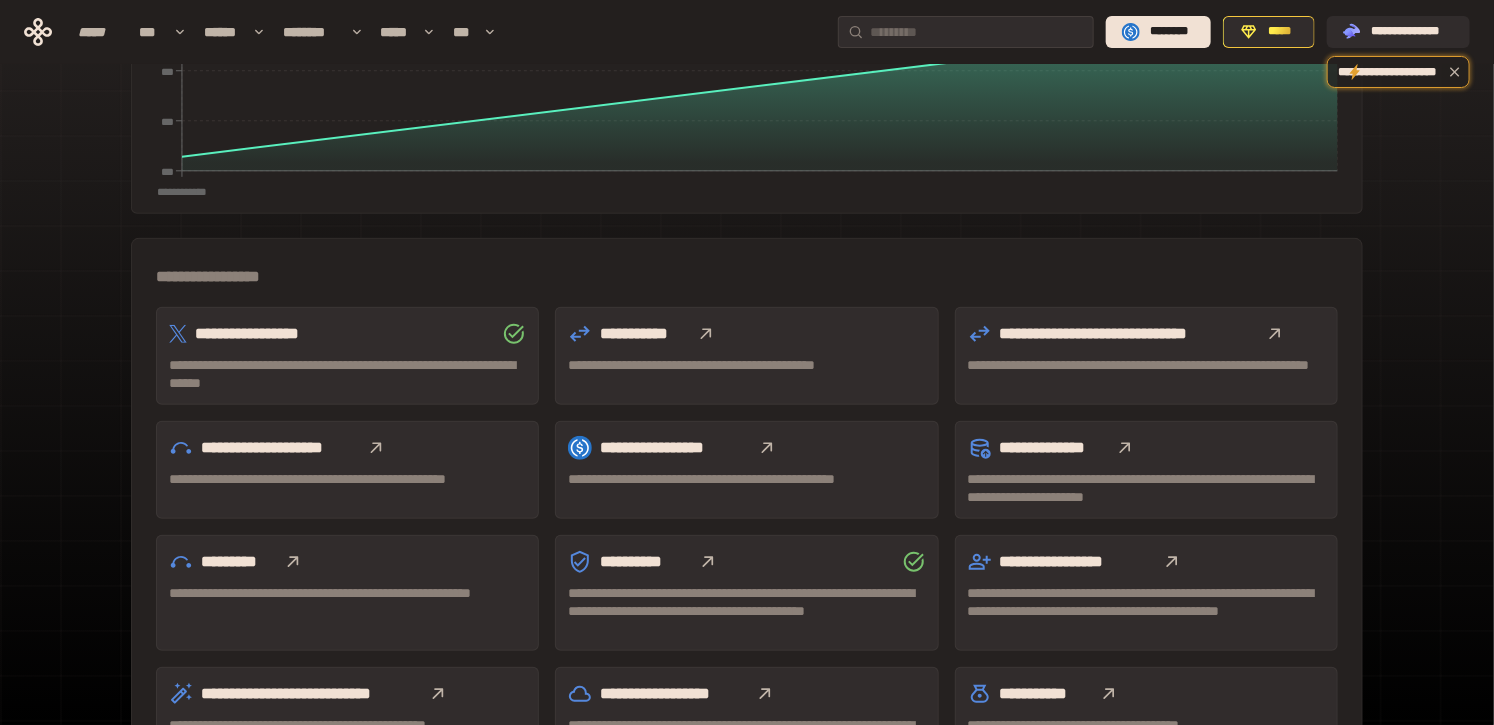 scroll, scrollTop: 555, scrollLeft: 0, axis: vertical 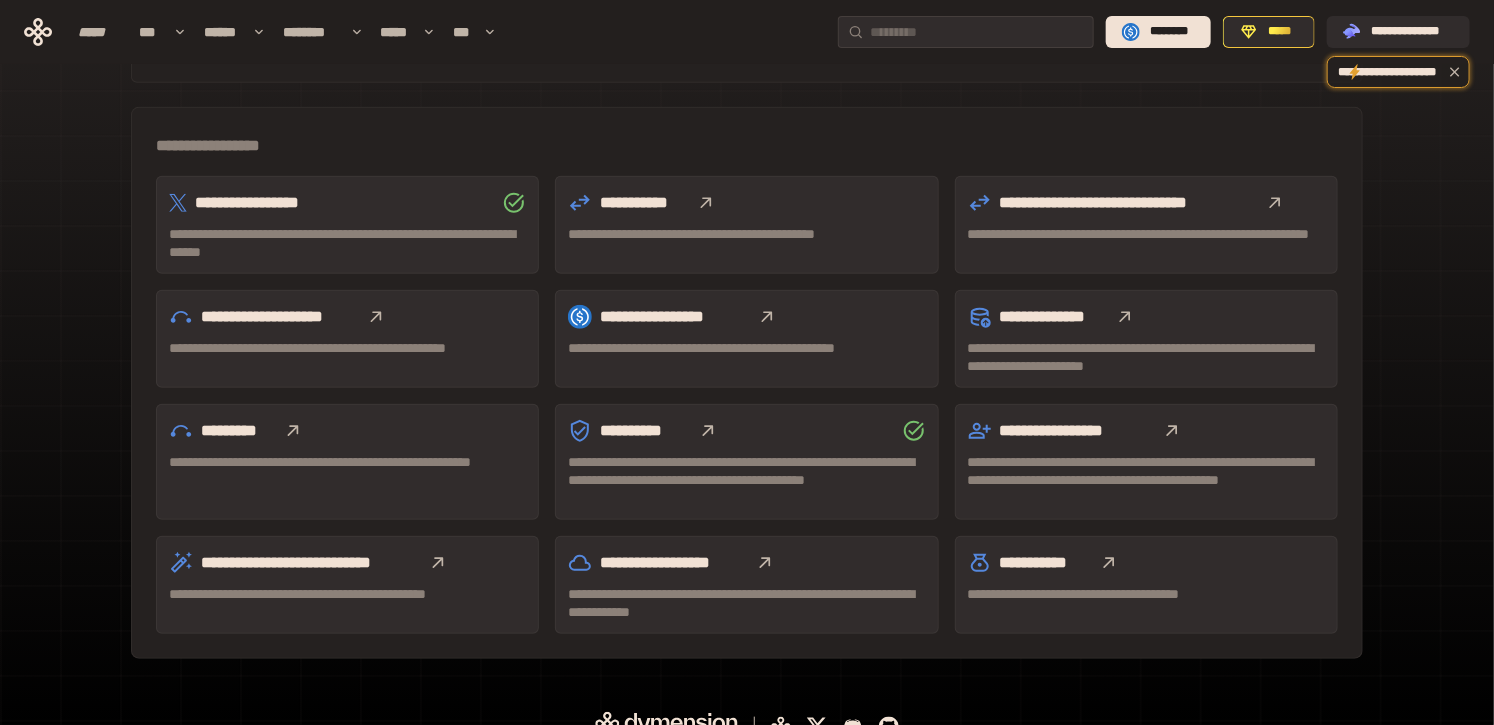 click on "**********" at bounding box center [347, 471] 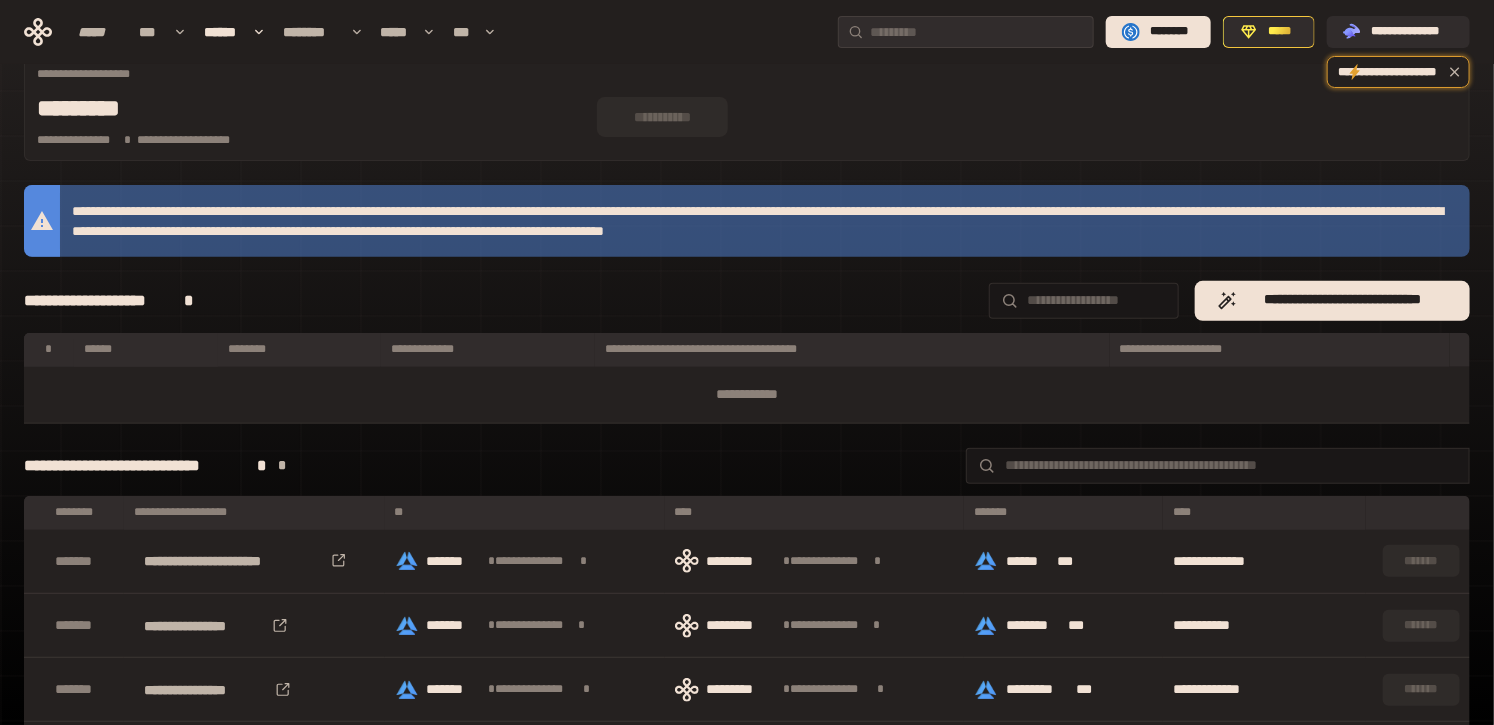 scroll, scrollTop: 205, scrollLeft: 0, axis: vertical 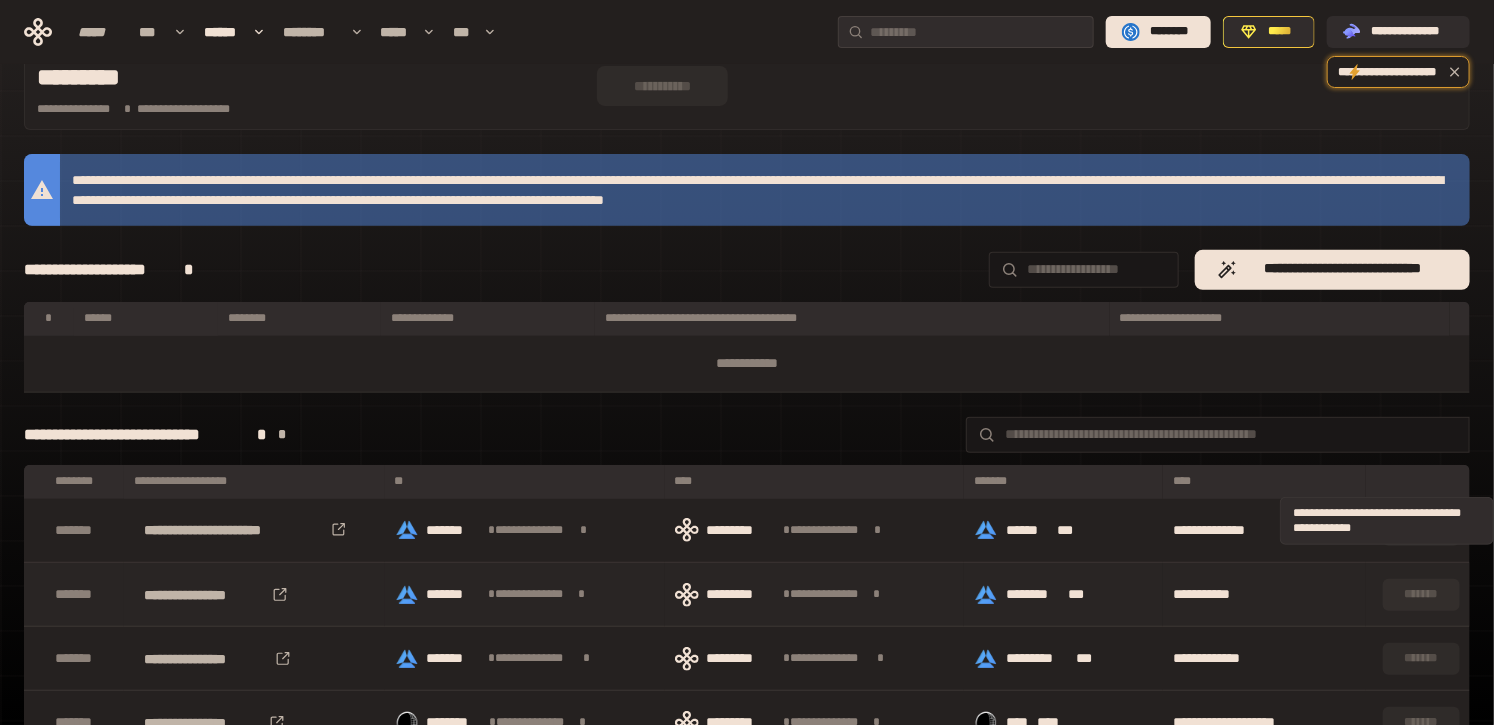 click on "*******" at bounding box center (1421, 595) 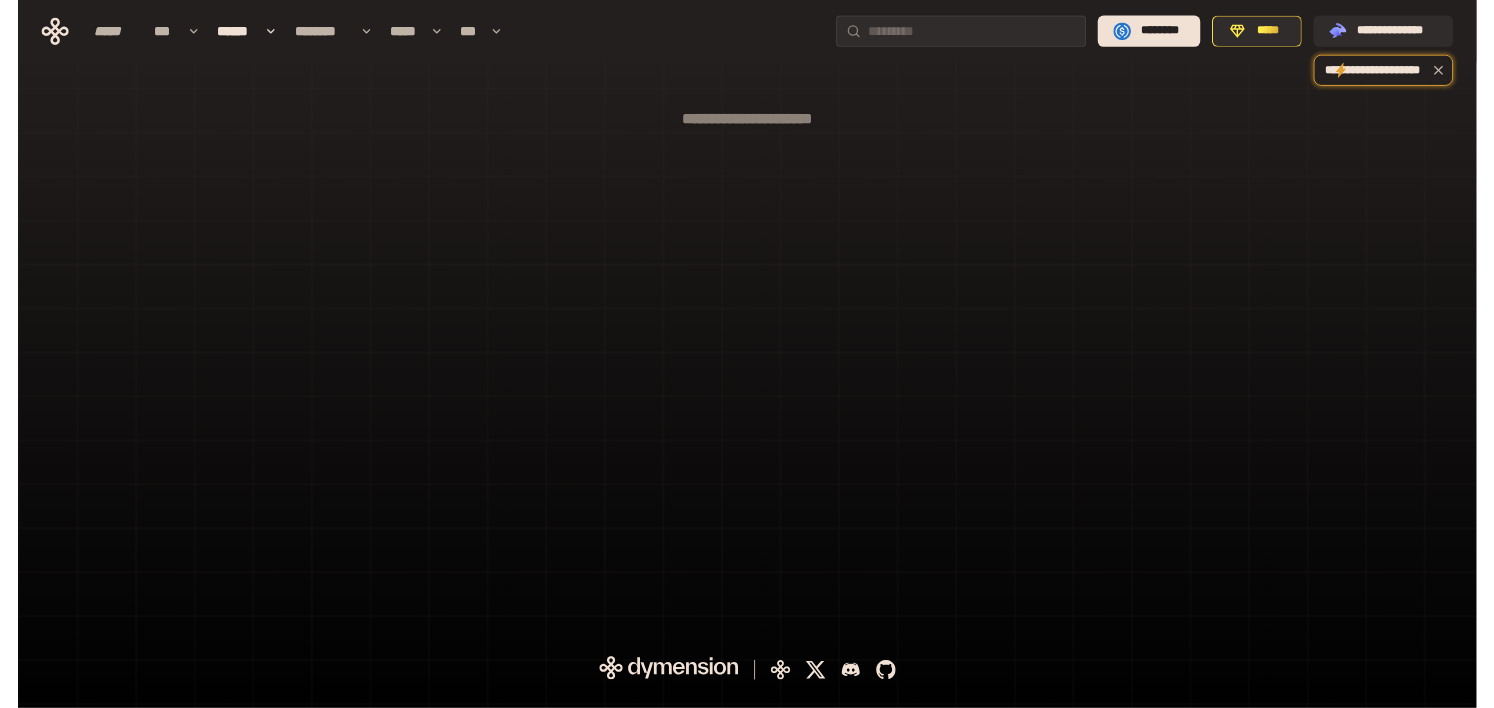 scroll, scrollTop: 0, scrollLeft: 0, axis: both 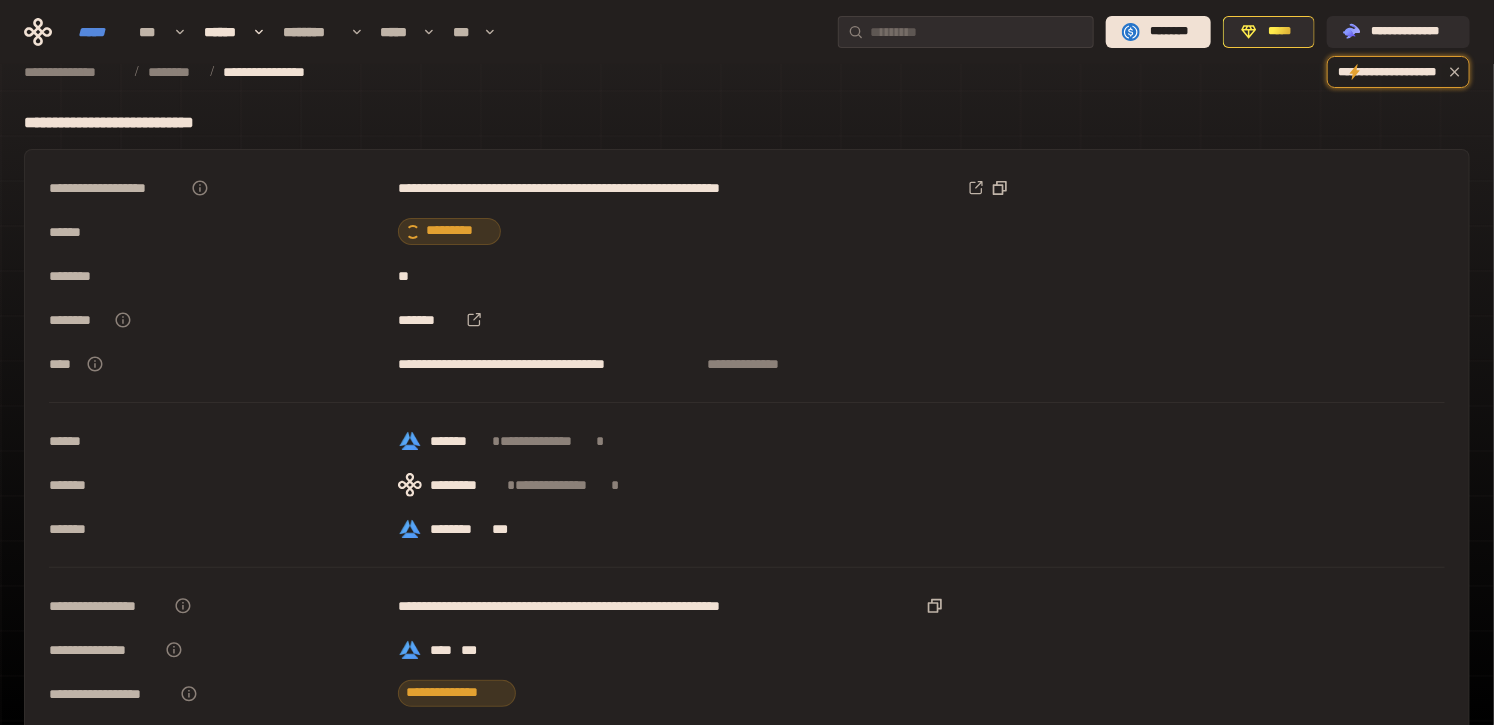 click on "*****" at bounding box center (98, 32) 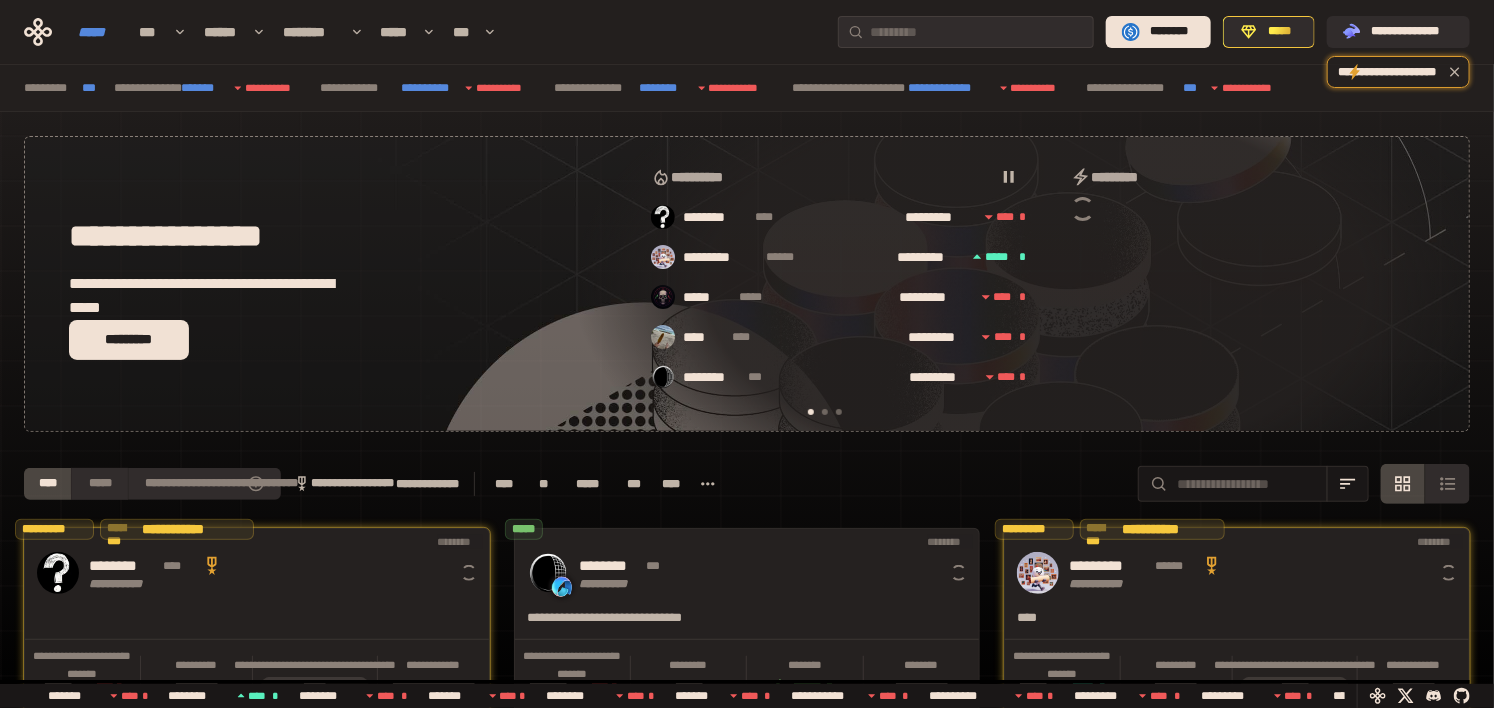 scroll, scrollTop: 0, scrollLeft: 15, axis: horizontal 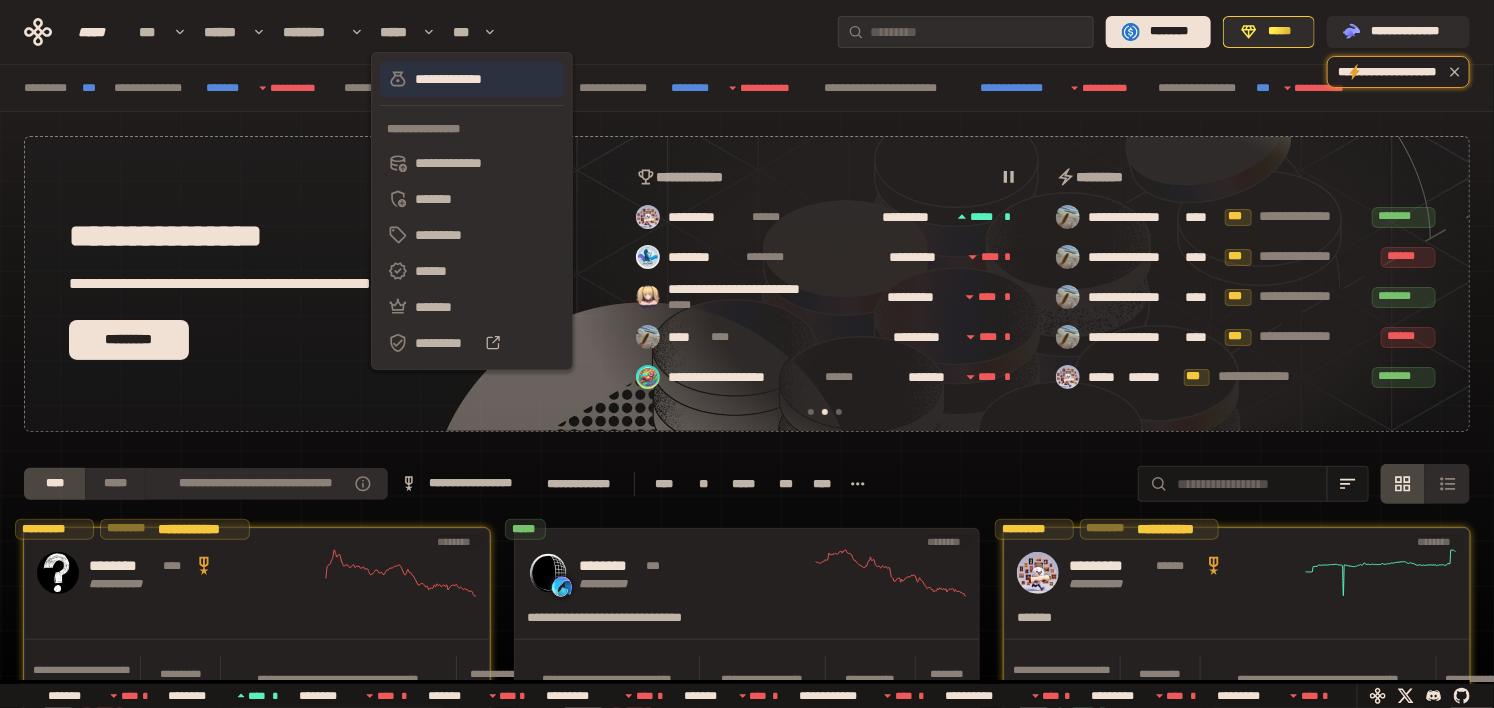 click on "**********" at bounding box center [464, 79] 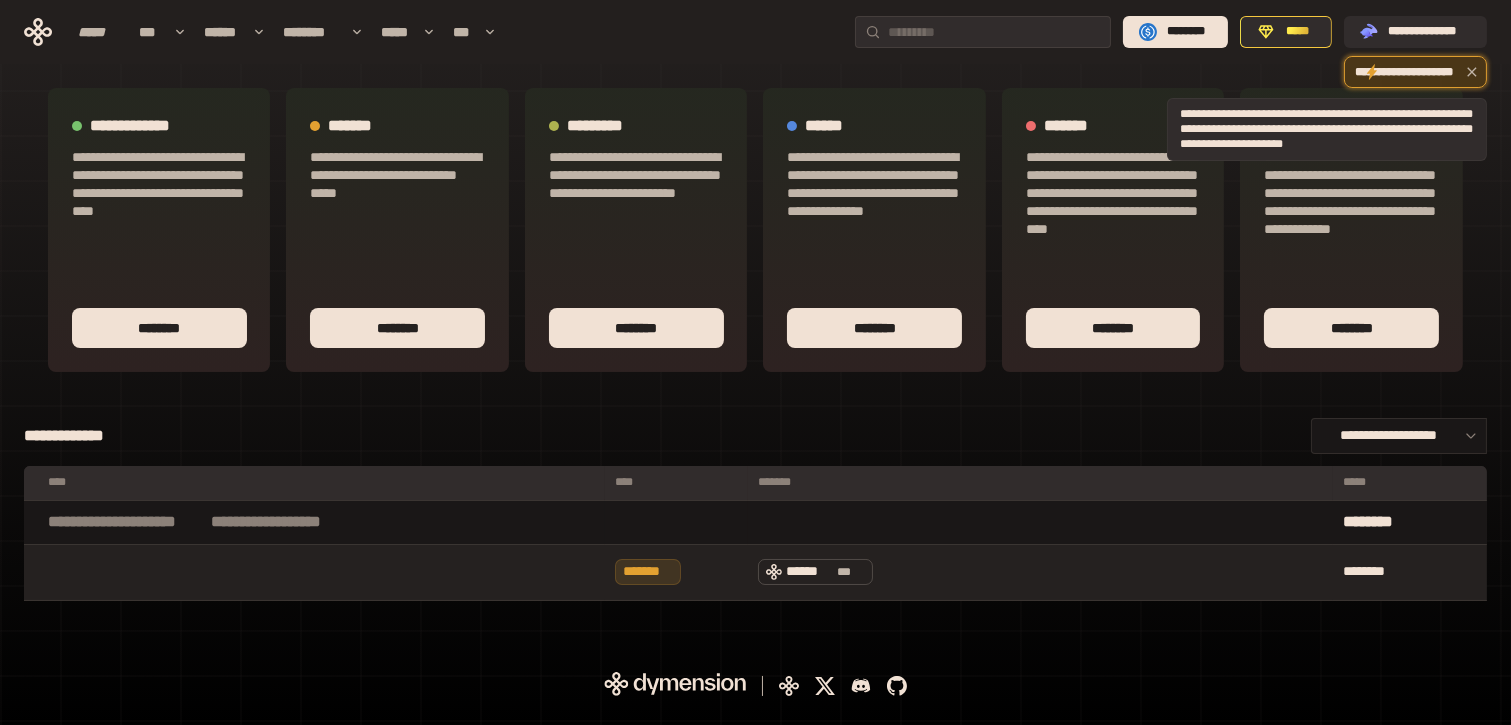 click on "**********" at bounding box center (1415, 76) 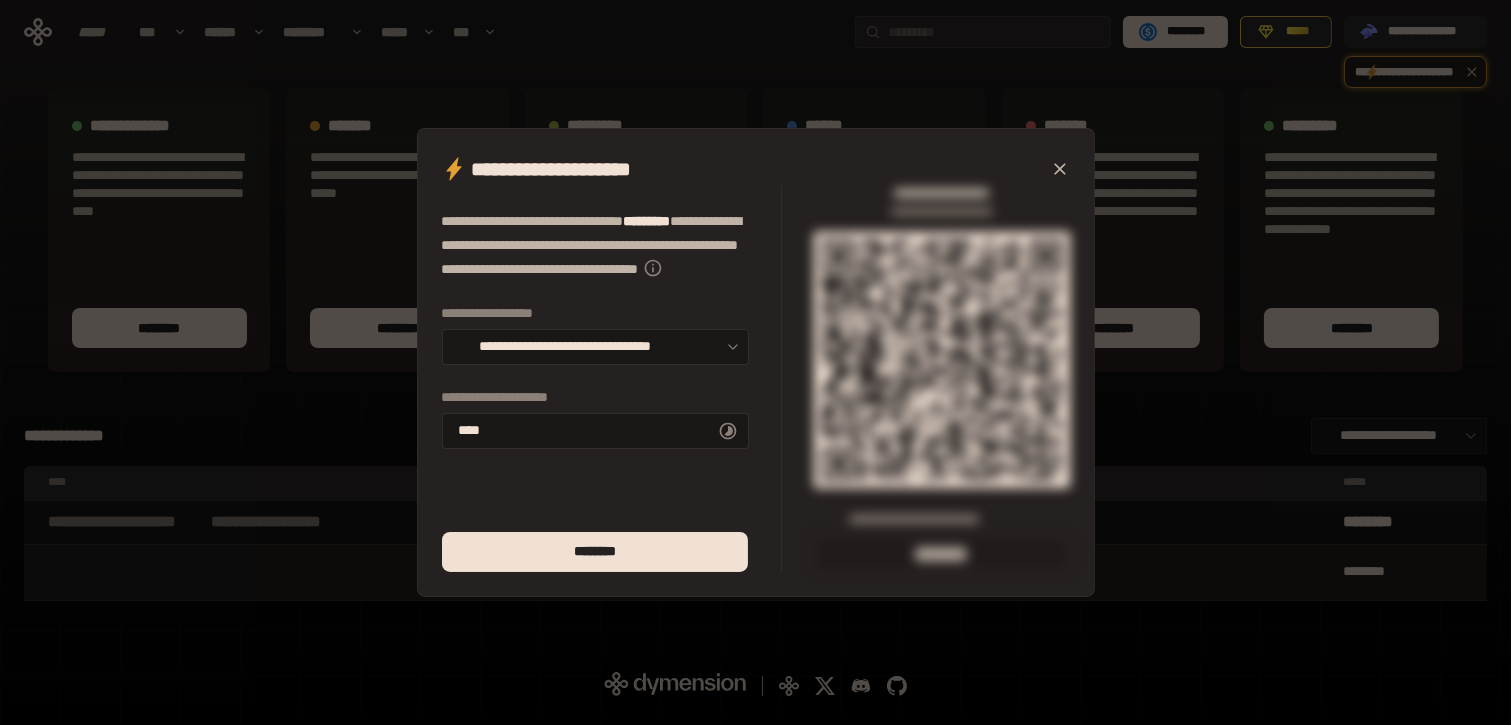 click on "**********" at bounding box center (755, 362) 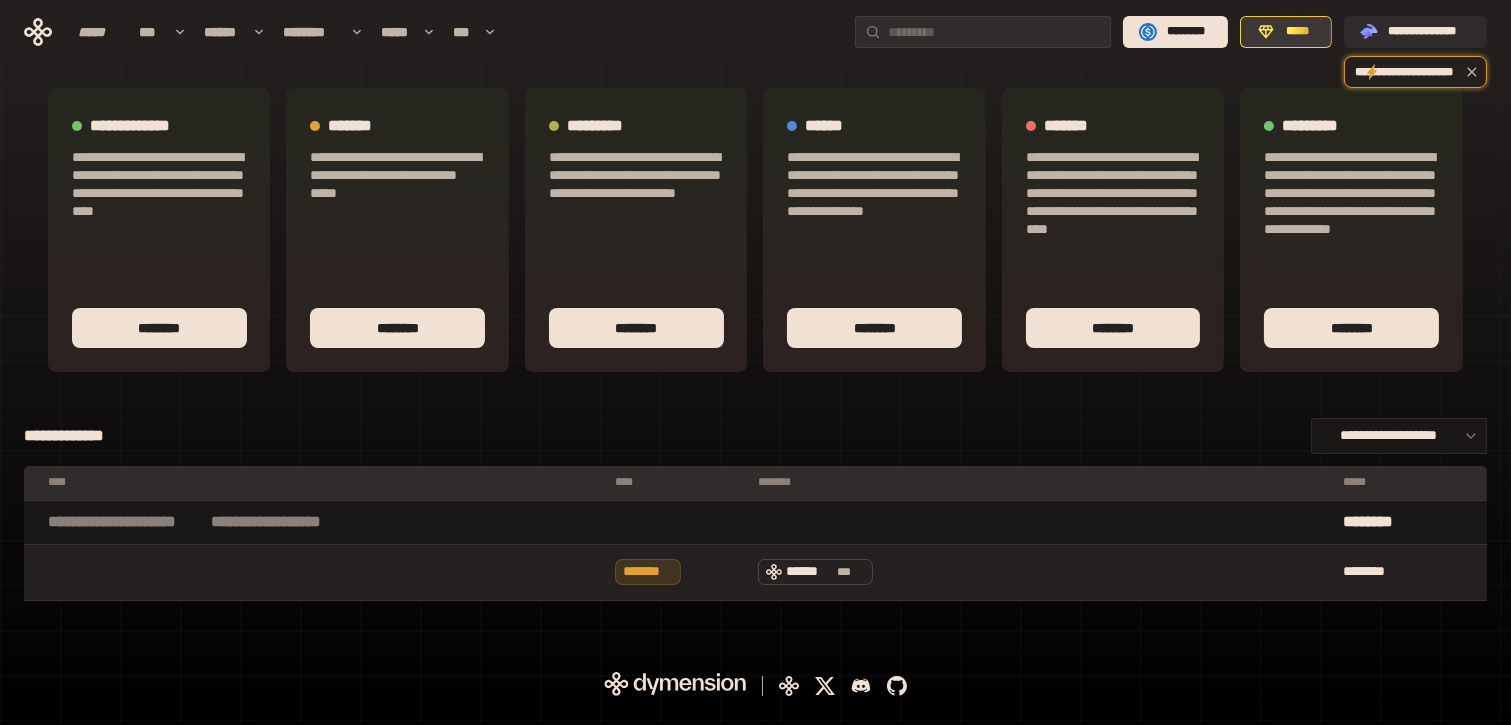click on "*****" at bounding box center (1297, 32) 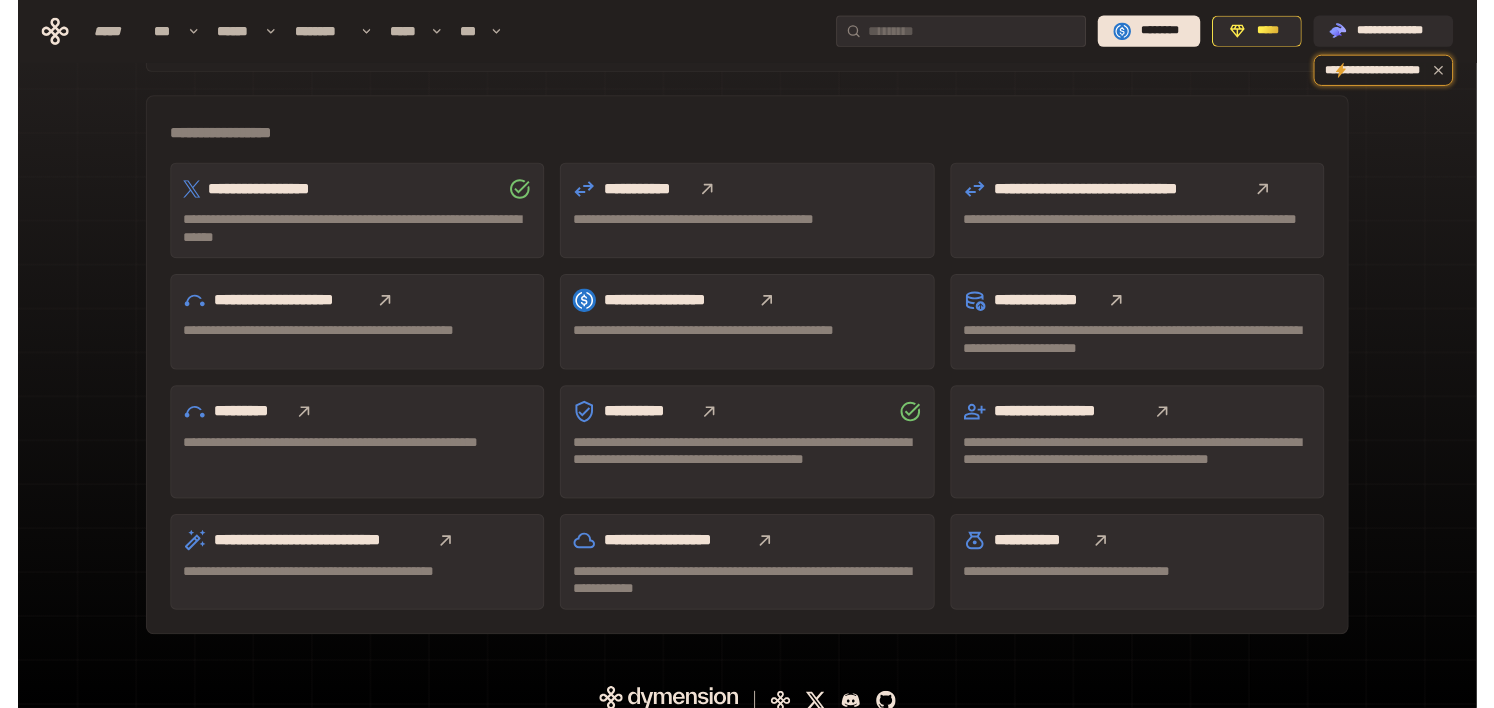 scroll, scrollTop: 598, scrollLeft: 0, axis: vertical 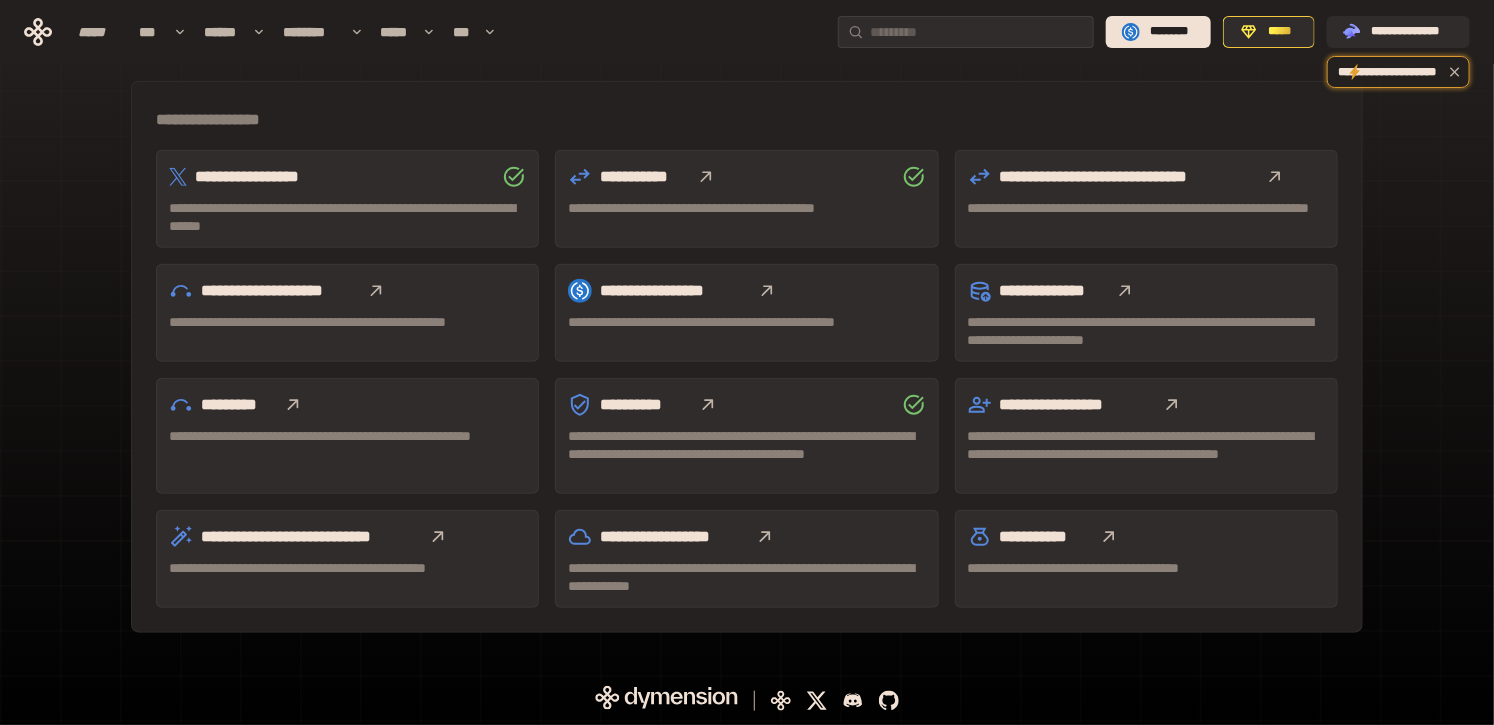 type 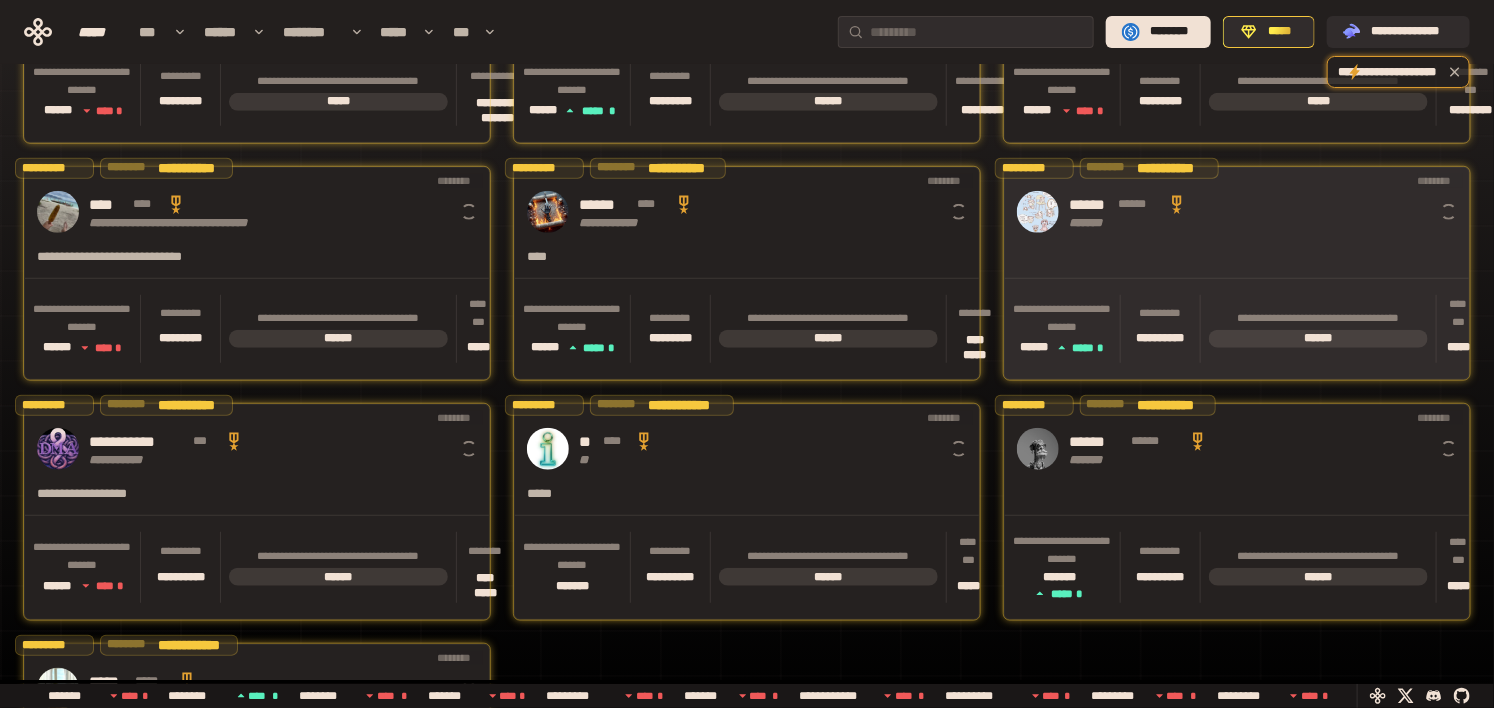 scroll, scrollTop: 0, scrollLeft: 15, axis: horizontal 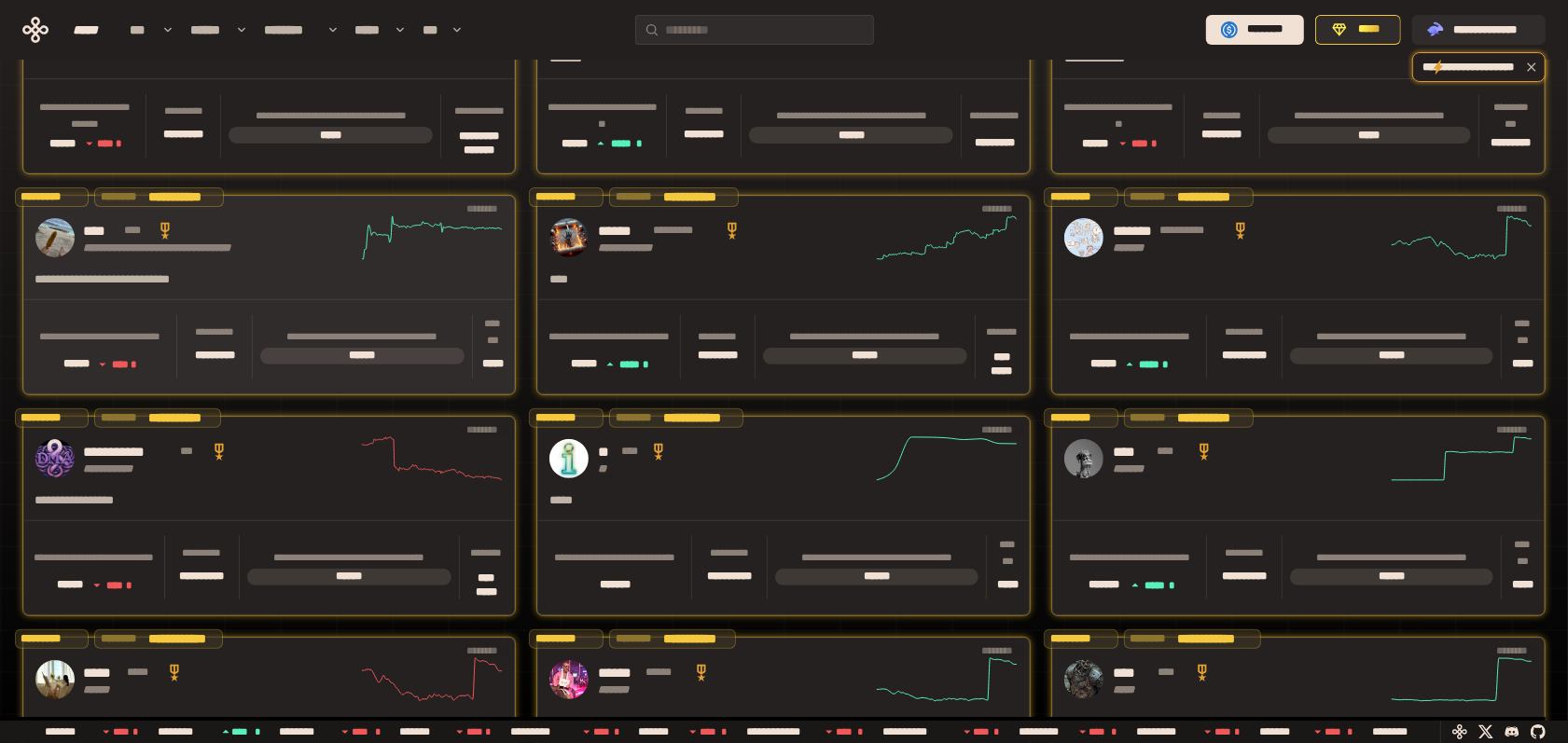 click on "**********" at bounding box center (362, 337) 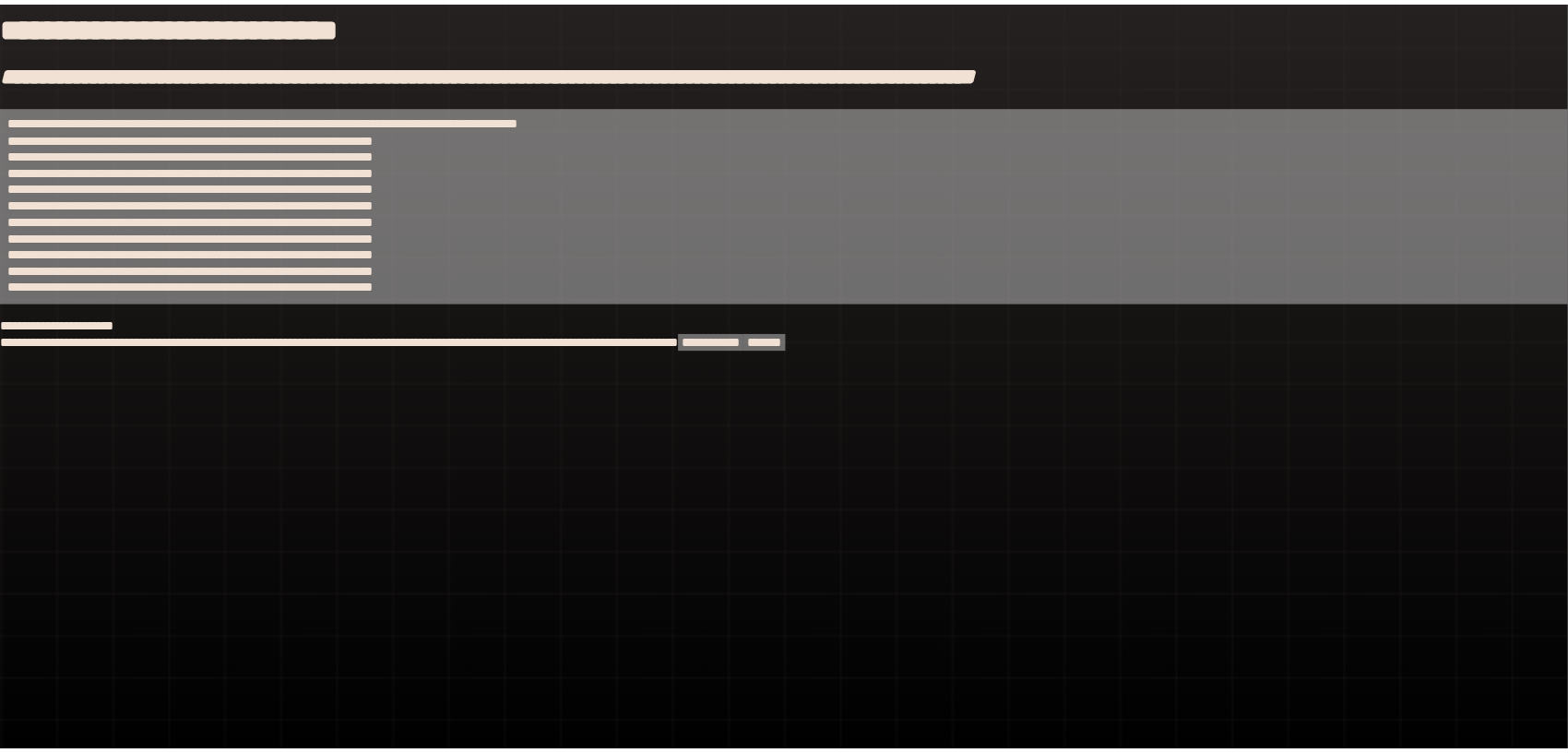 scroll, scrollTop: 0, scrollLeft: 0, axis: both 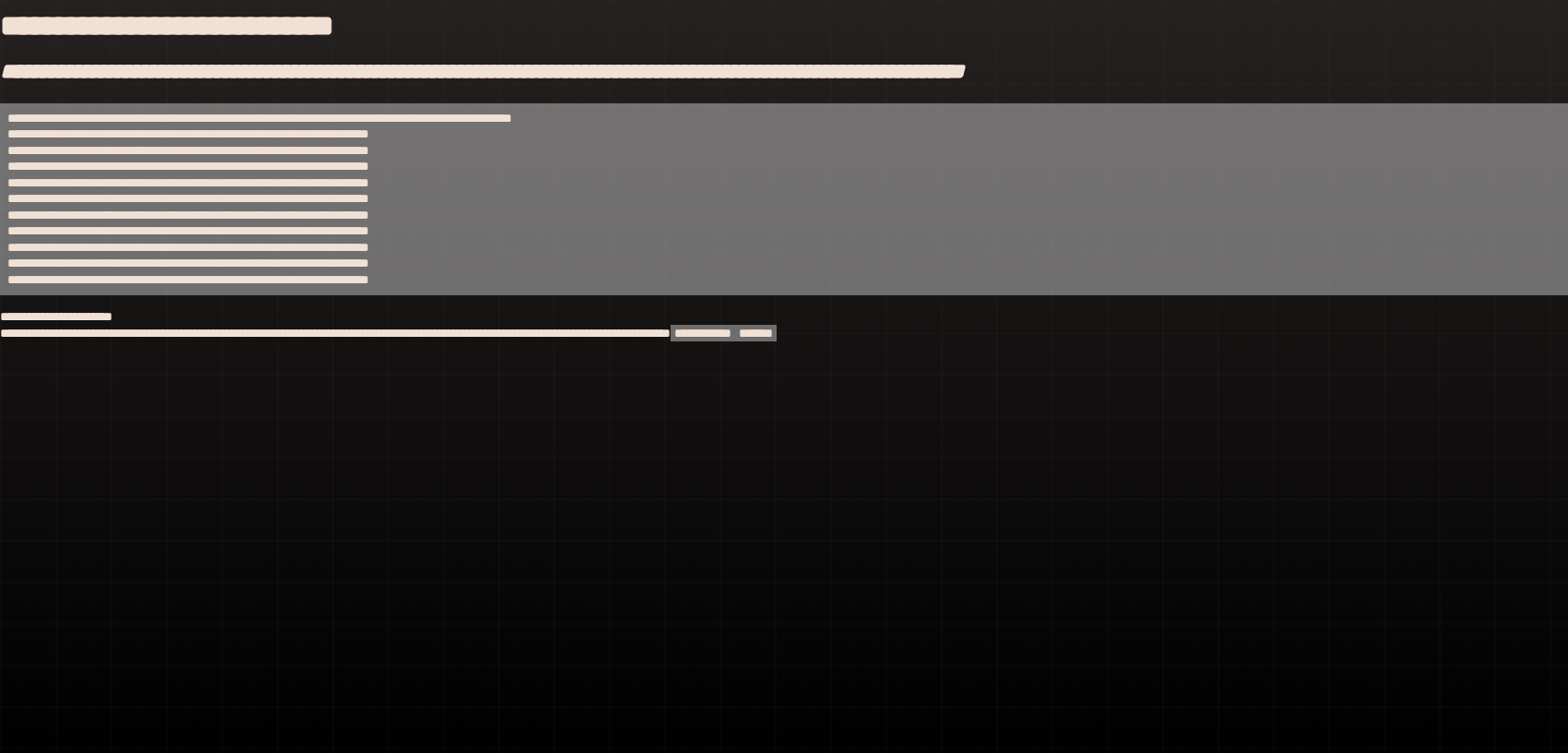 click on "**********" at bounding box center [703, 333] 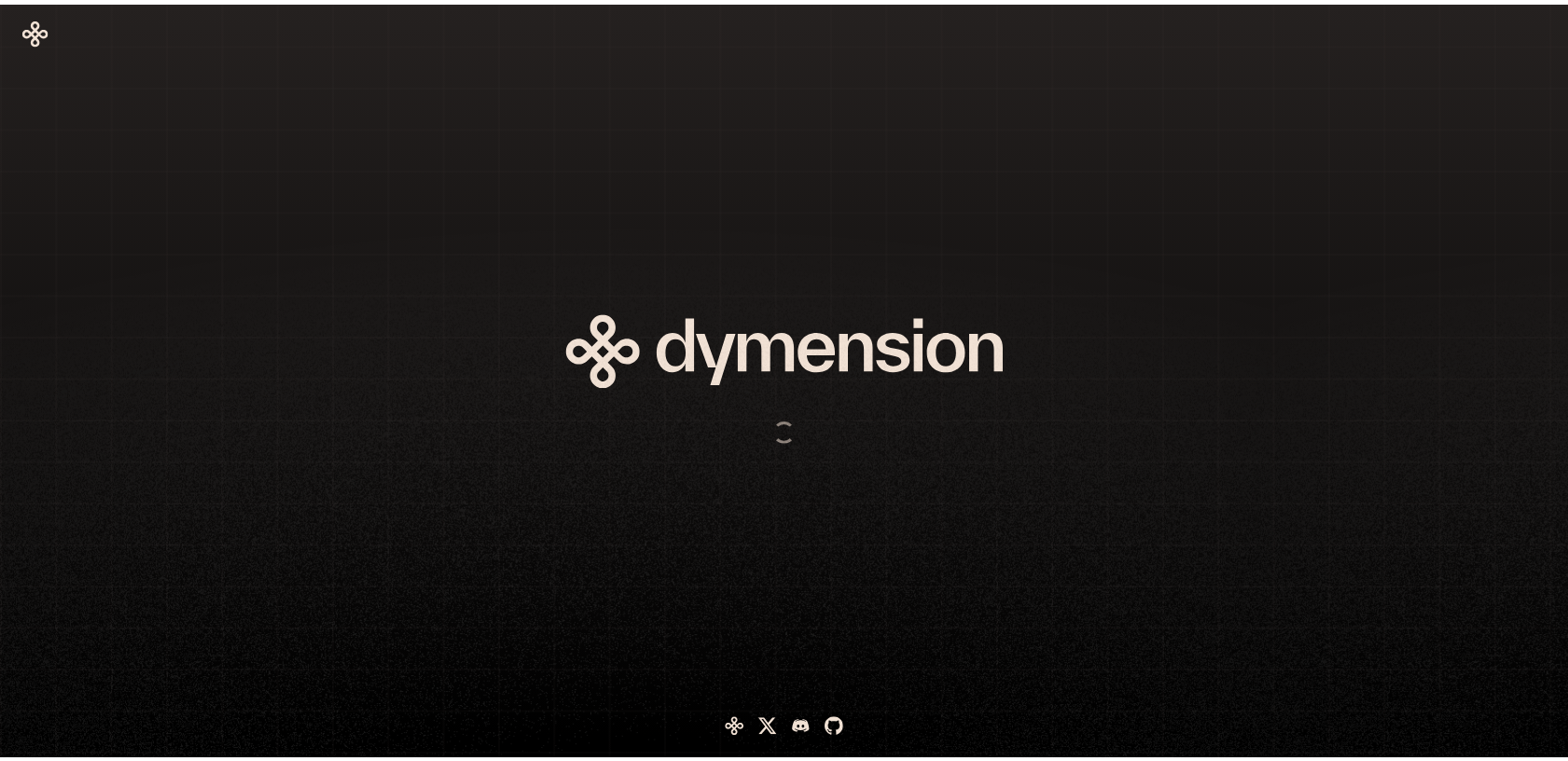 scroll, scrollTop: 0, scrollLeft: 0, axis: both 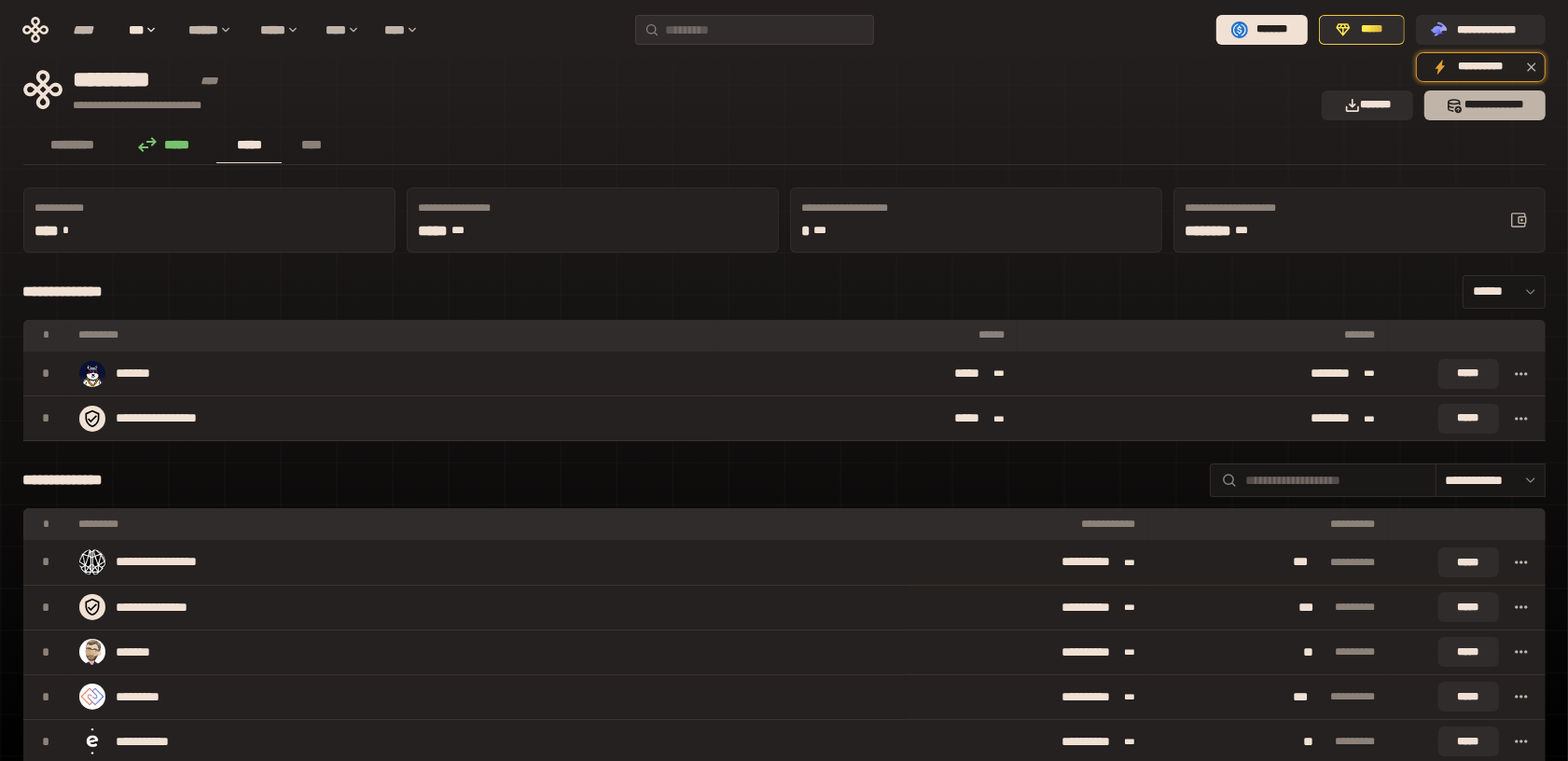 click on "*** *********" at bounding box center [1485, 105] 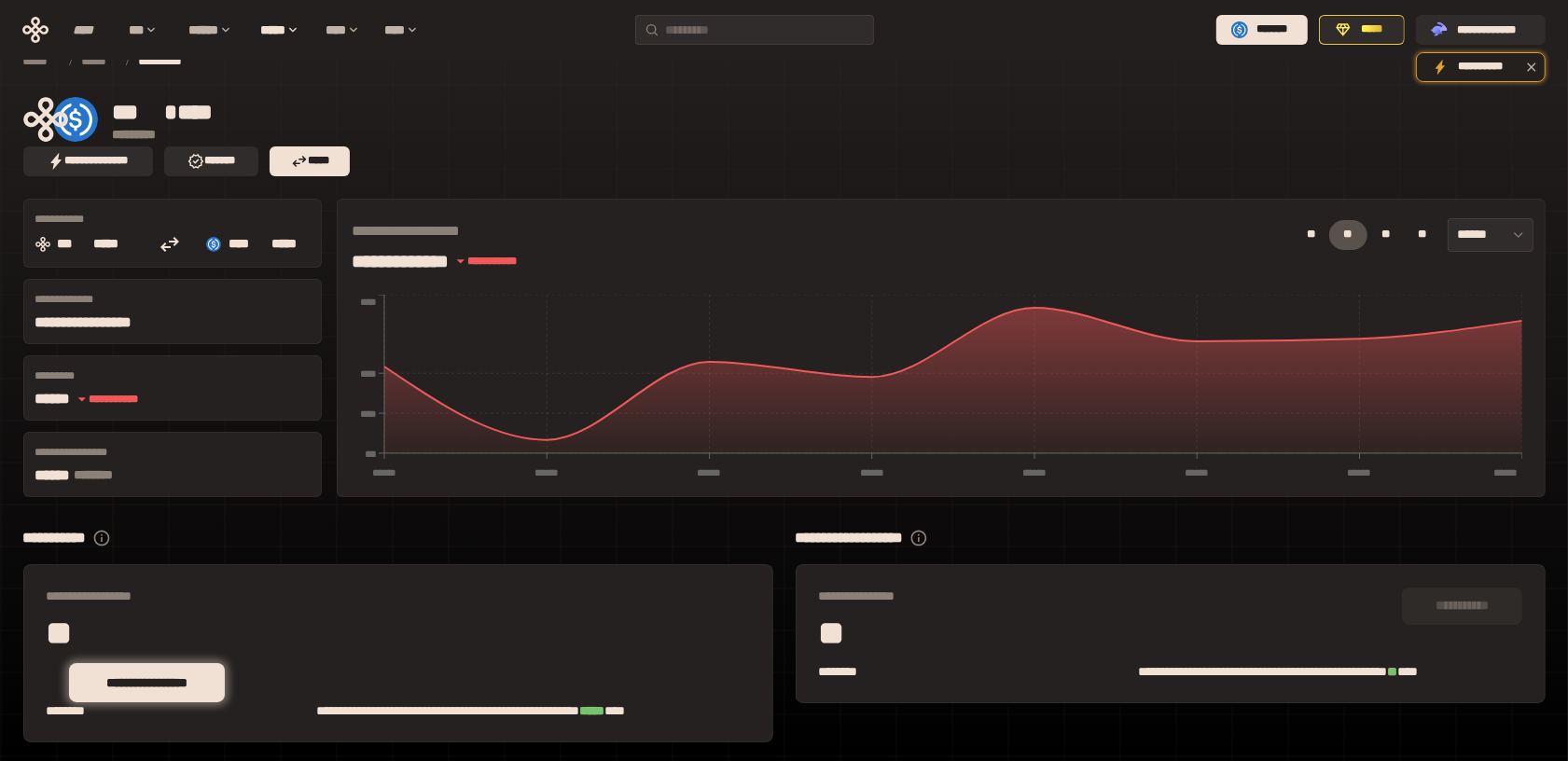 scroll, scrollTop: 0, scrollLeft: 0, axis: both 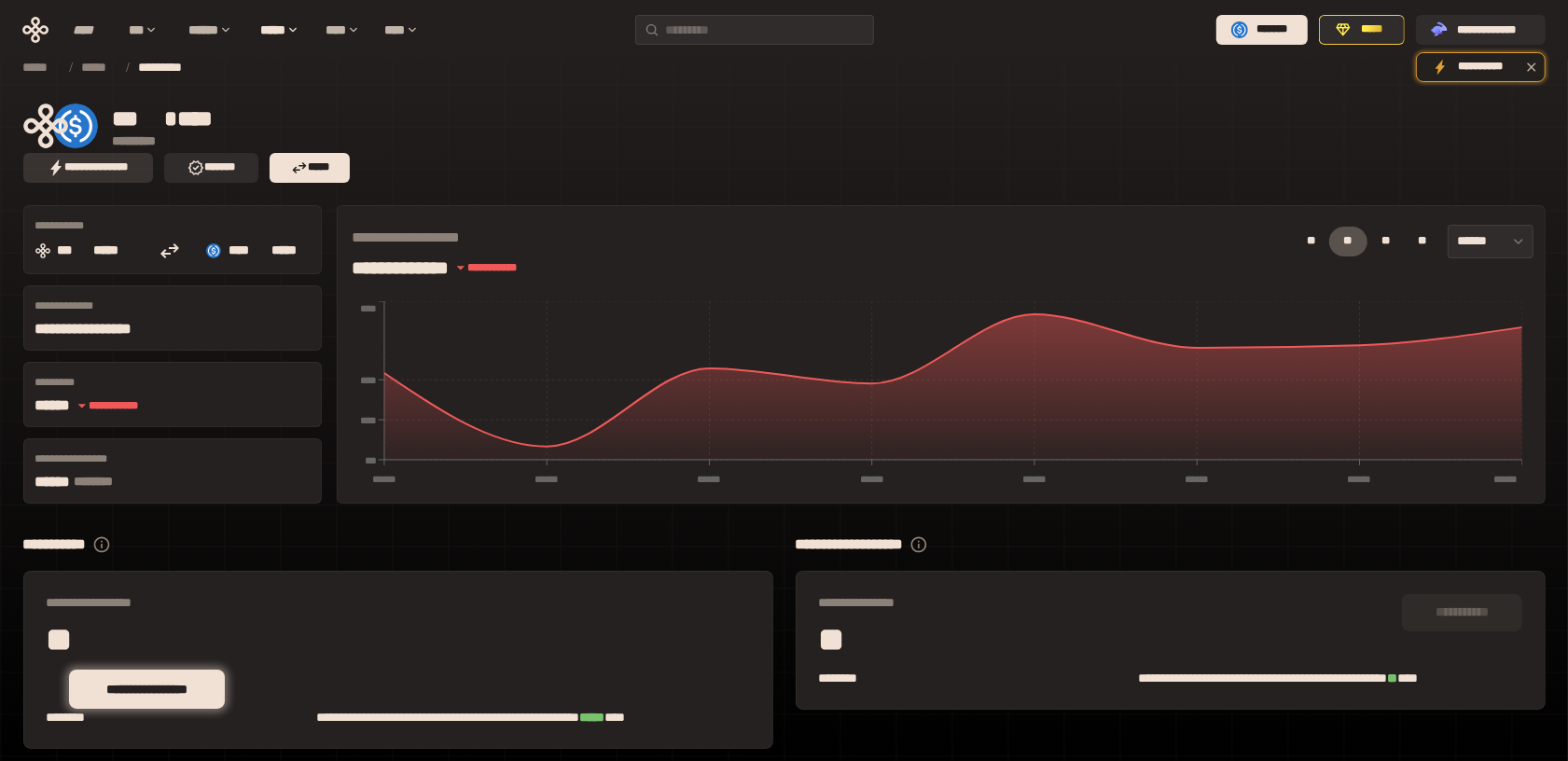 click 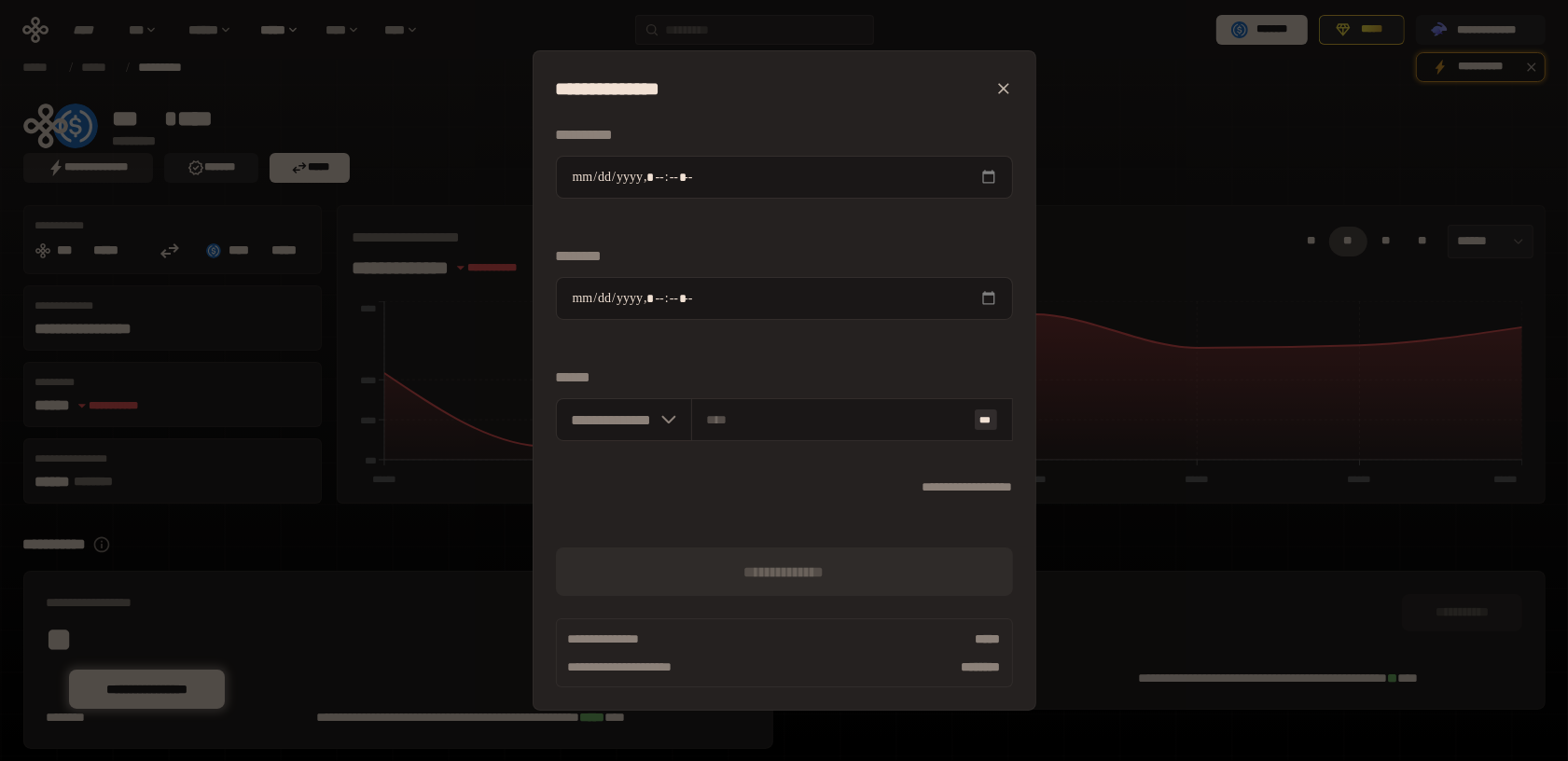 type on "**********" 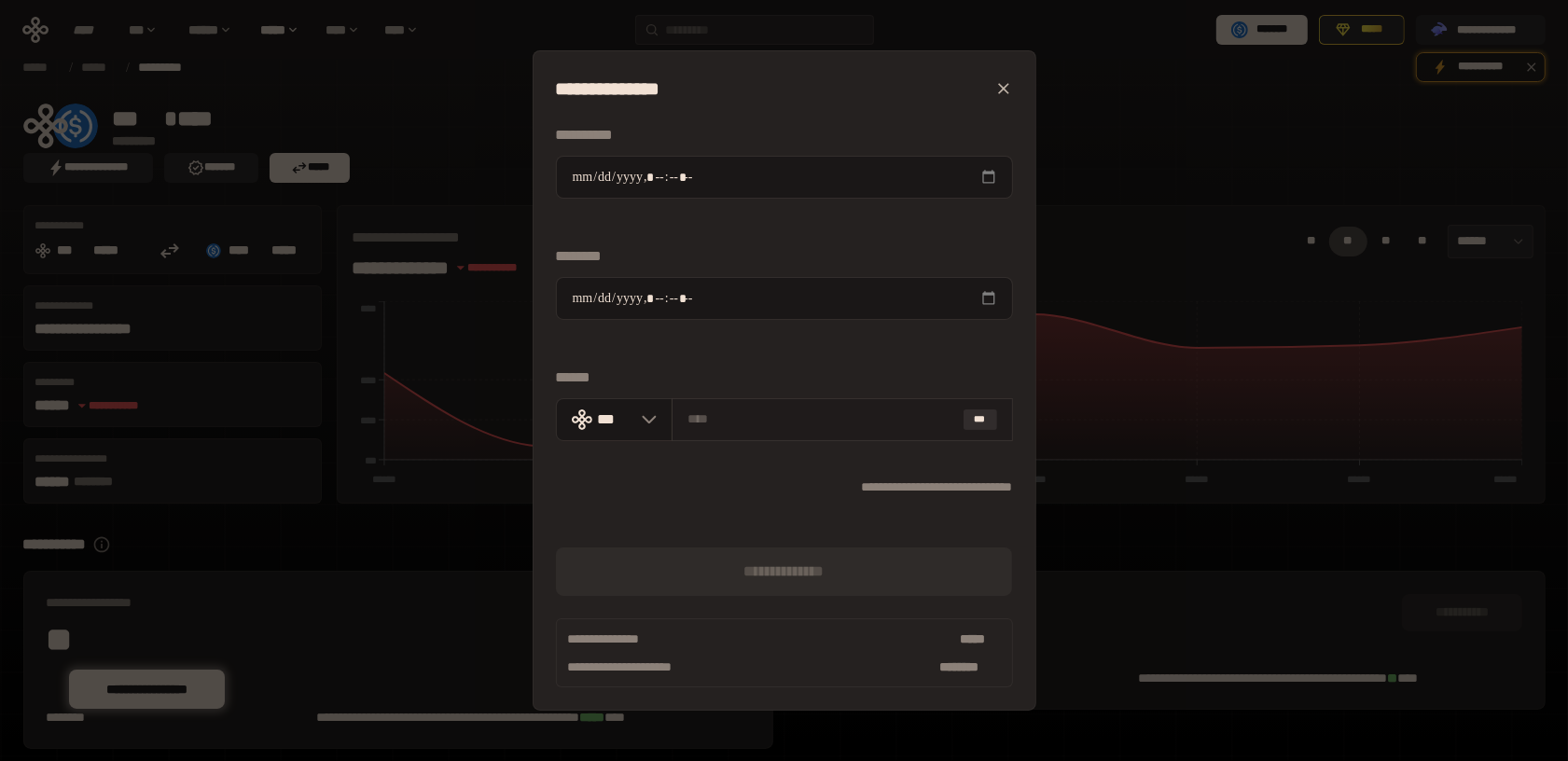 click at bounding box center (822, 419) 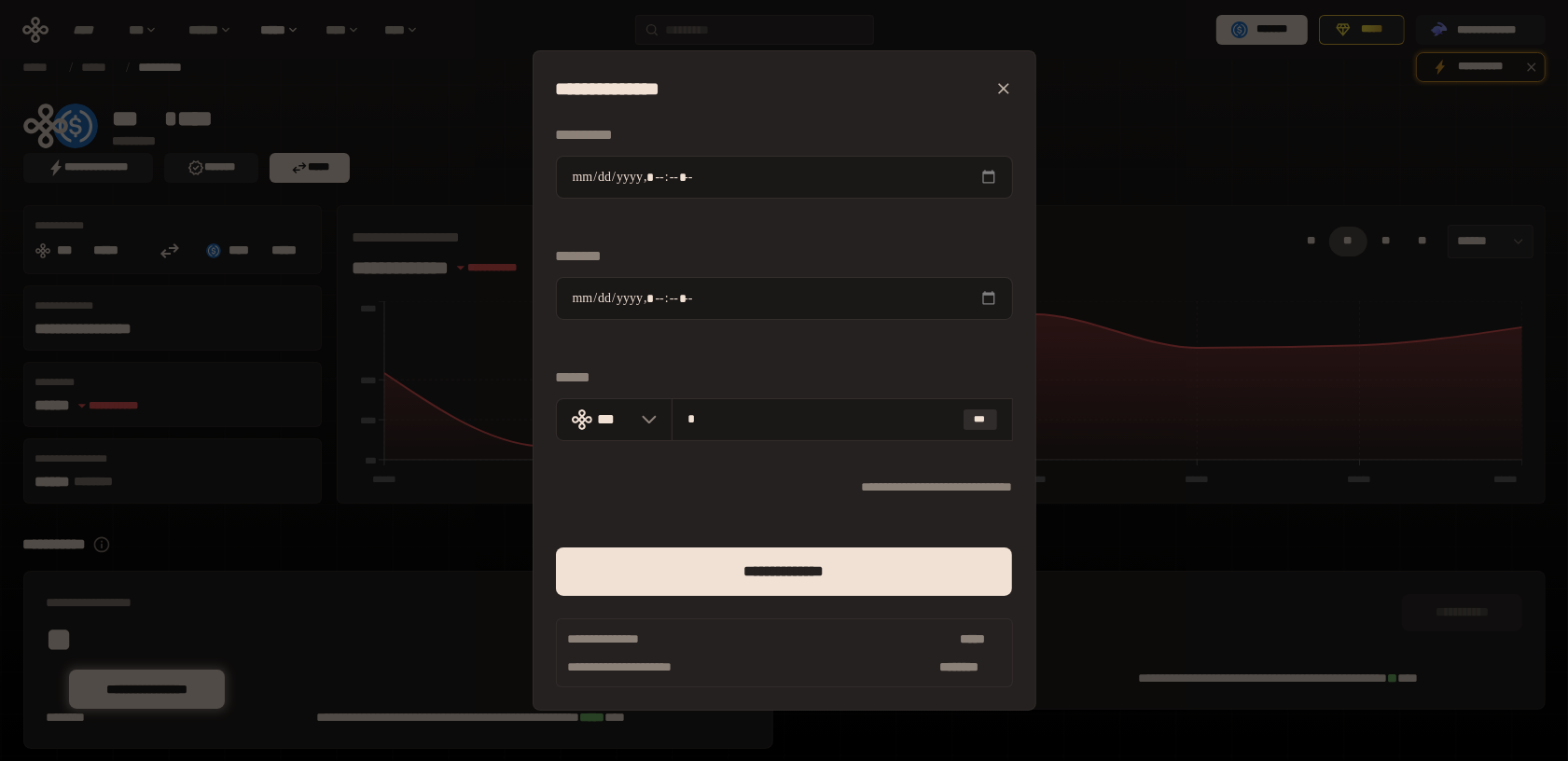 type on "*" 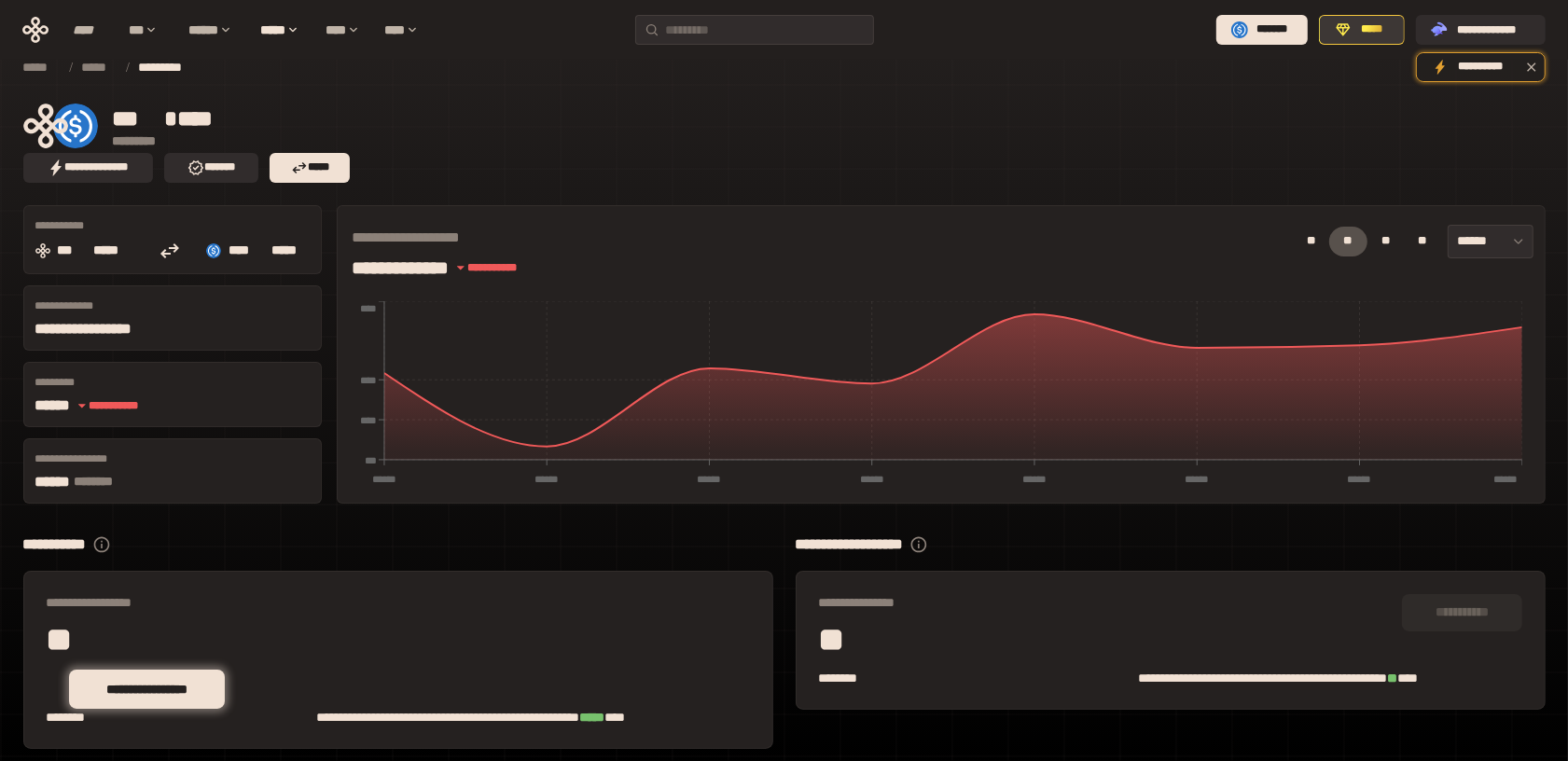 click on "*****" at bounding box center (1372, 30) 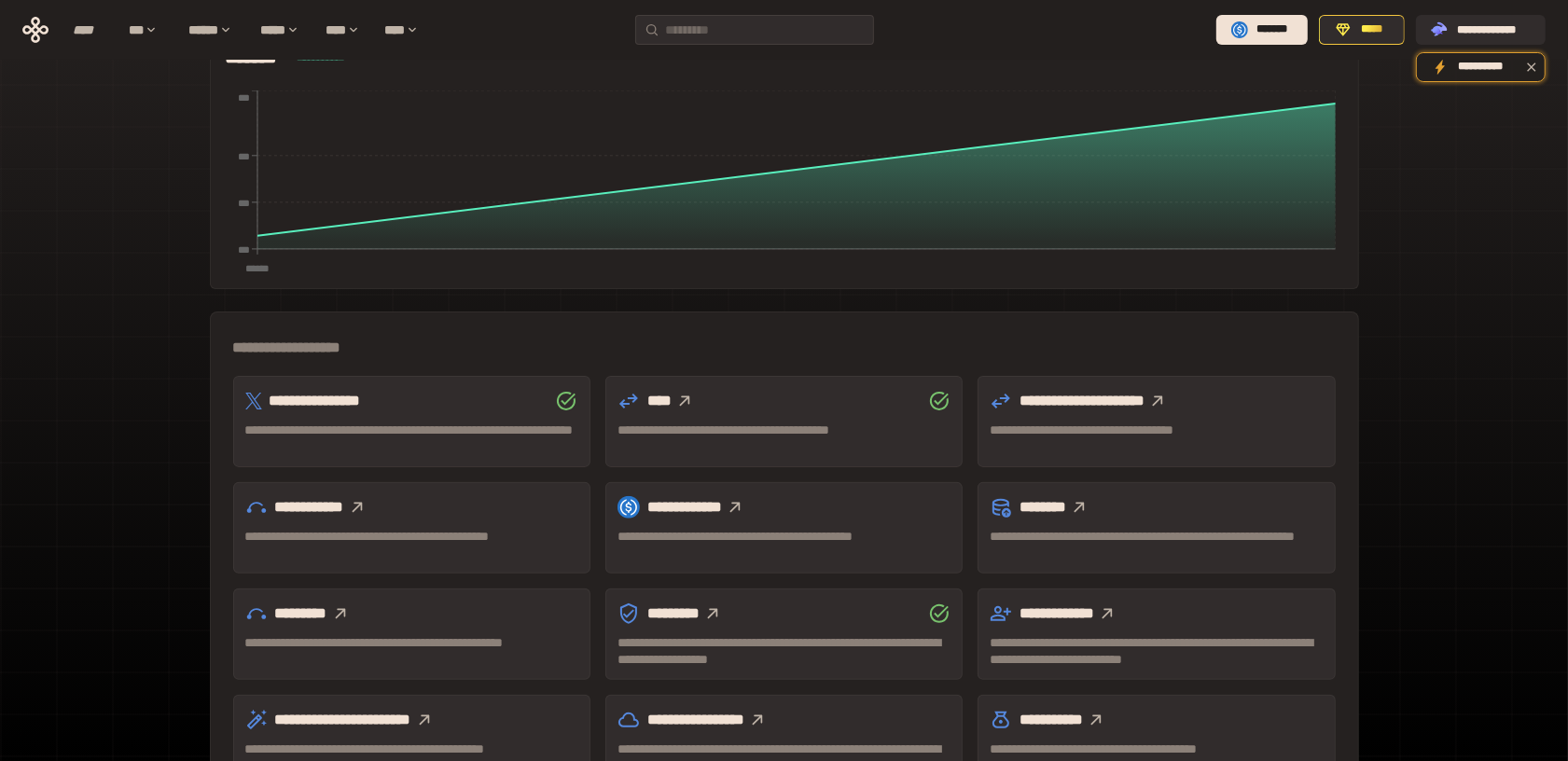 scroll, scrollTop: 0, scrollLeft: 0, axis: both 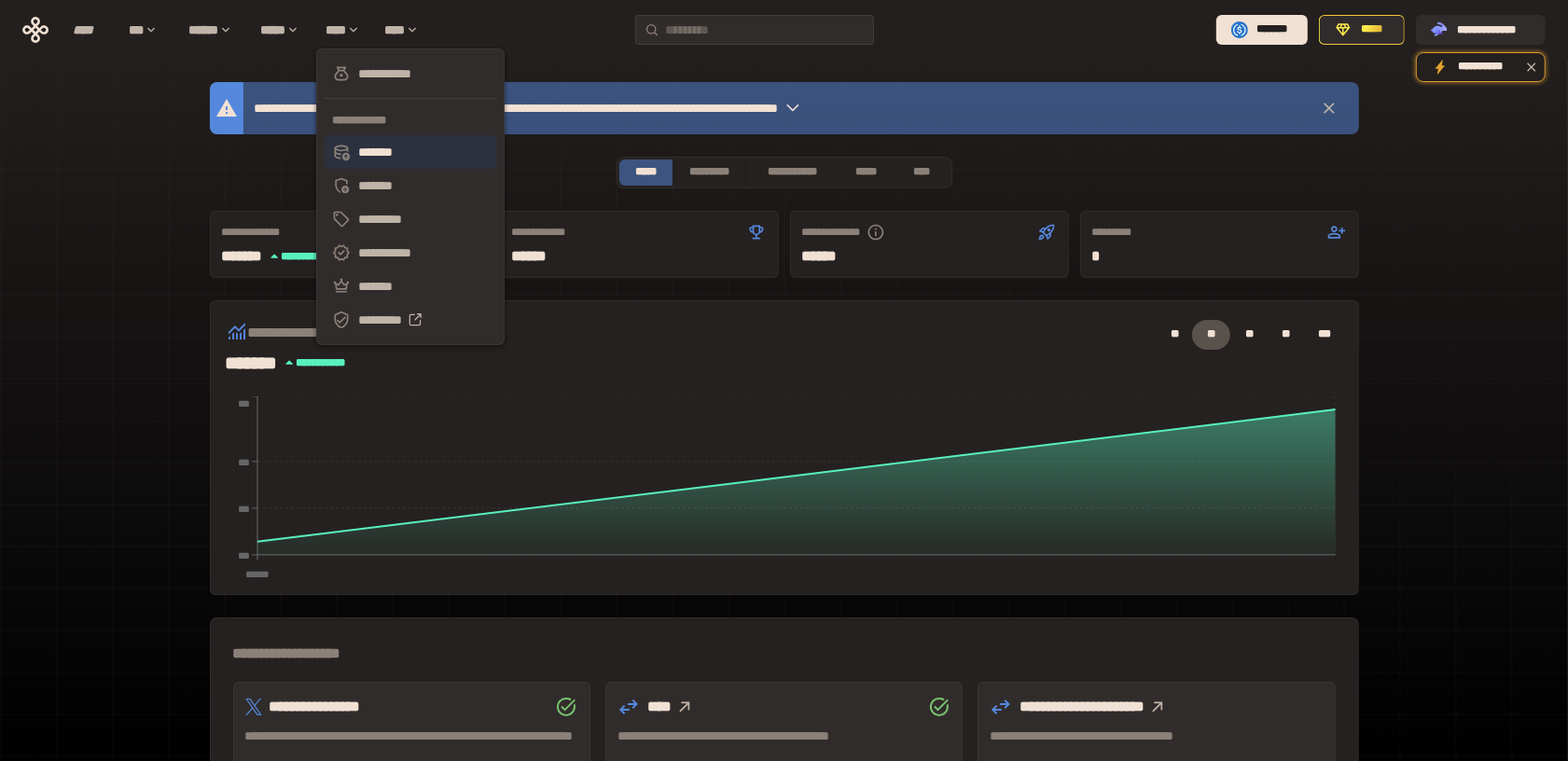 click on "*******" at bounding box center (410, 152) 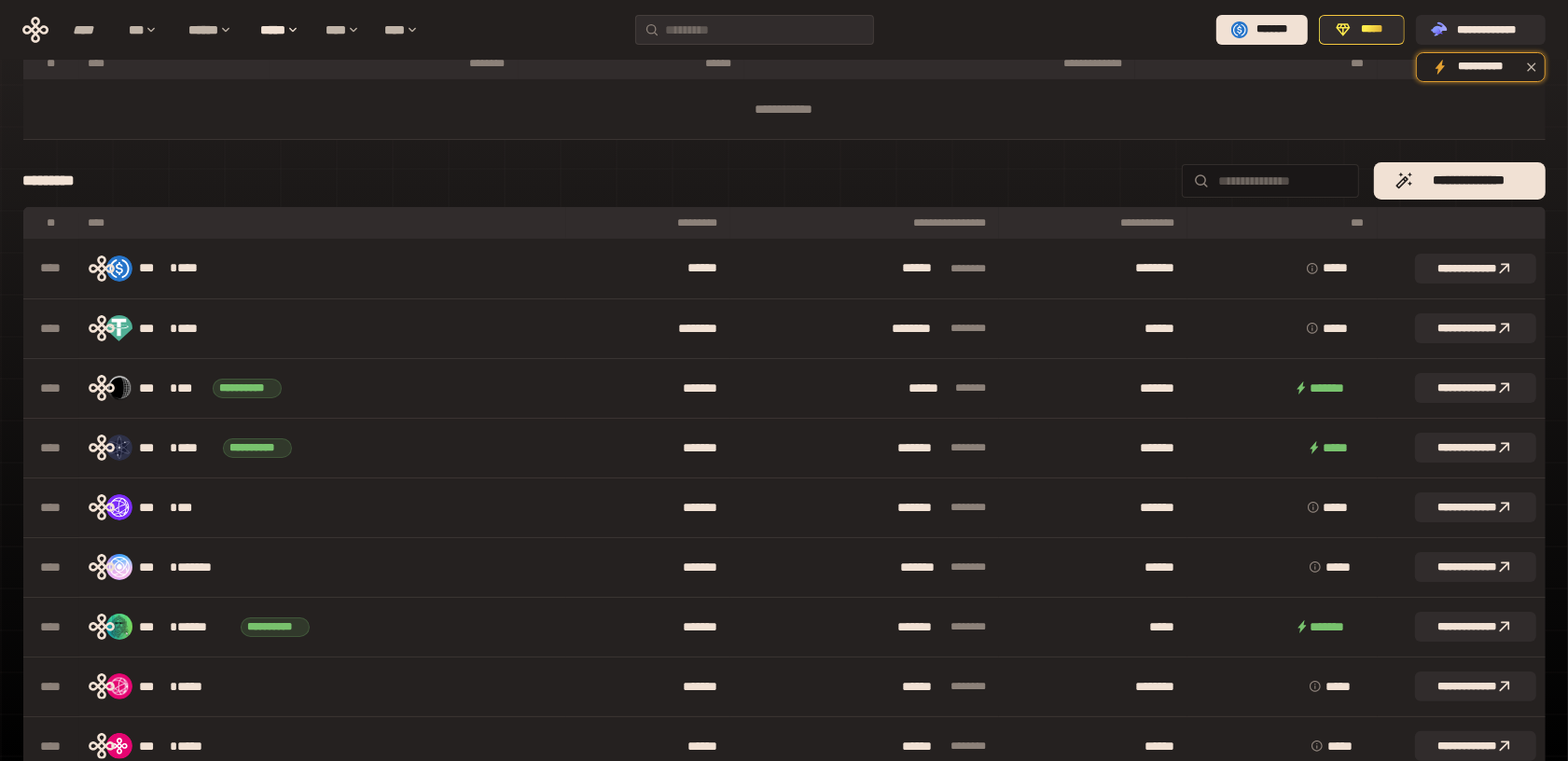 scroll, scrollTop: 117, scrollLeft: 0, axis: vertical 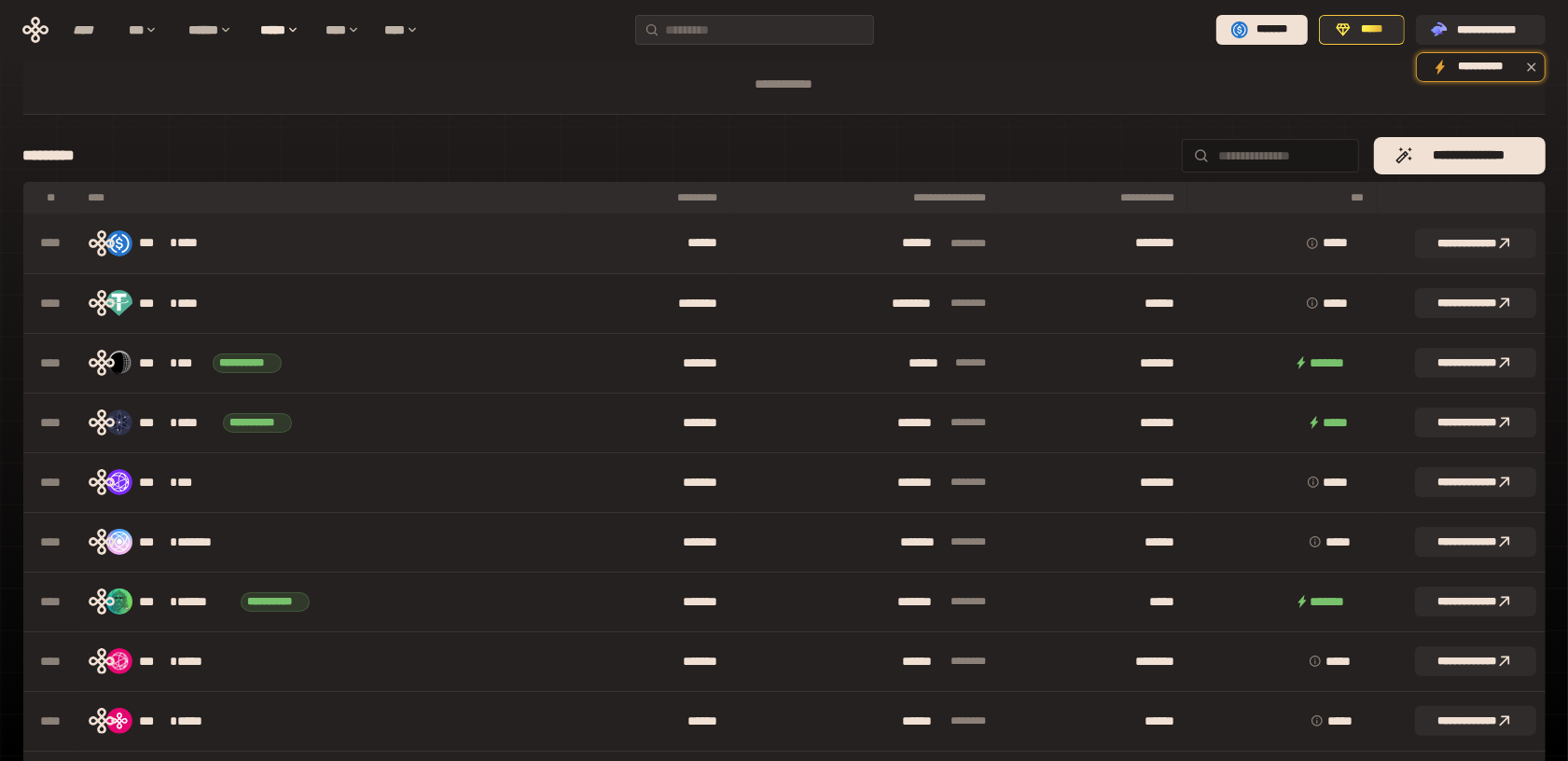 click on "*** * ****" at bounding box center [179, 243] 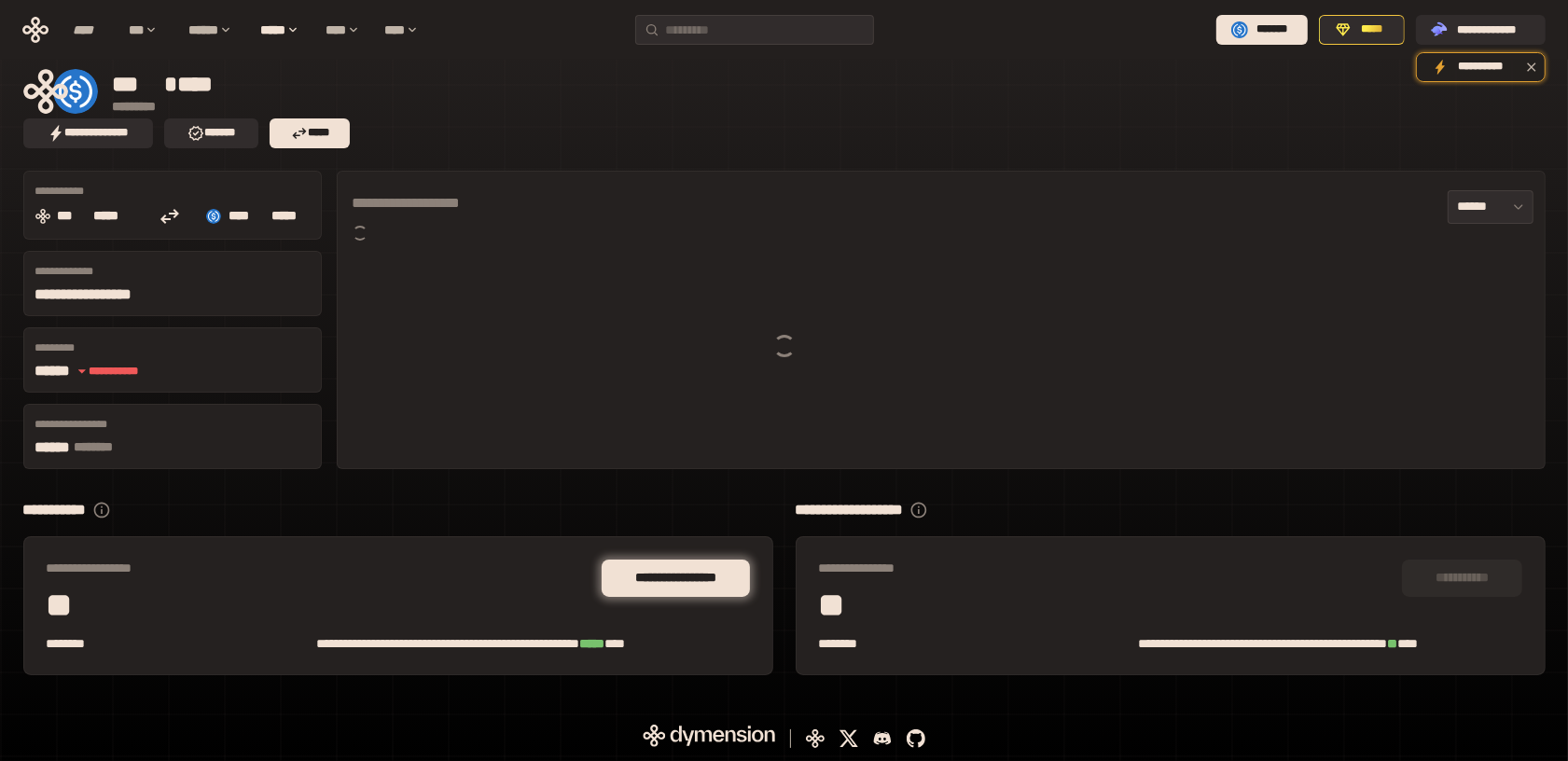 scroll, scrollTop: 7, scrollLeft: 0, axis: vertical 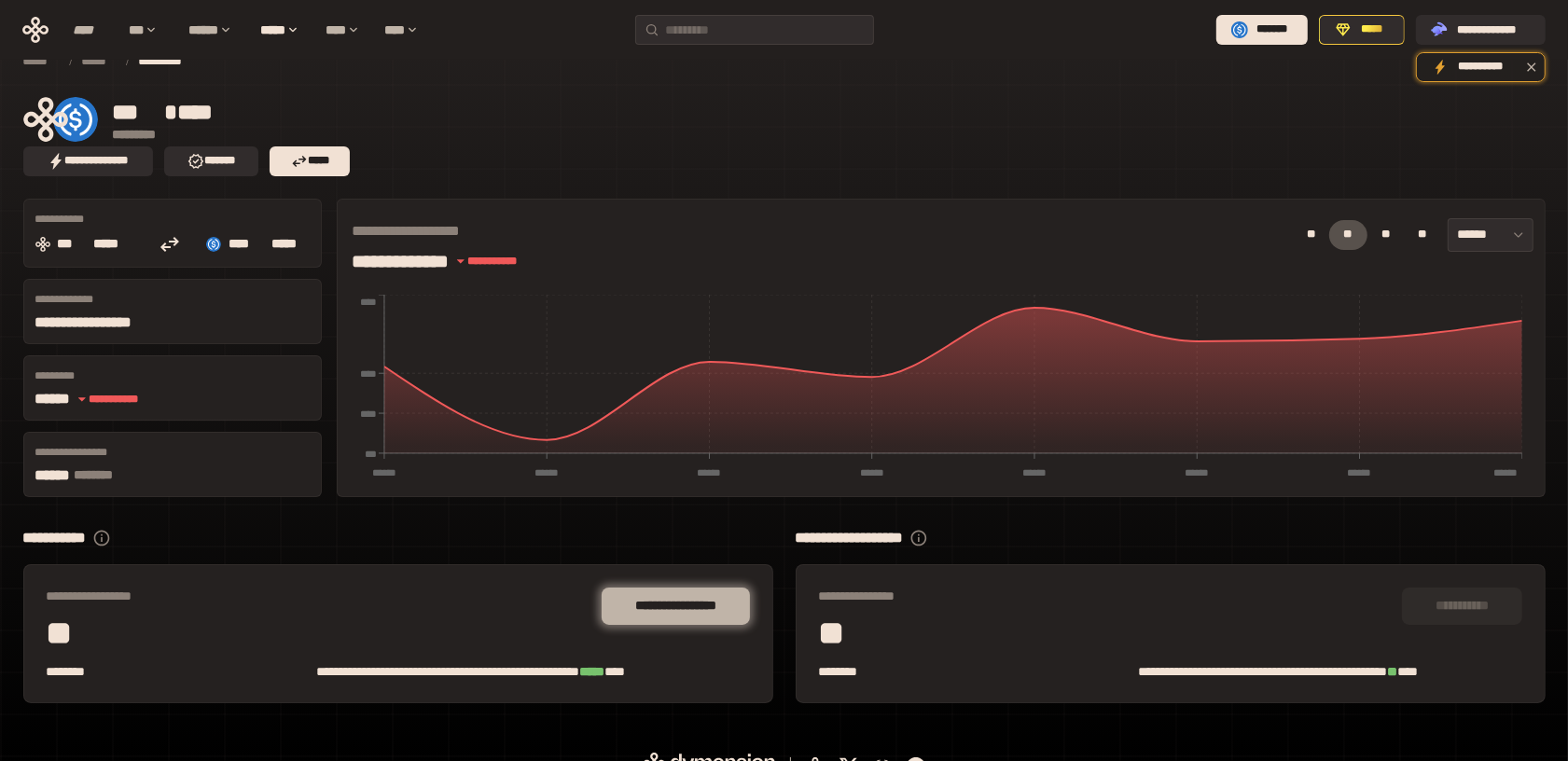click on "**********" at bounding box center [675, 606] 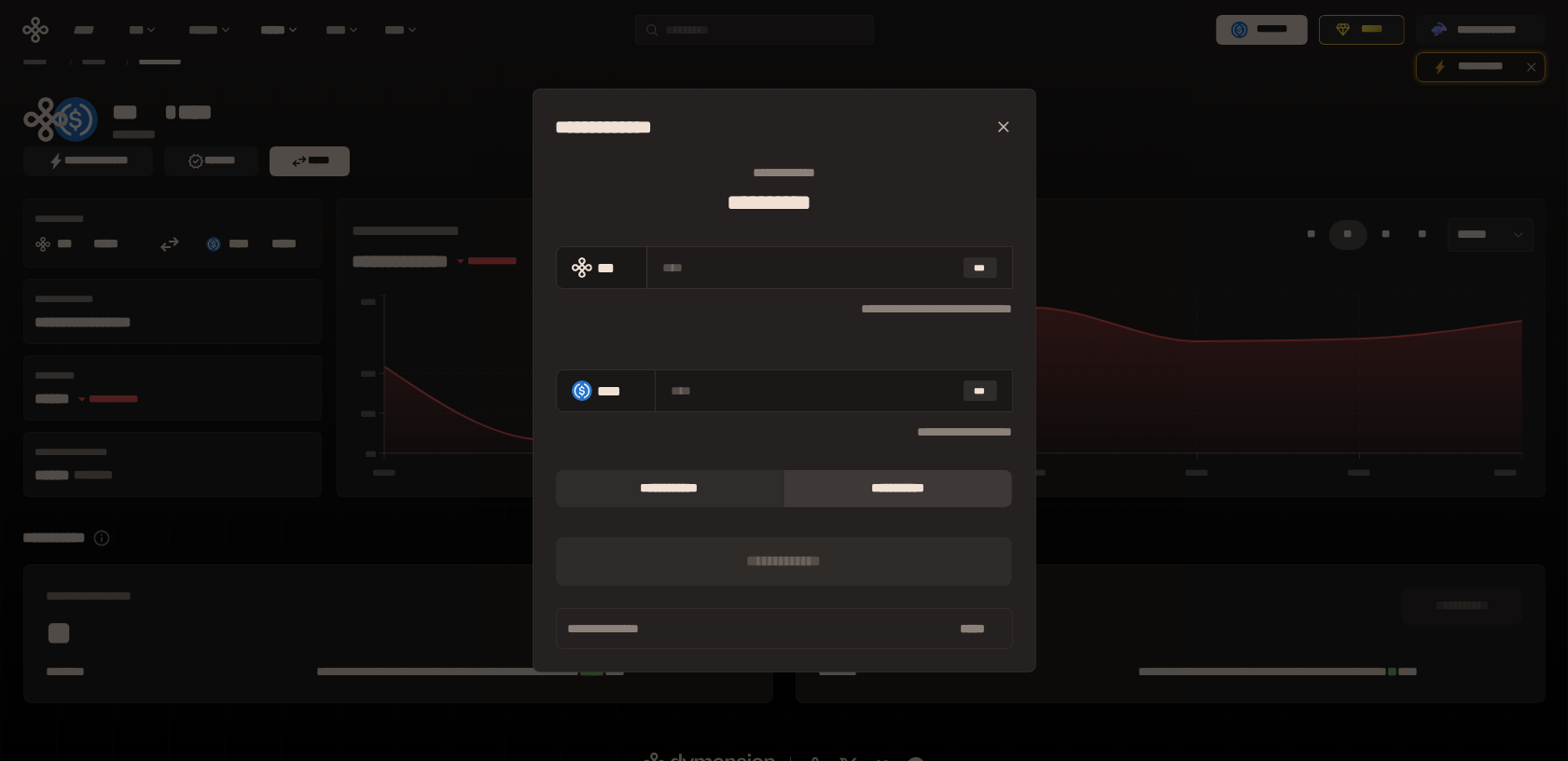 click at bounding box center (809, 268) 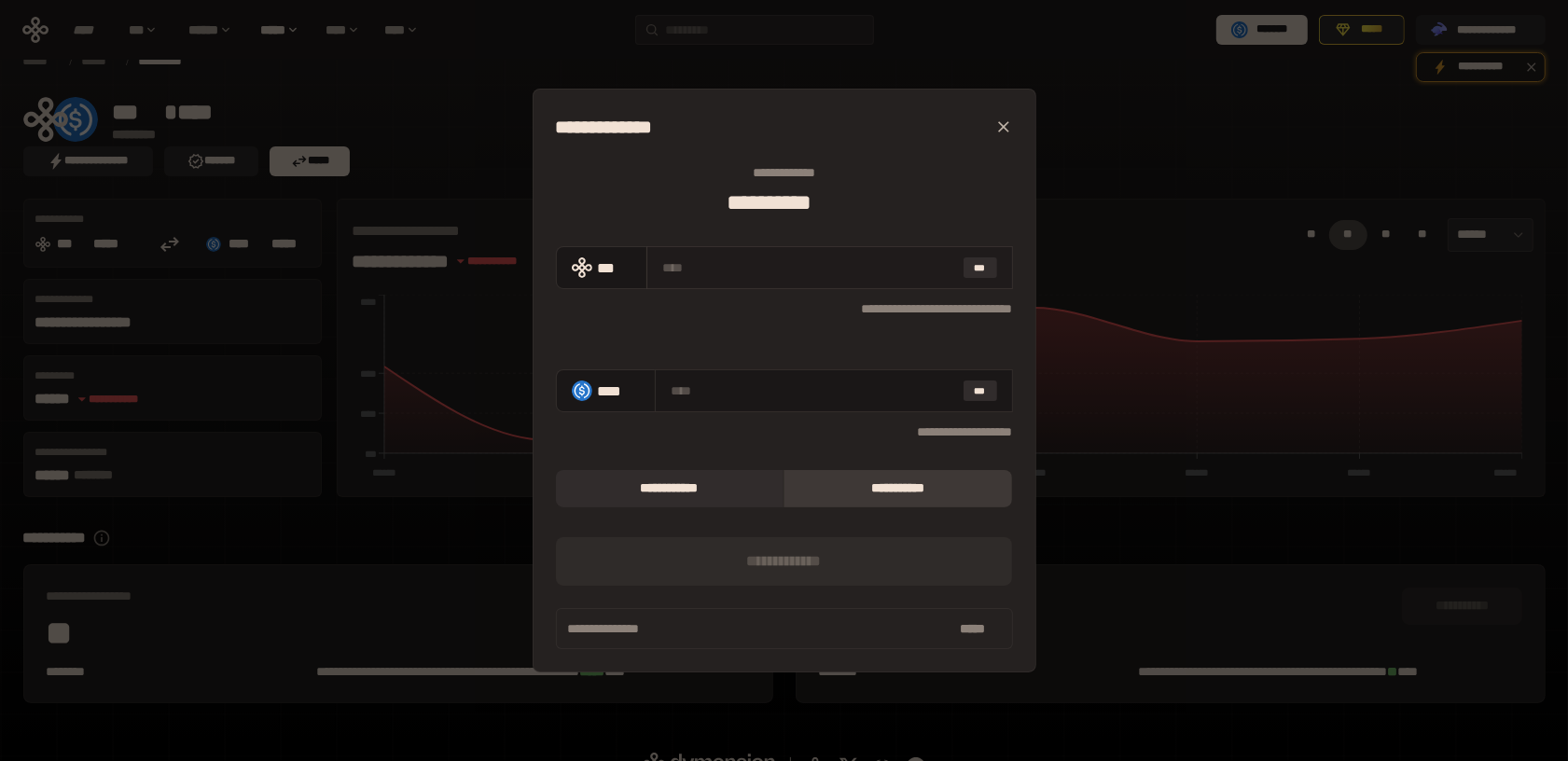 type on "*" 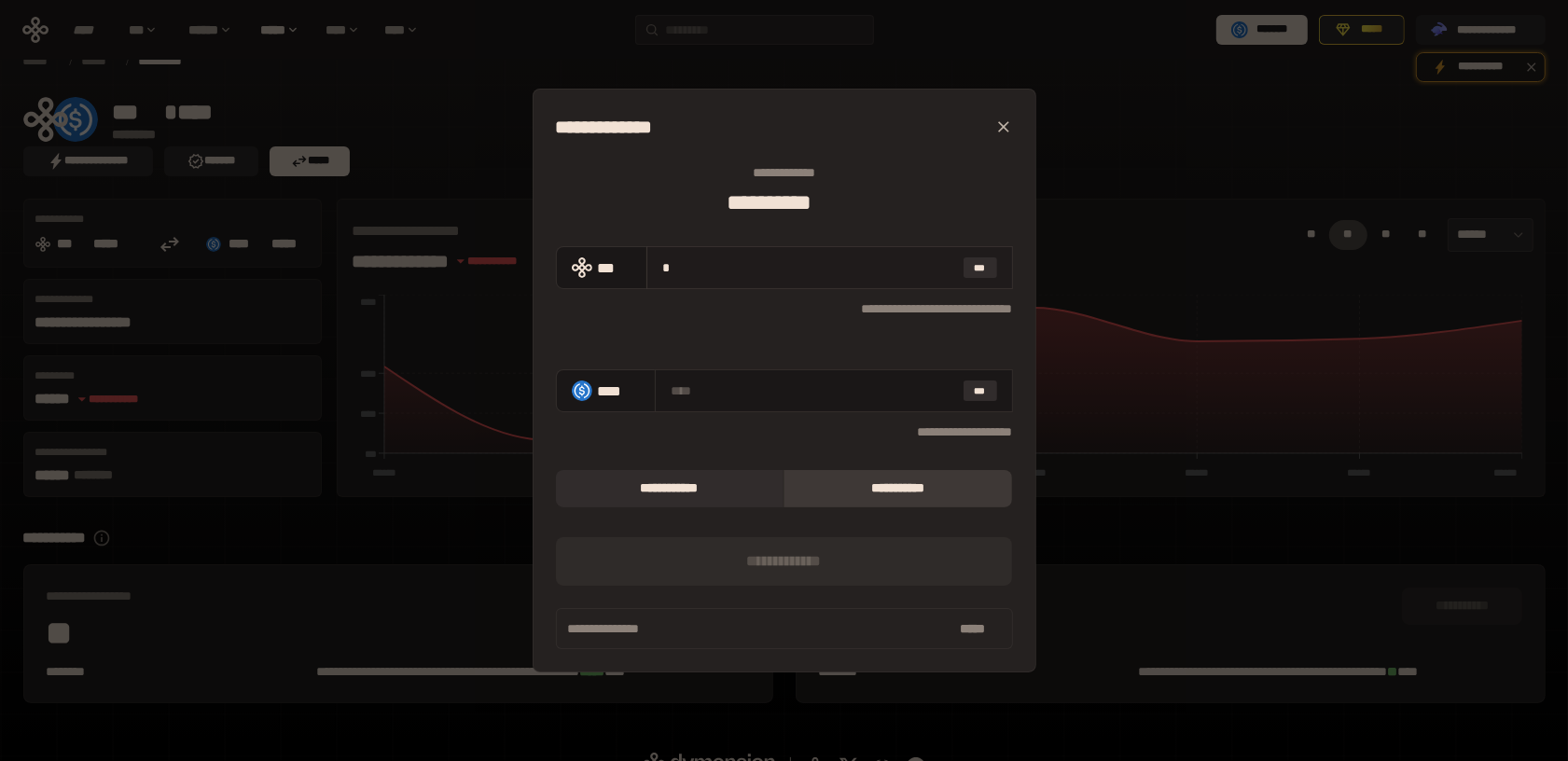 type on "**********" 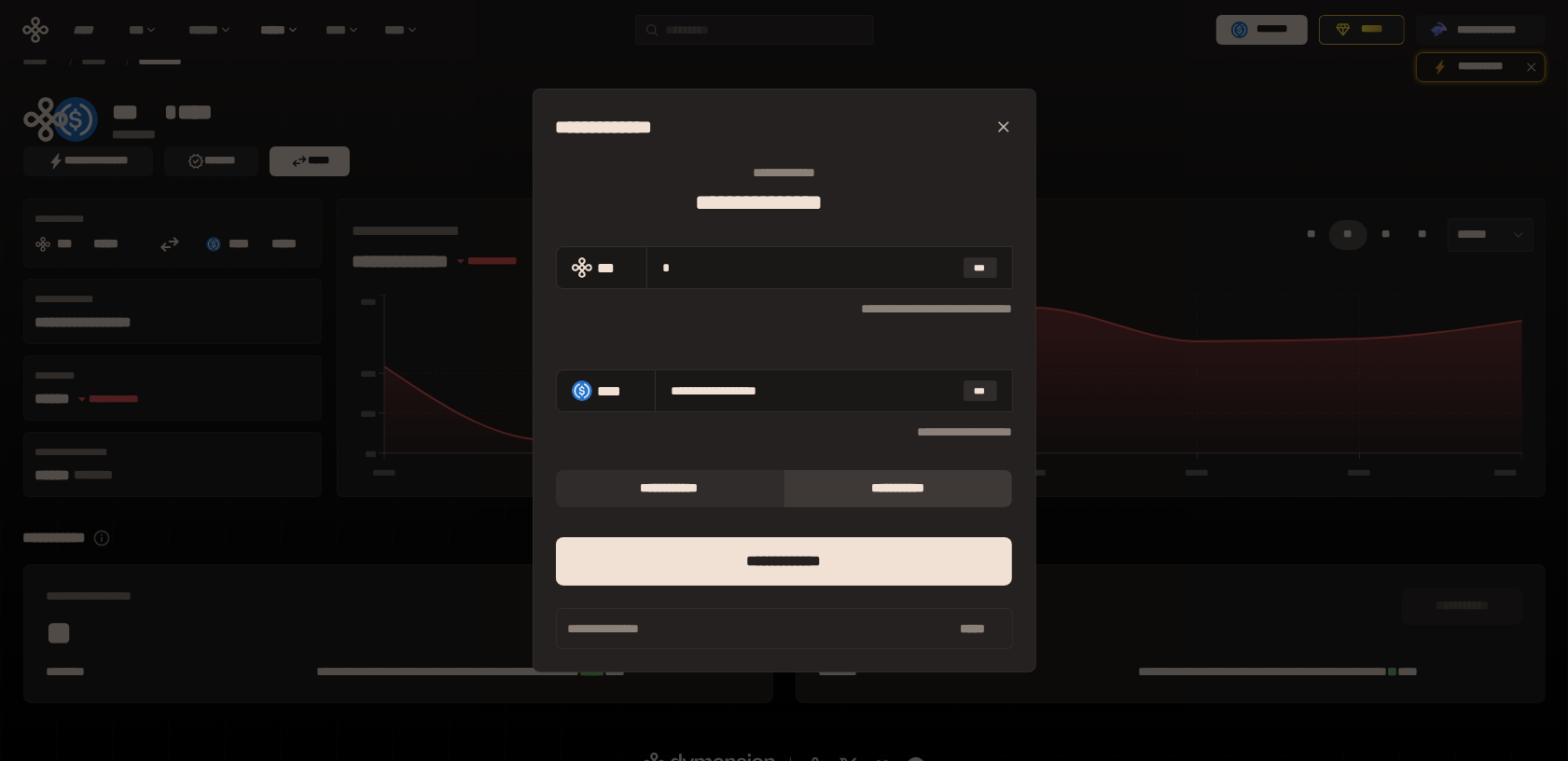 type on "*" 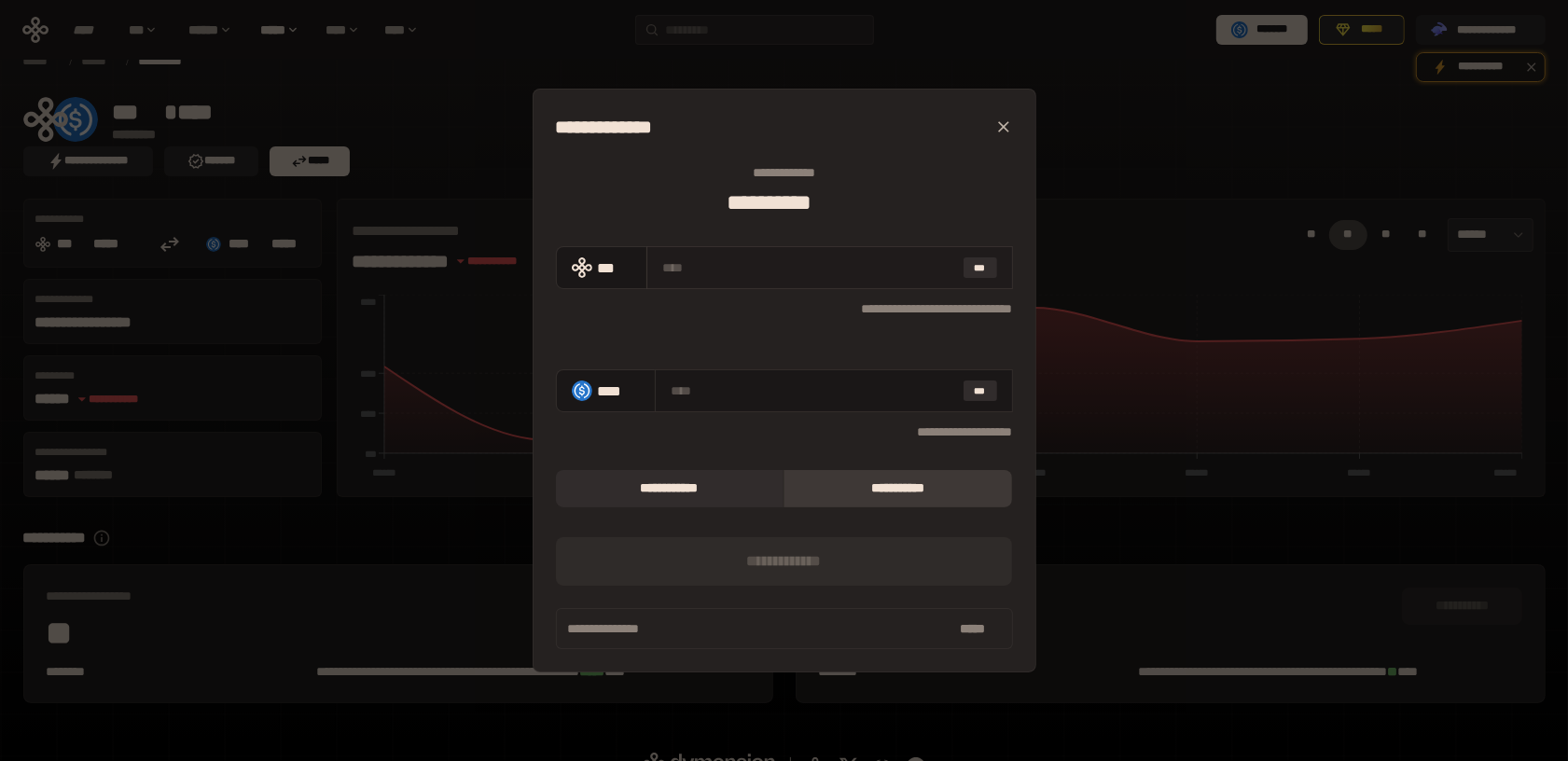click at bounding box center [809, 268] 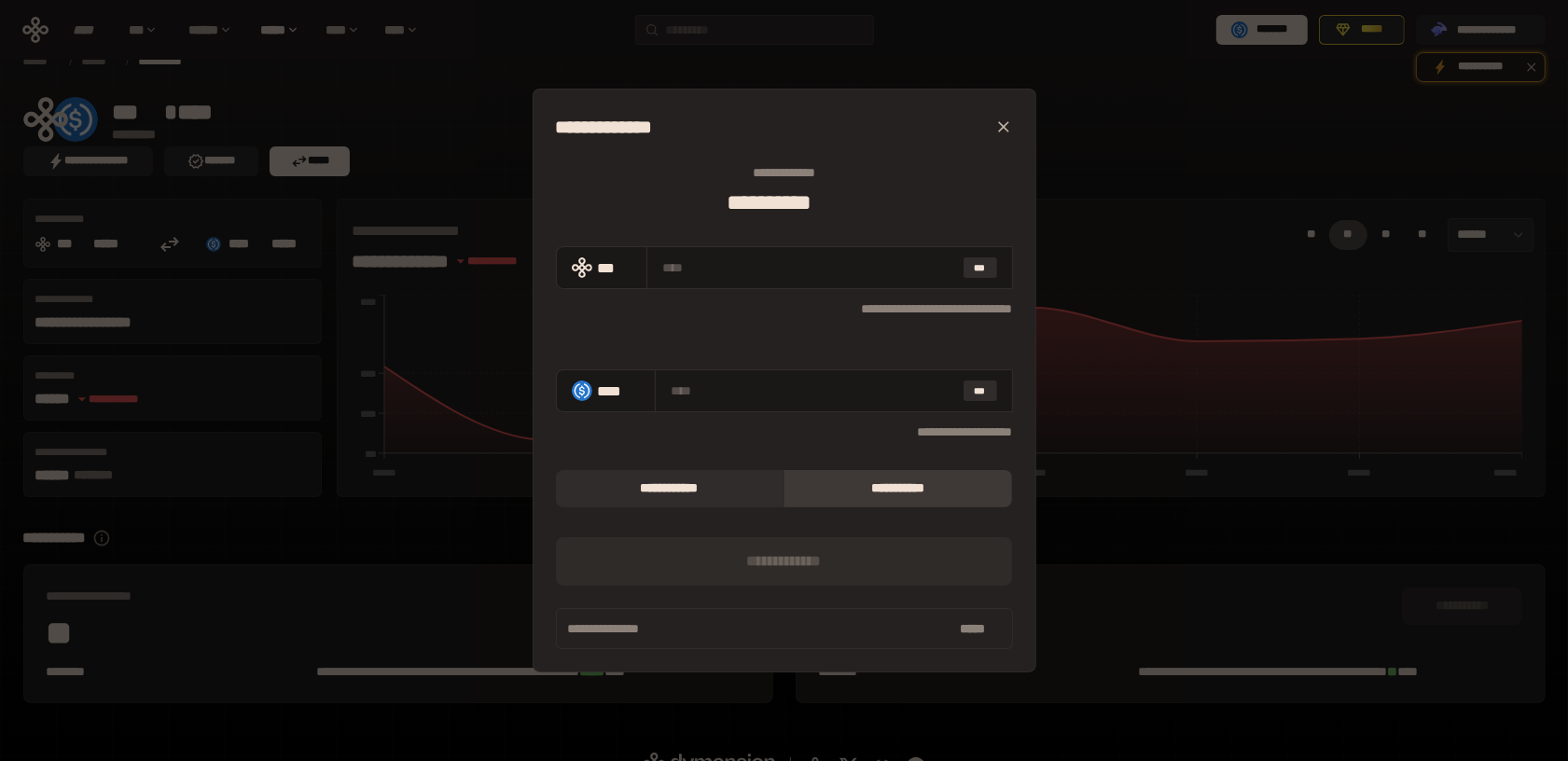 type on "*" 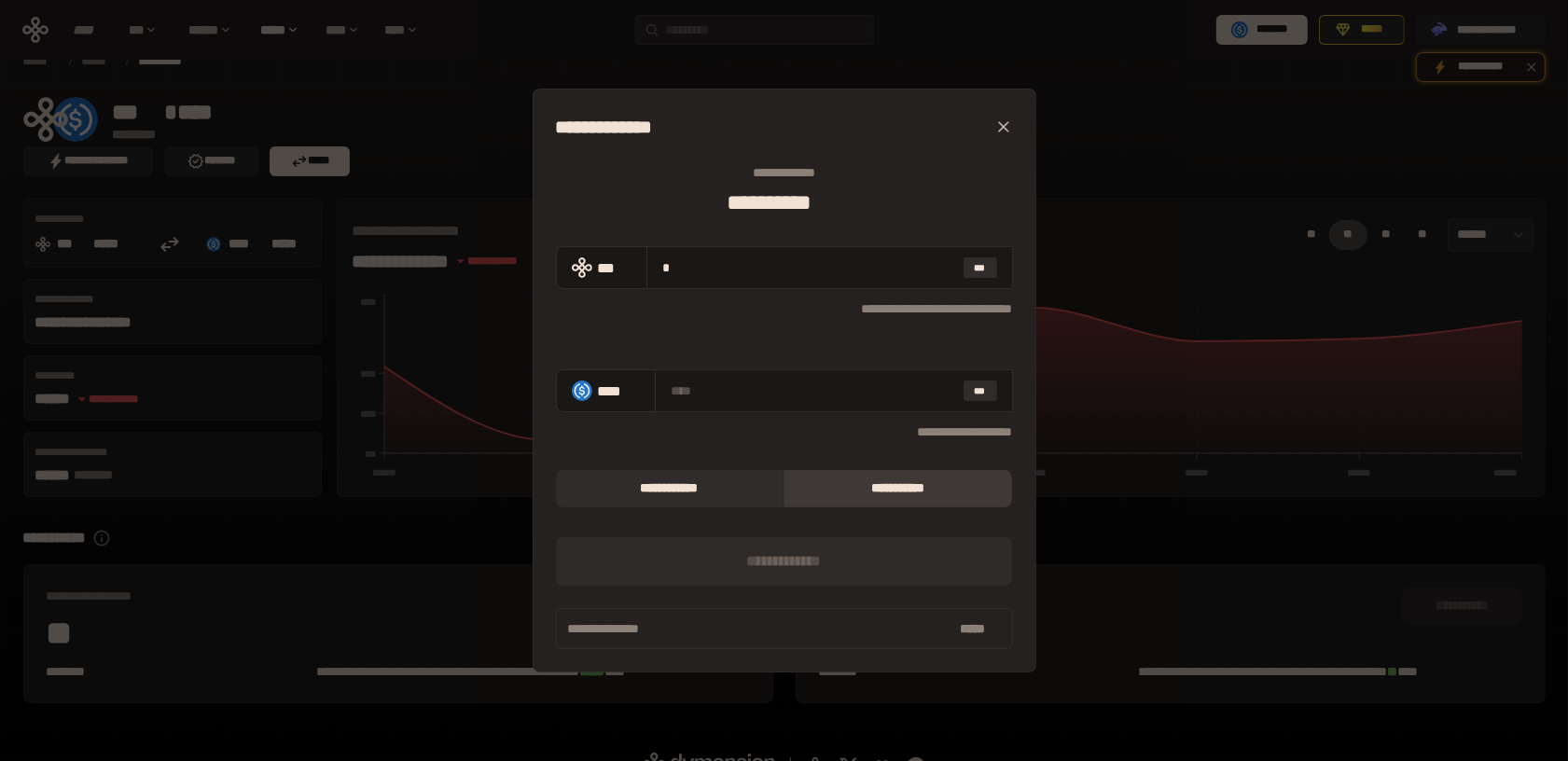 type on "**********" 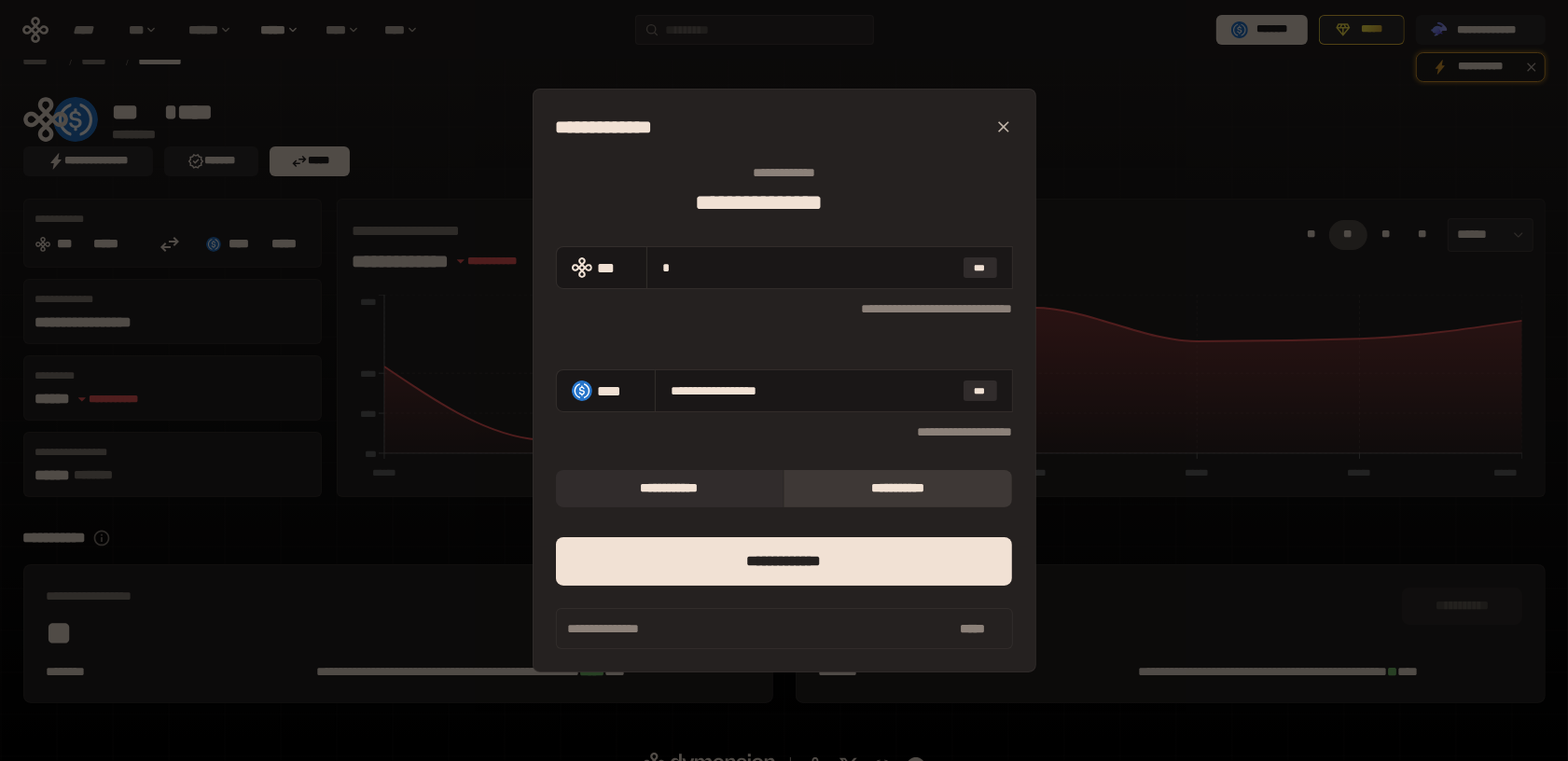 type on "*" 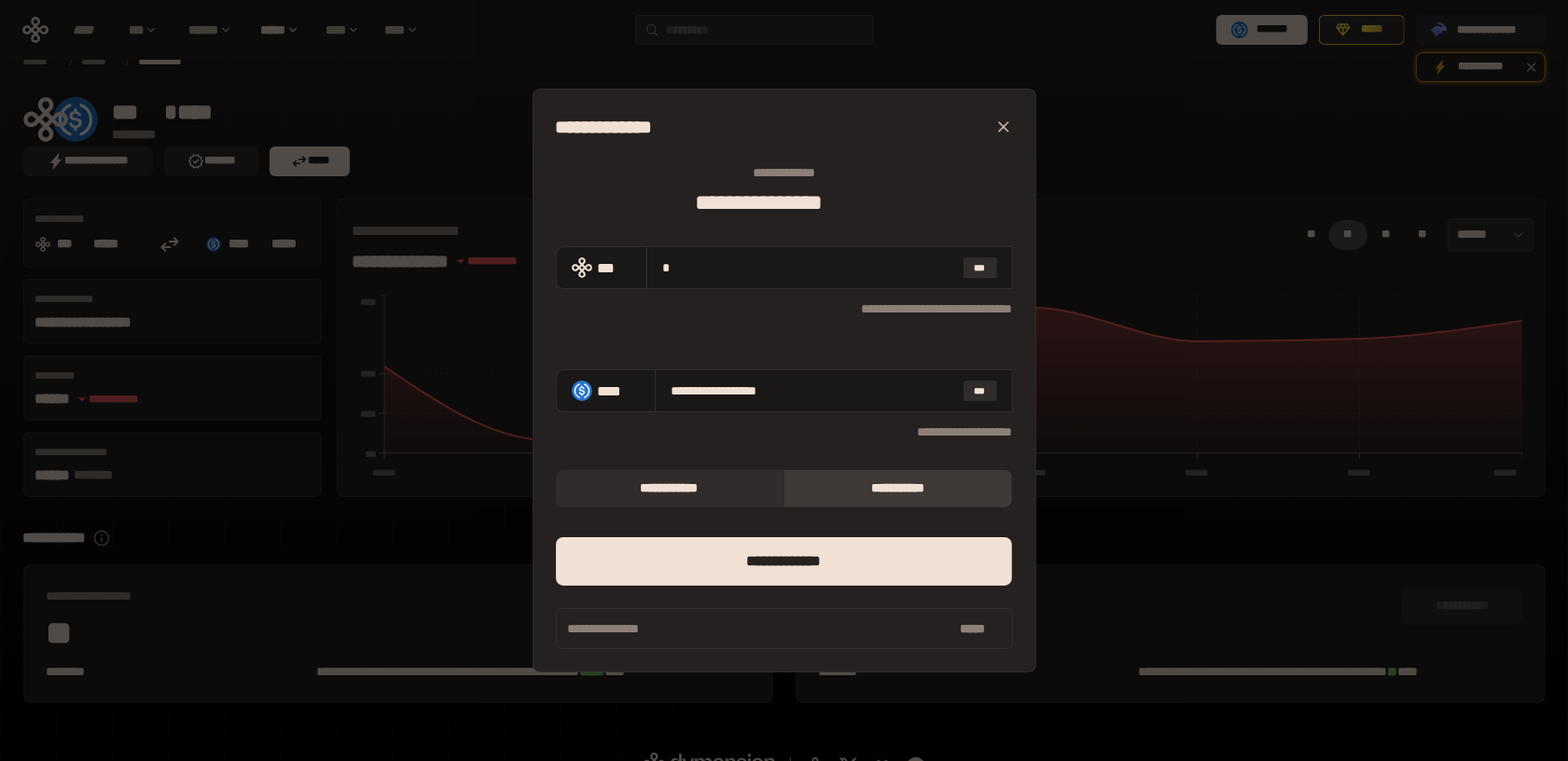 click on "**********" at bounding box center [897, 489] 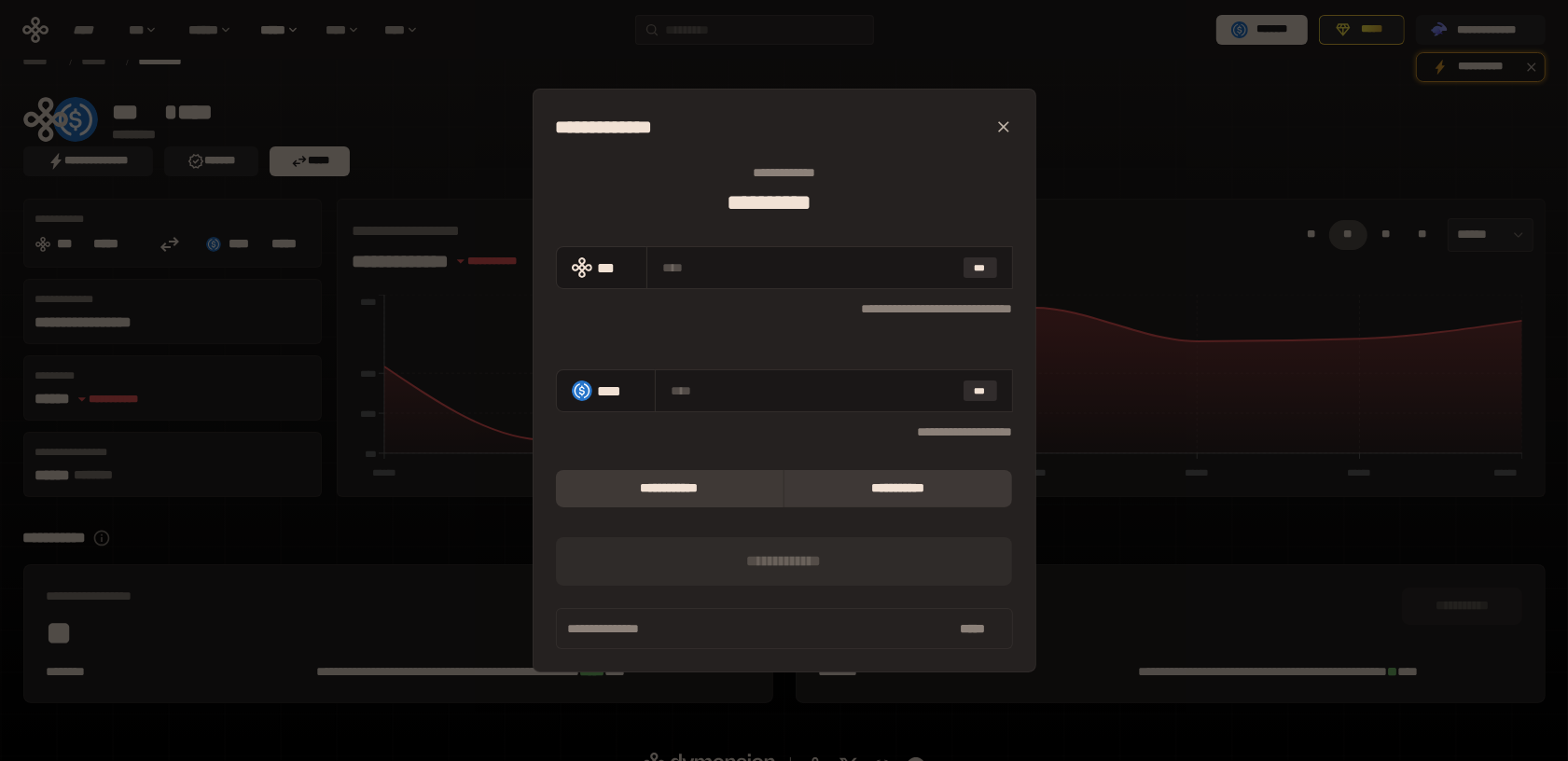 click on "**********" at bounding box center (670, 489) 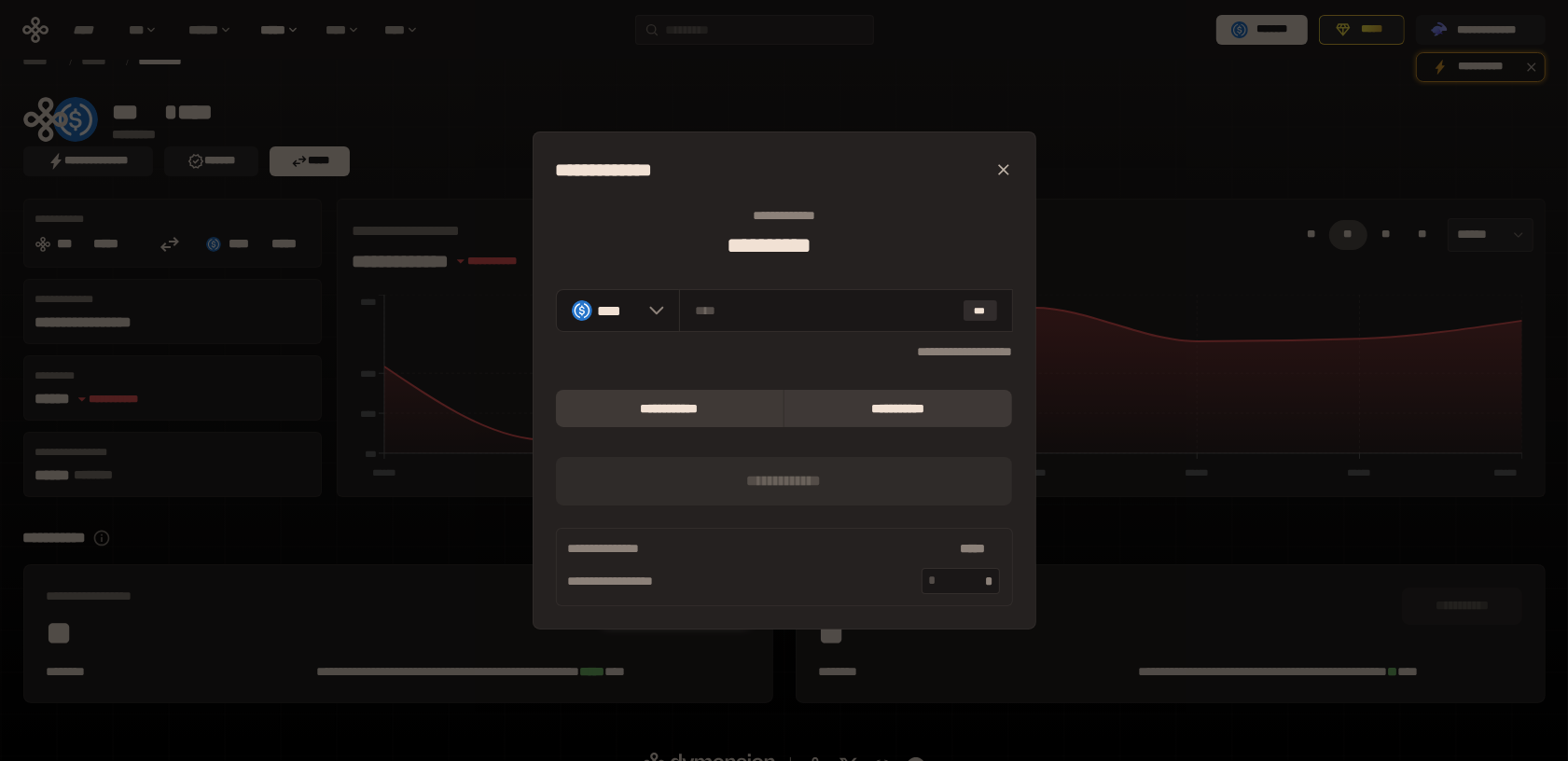 click on "**********" at bounding box center (897, 408) 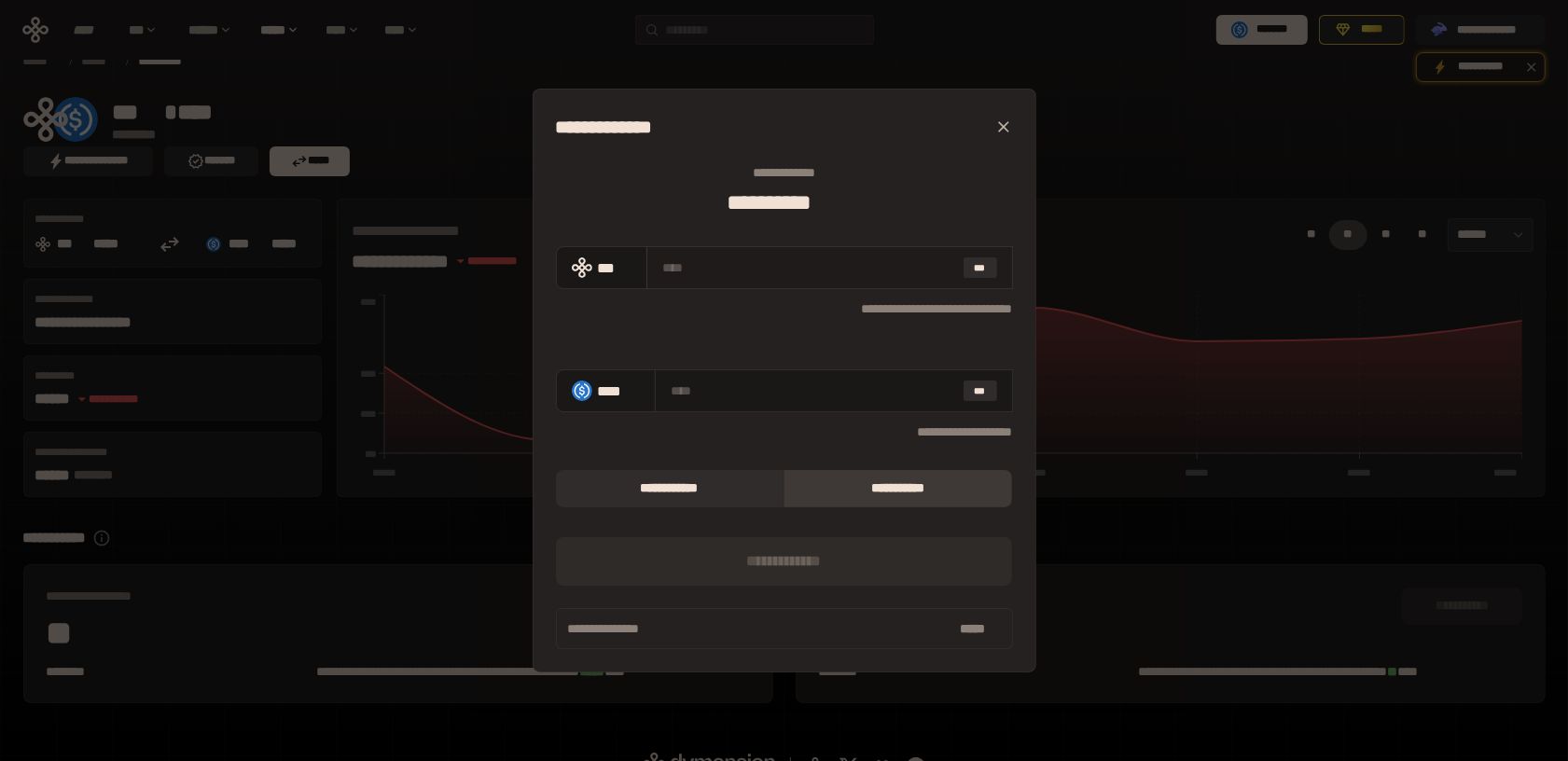 click at bounding box center [809, 268] 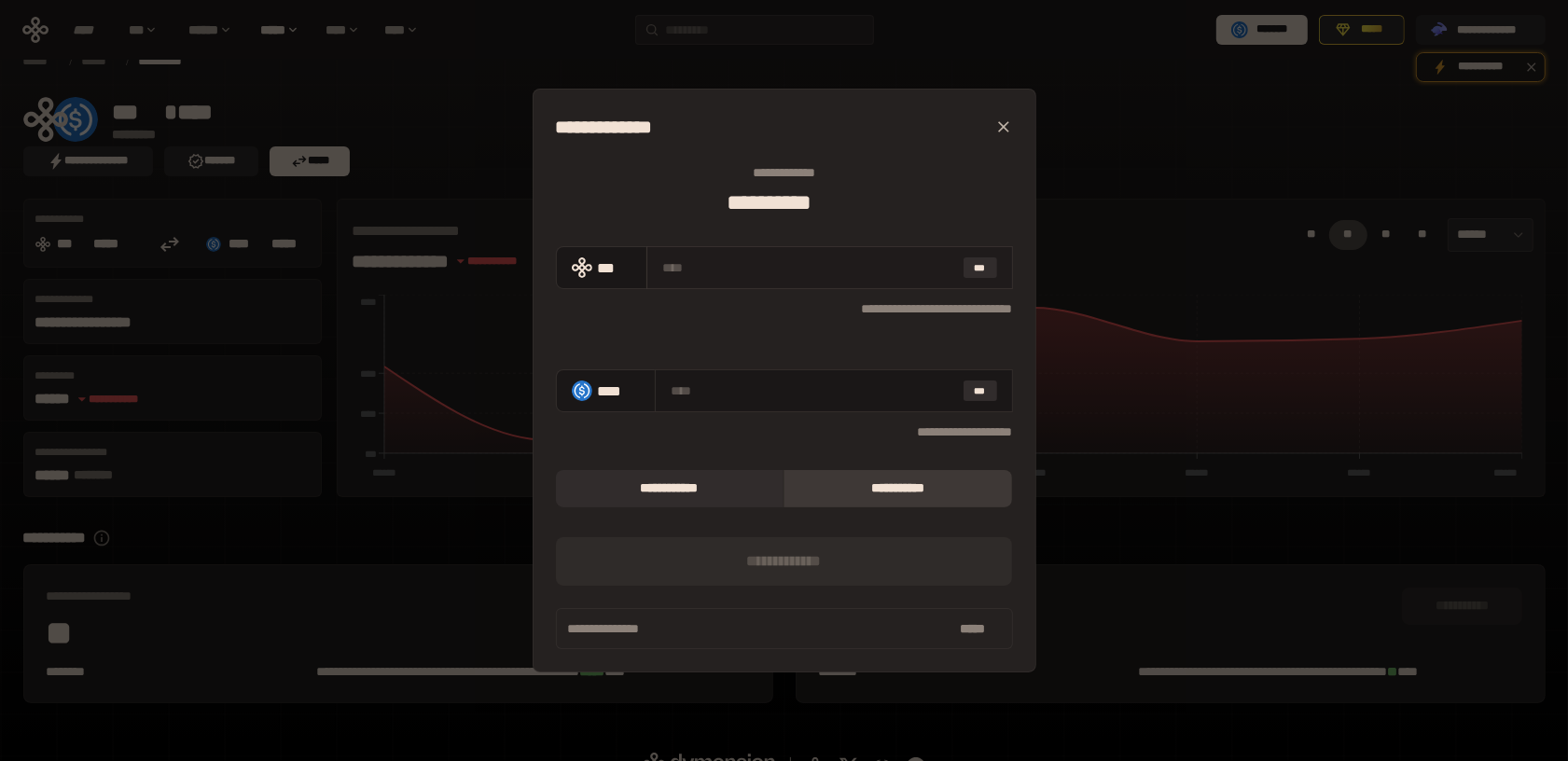 type on "*" 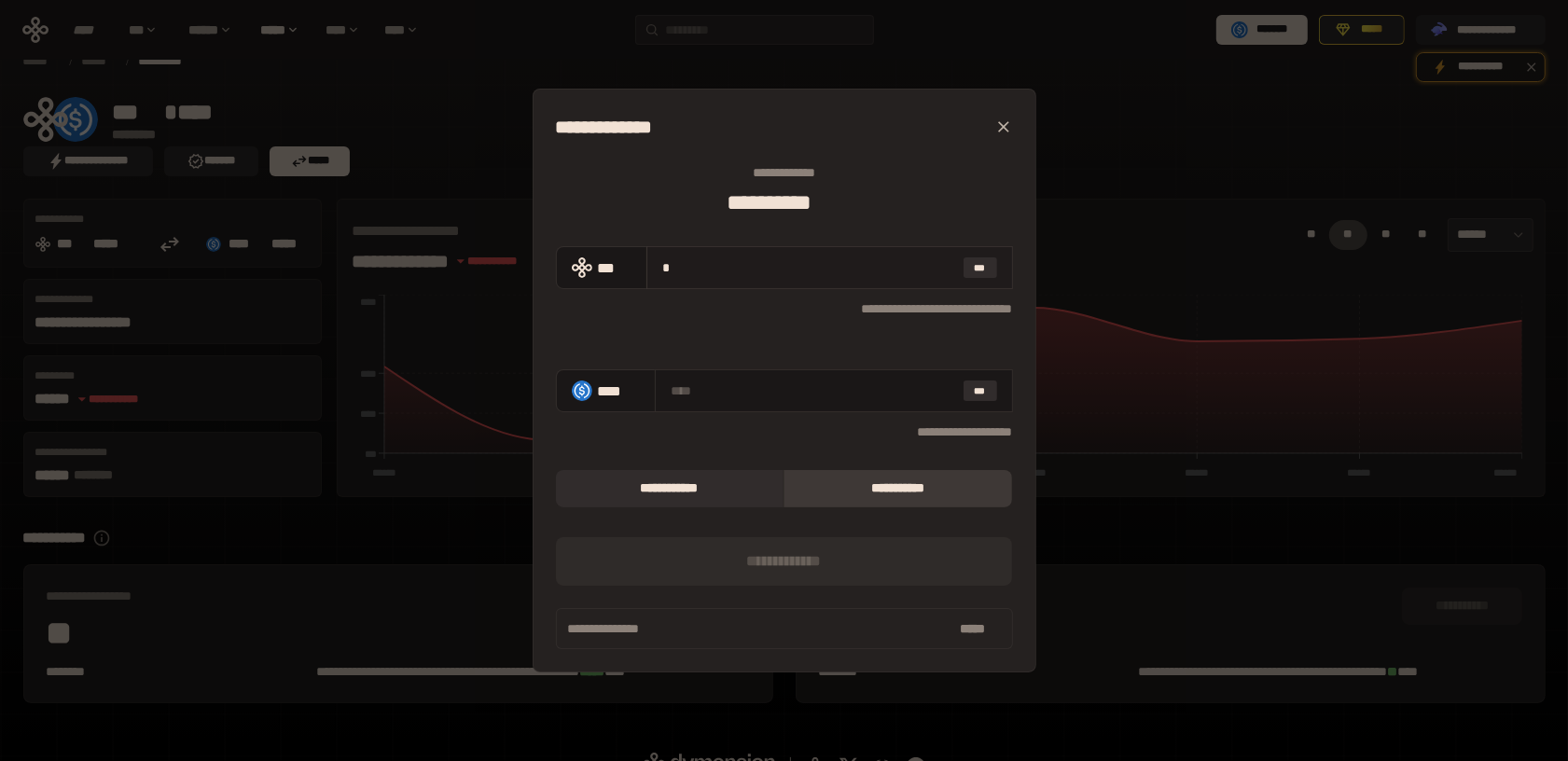 type on "**********" 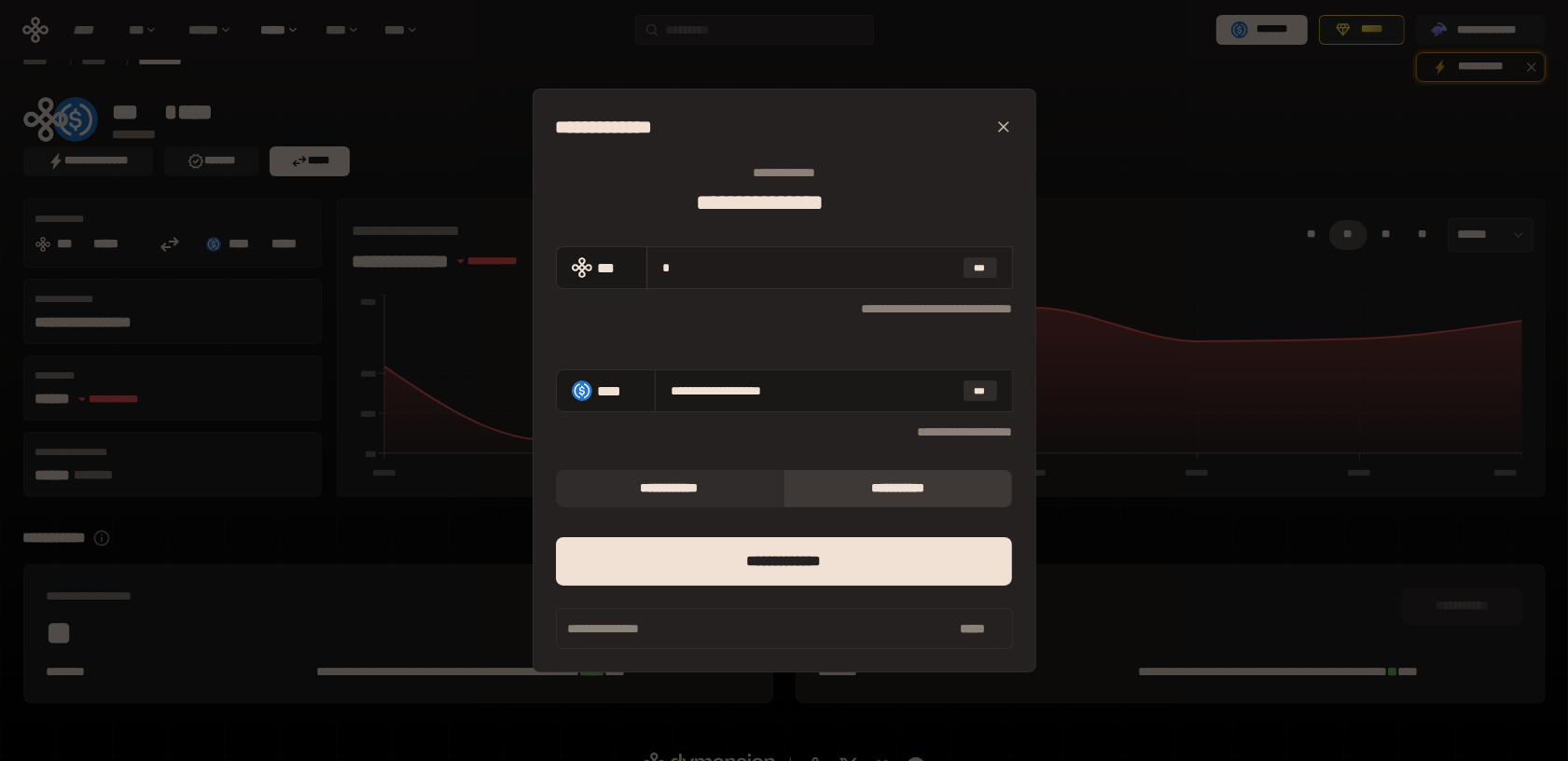 type 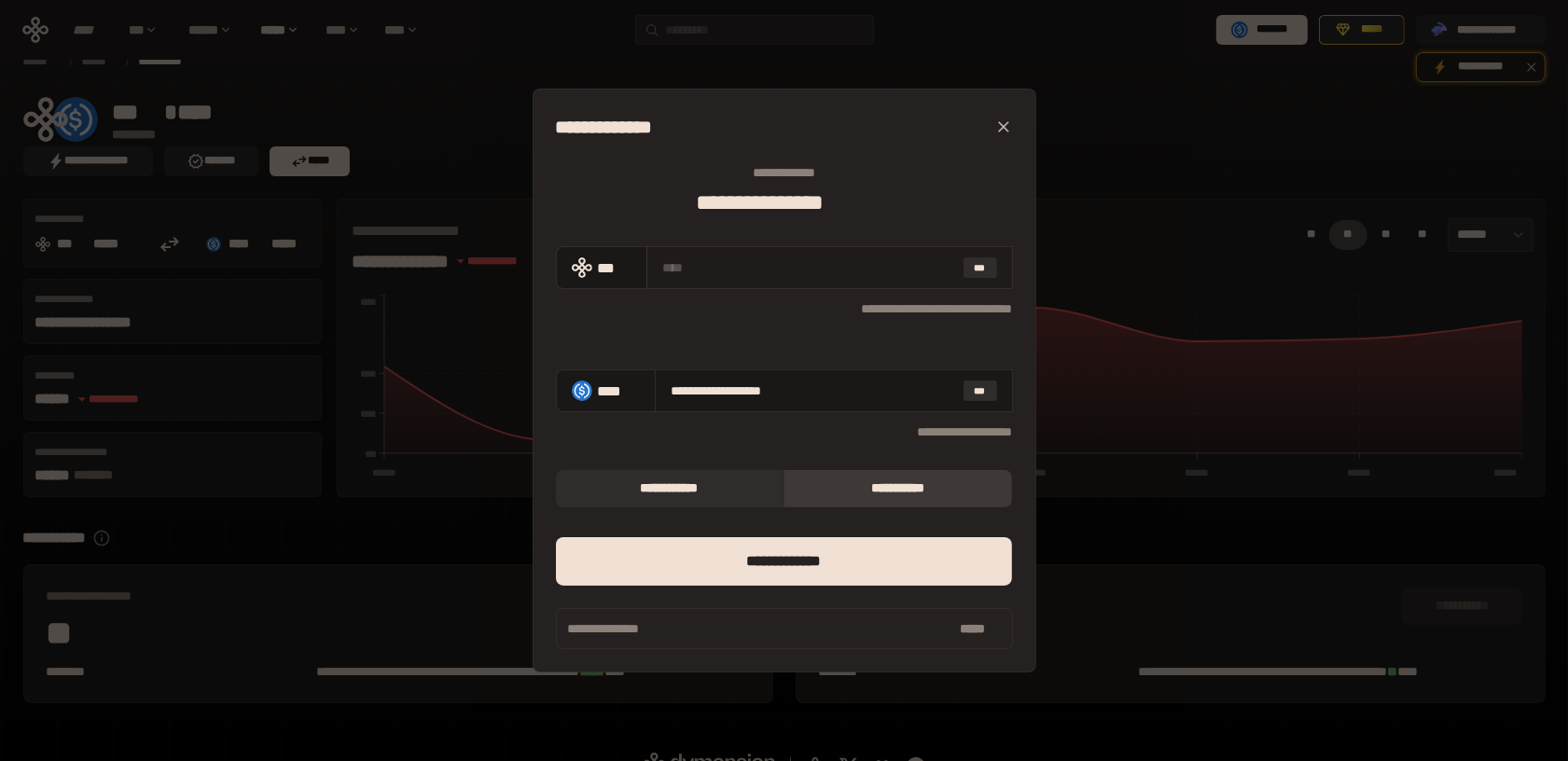 type 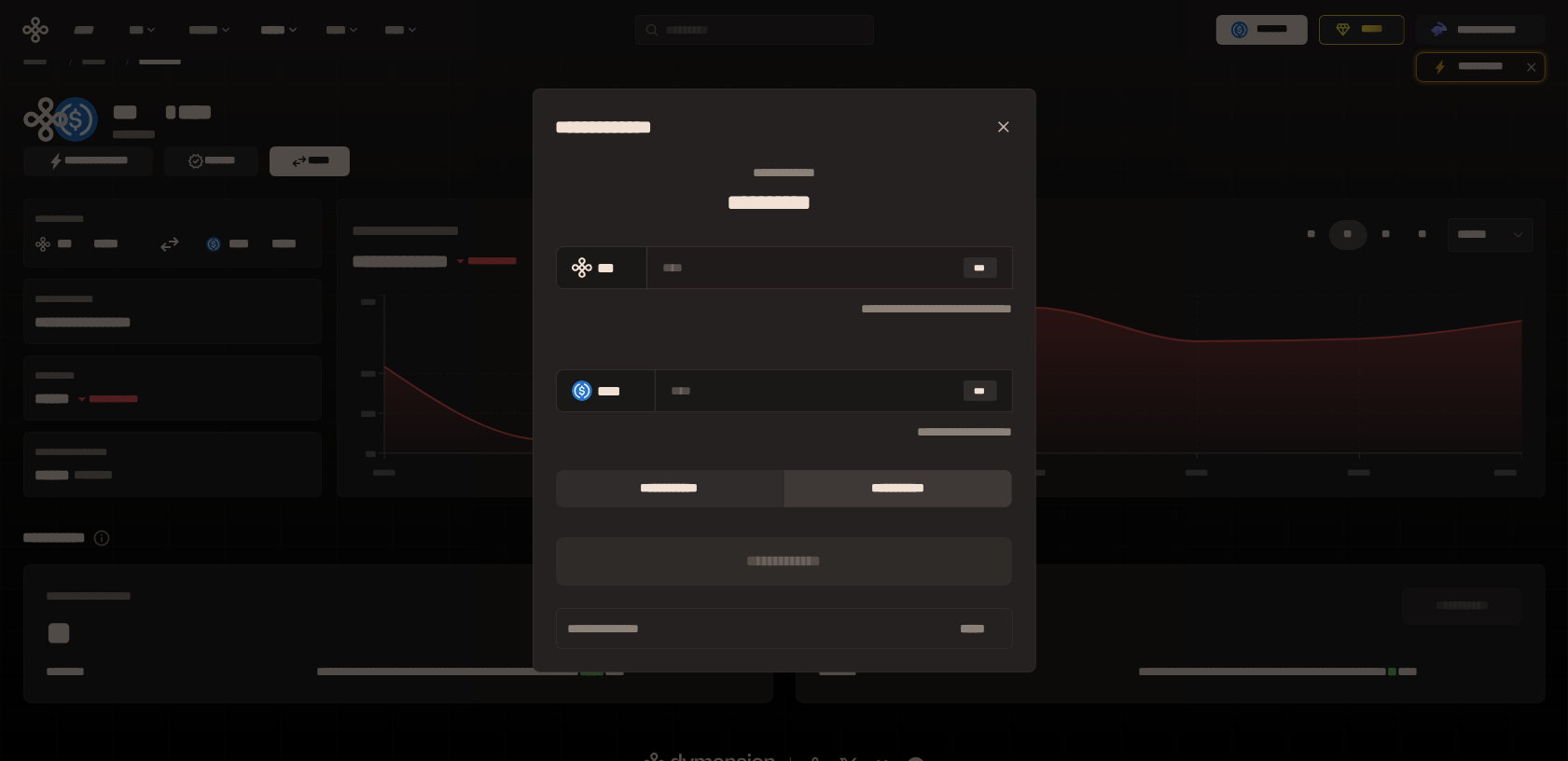 type on "*" 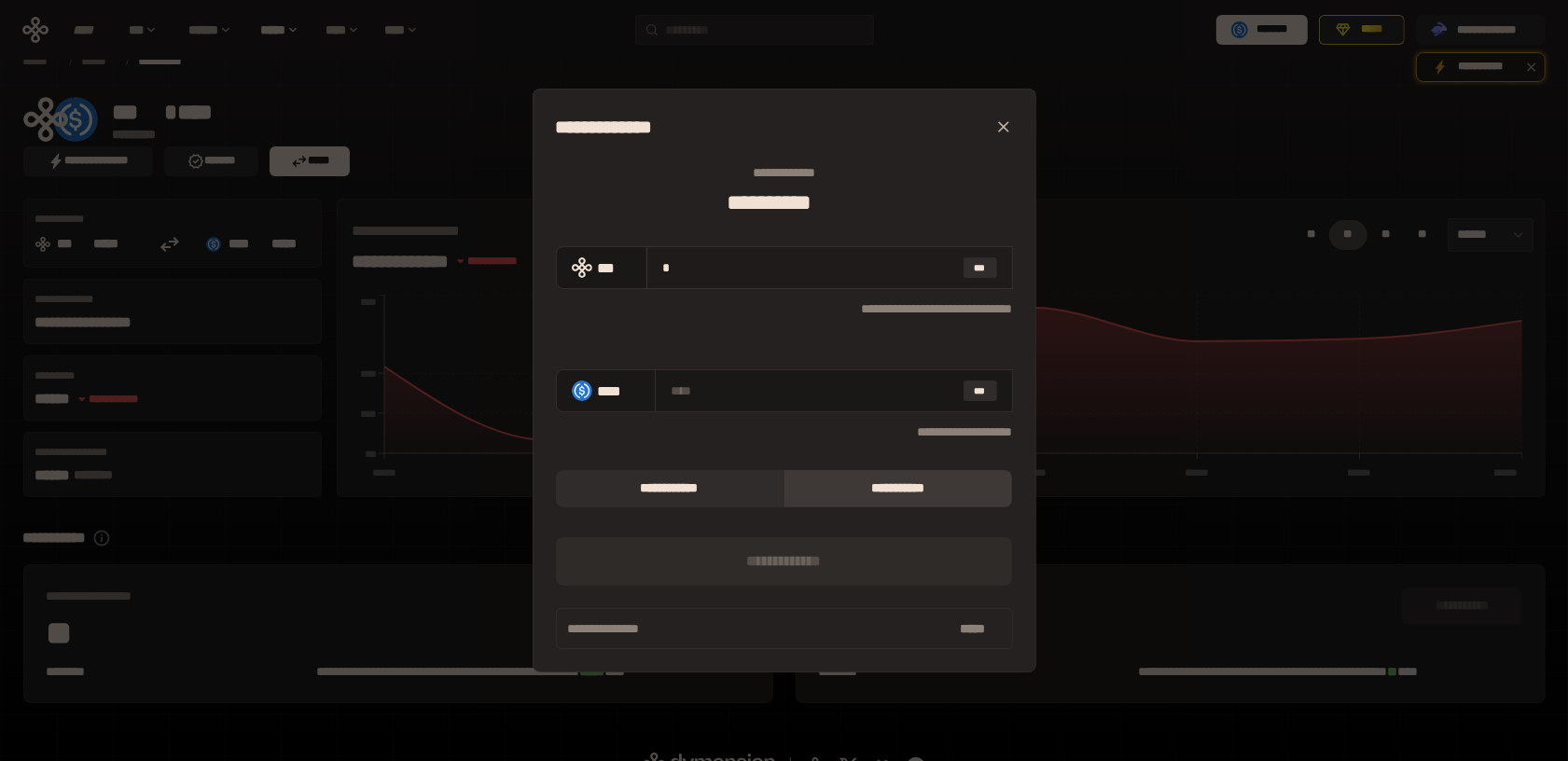type on "**********" 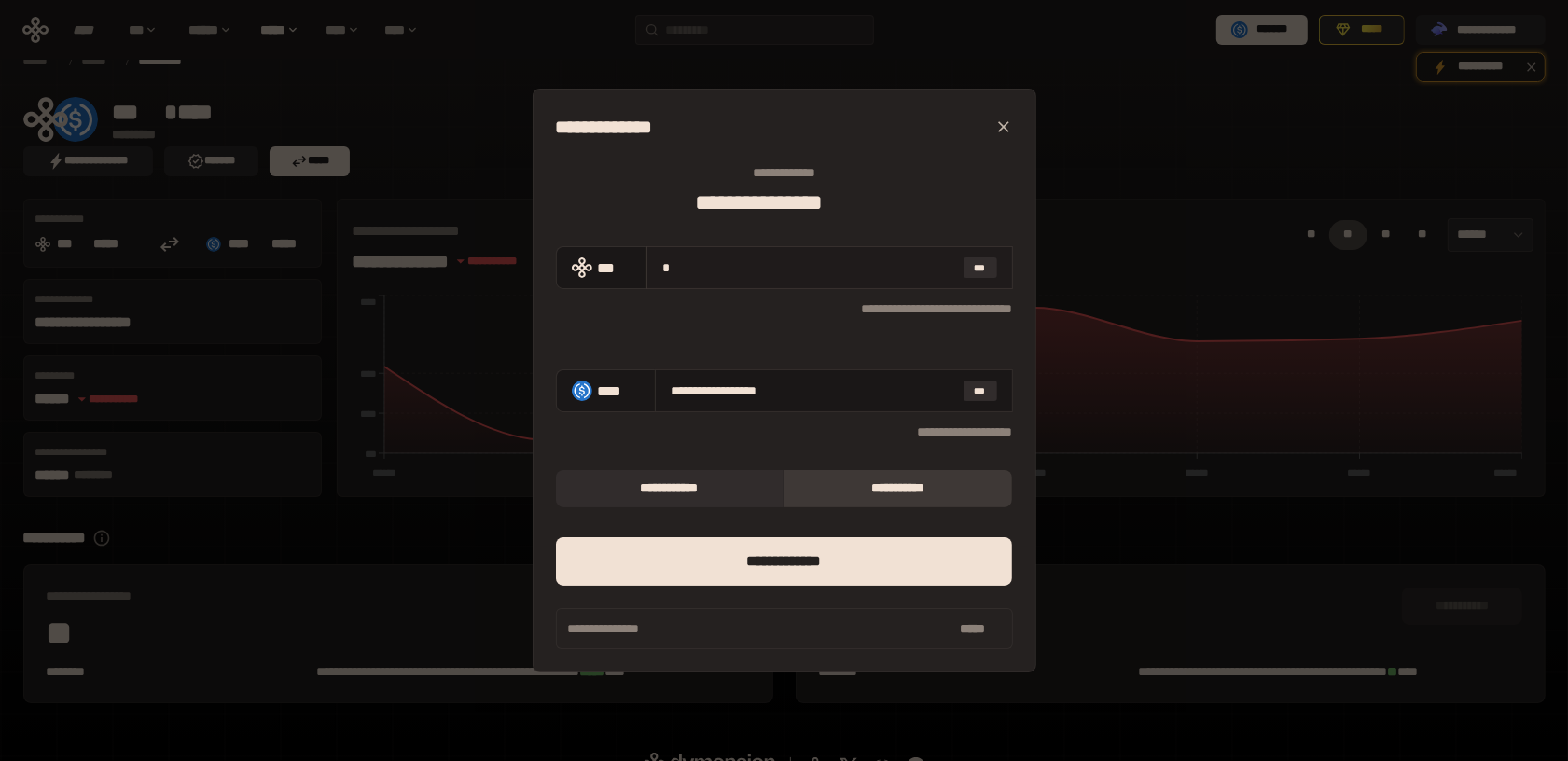type 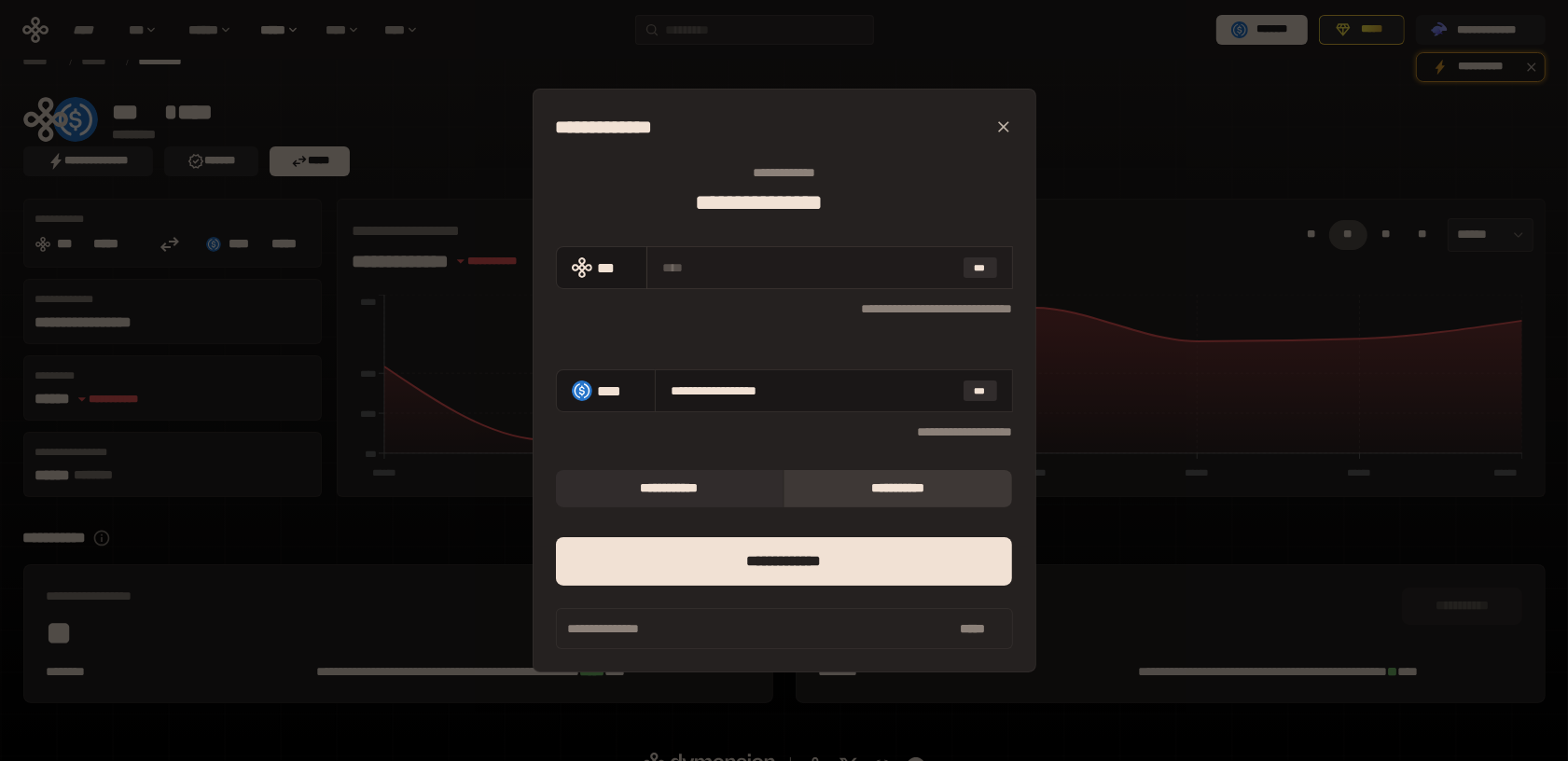 type 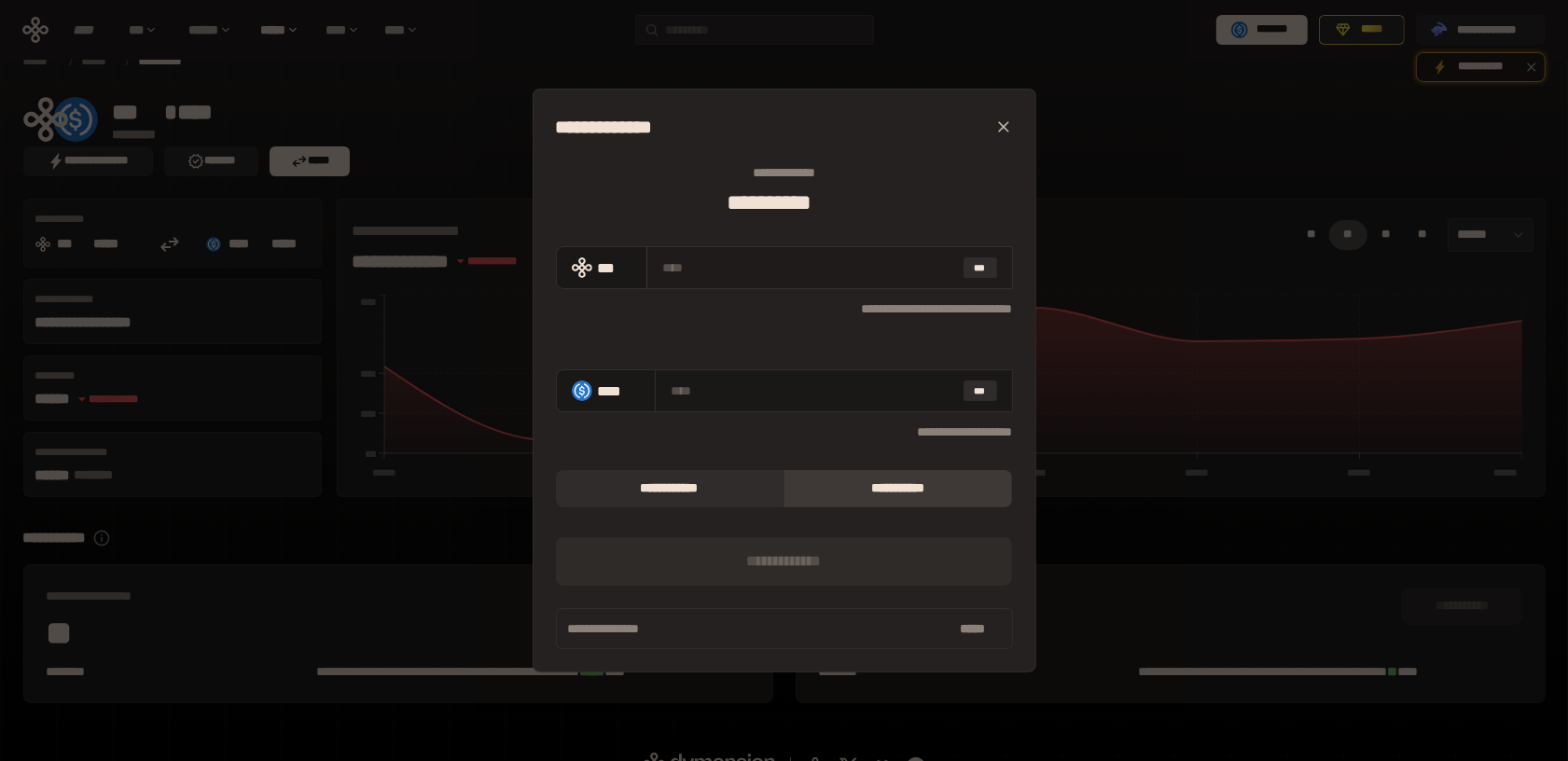 type on "*" 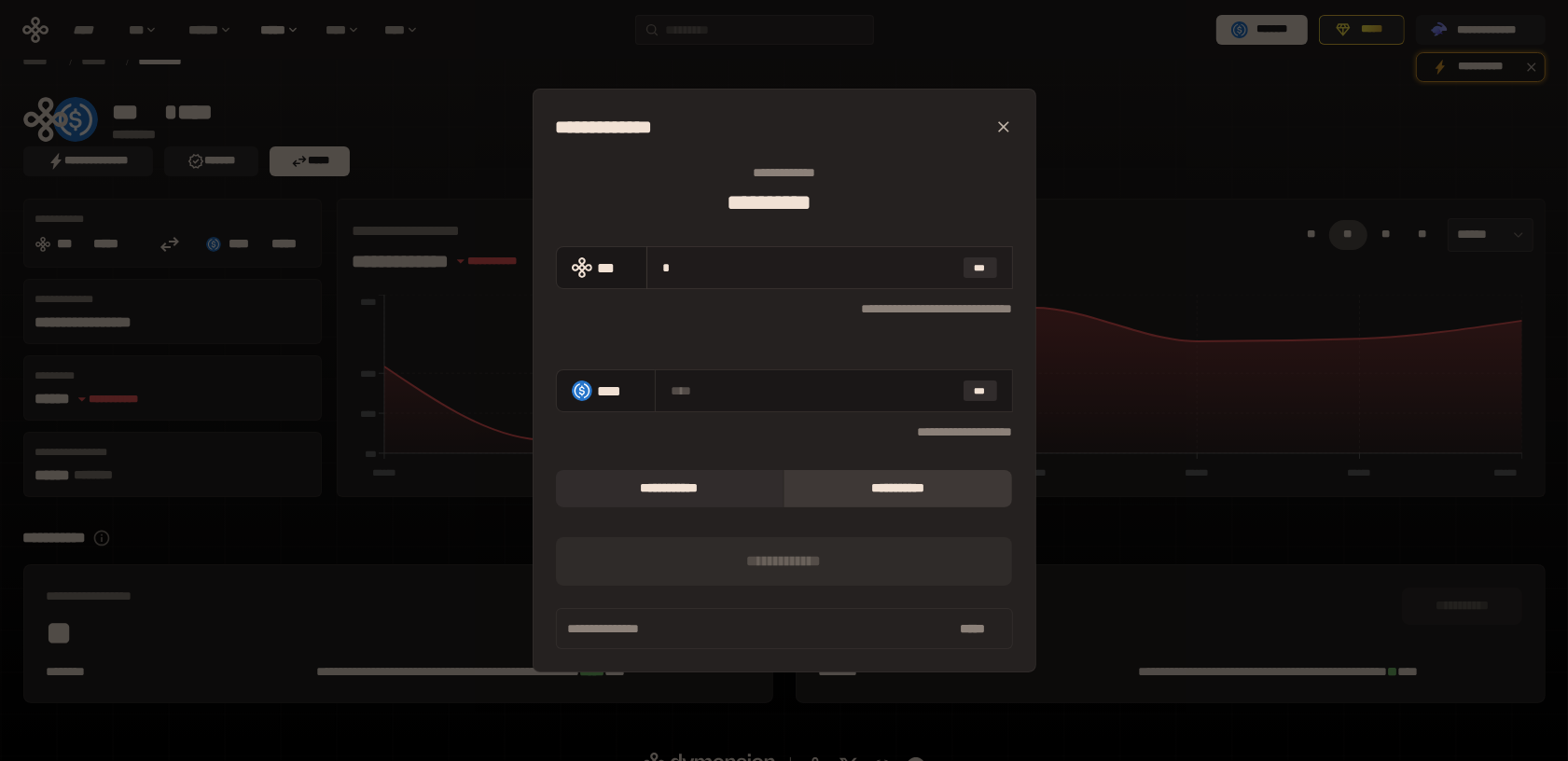 type on "**********" 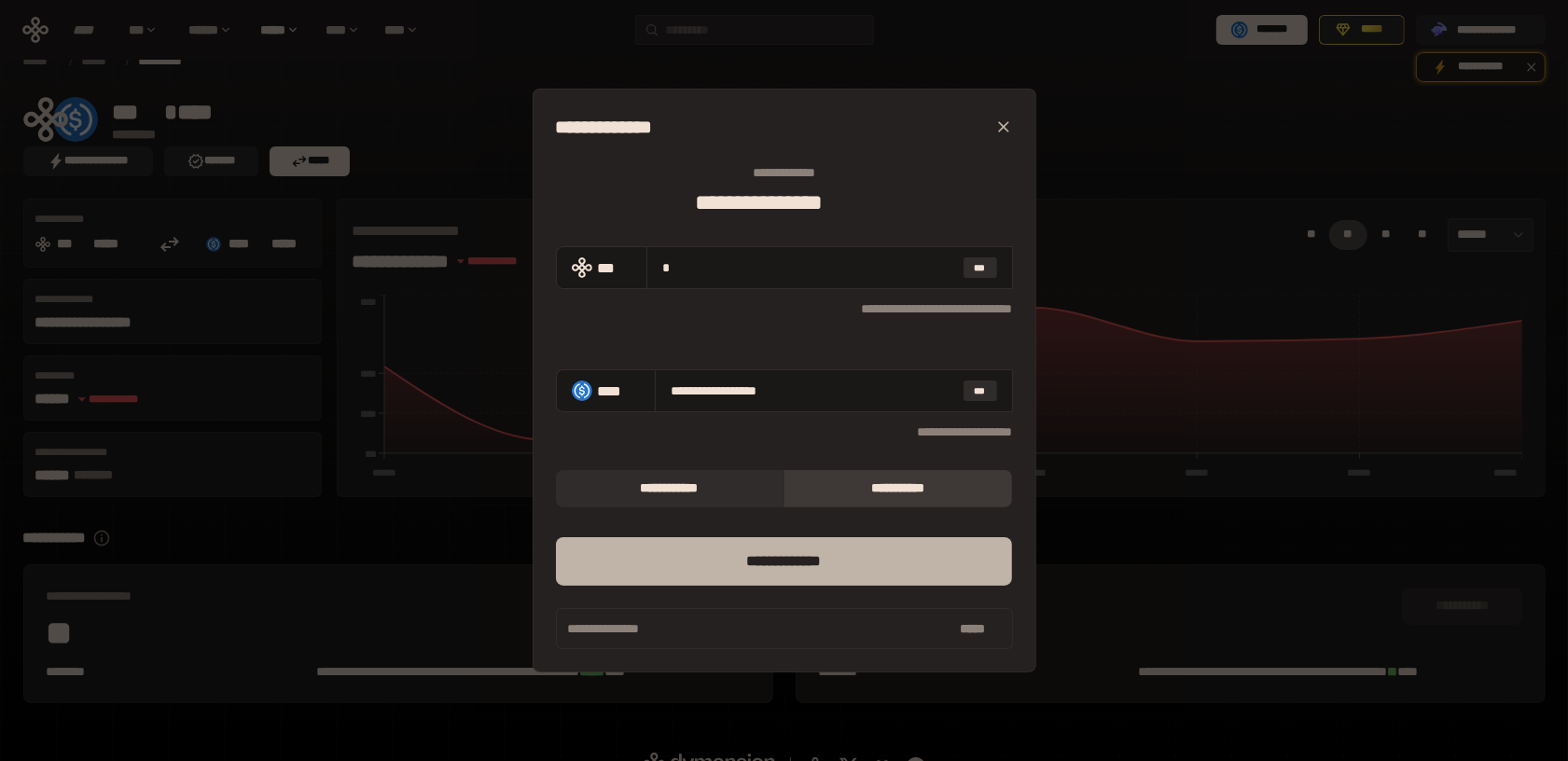 type on "*" 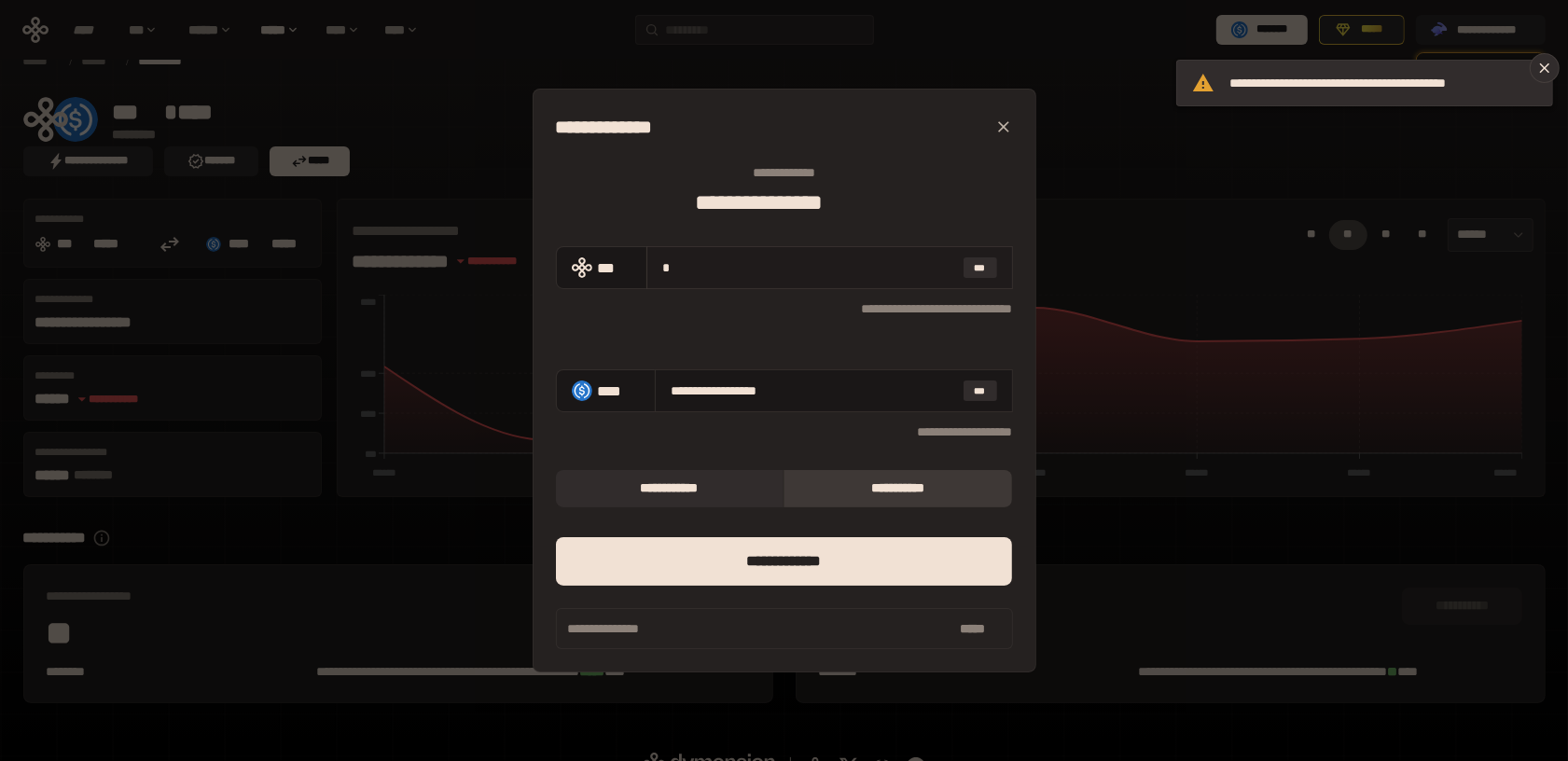 click on "*" at bounding box center [809, 268] 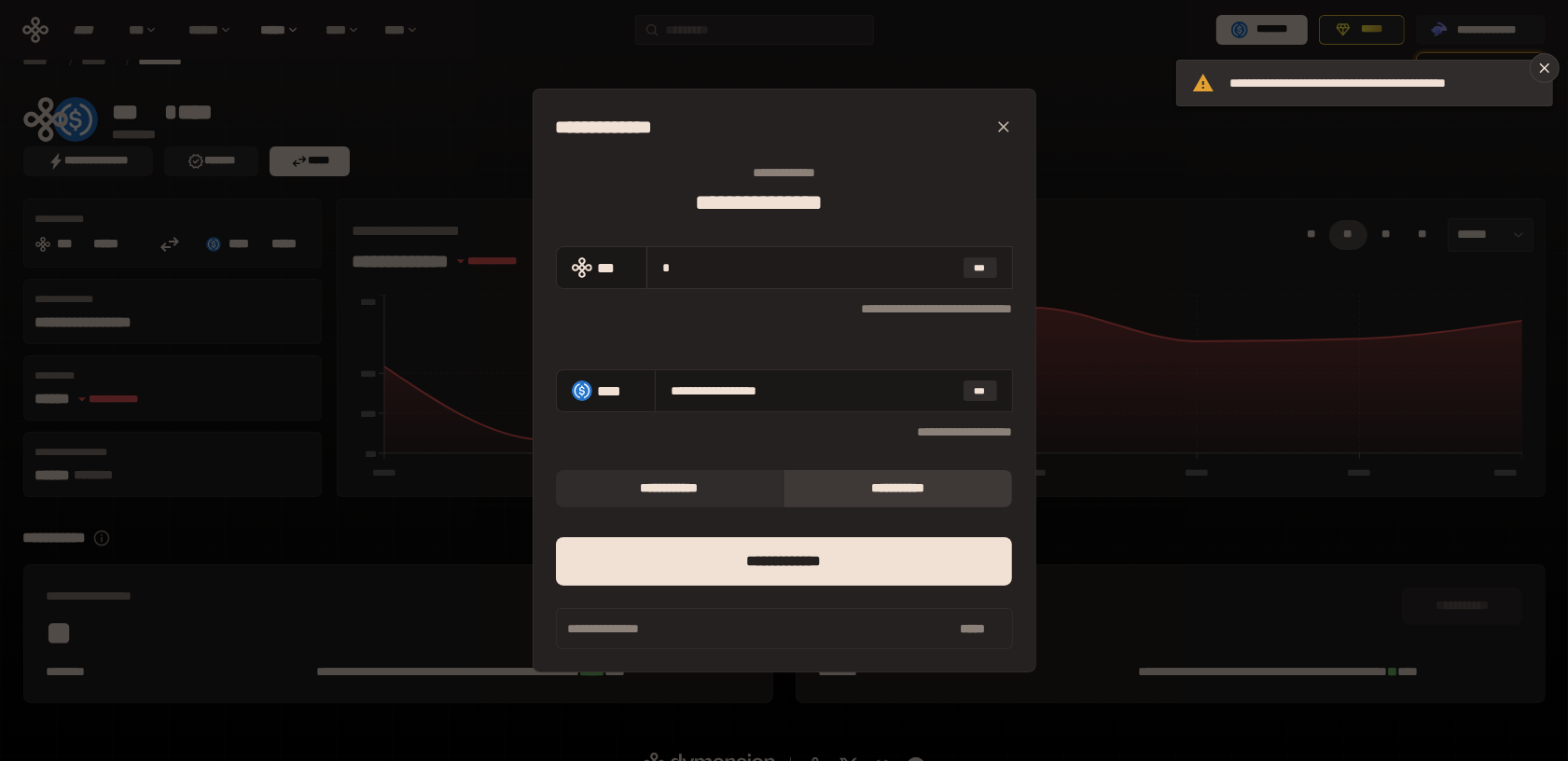 type 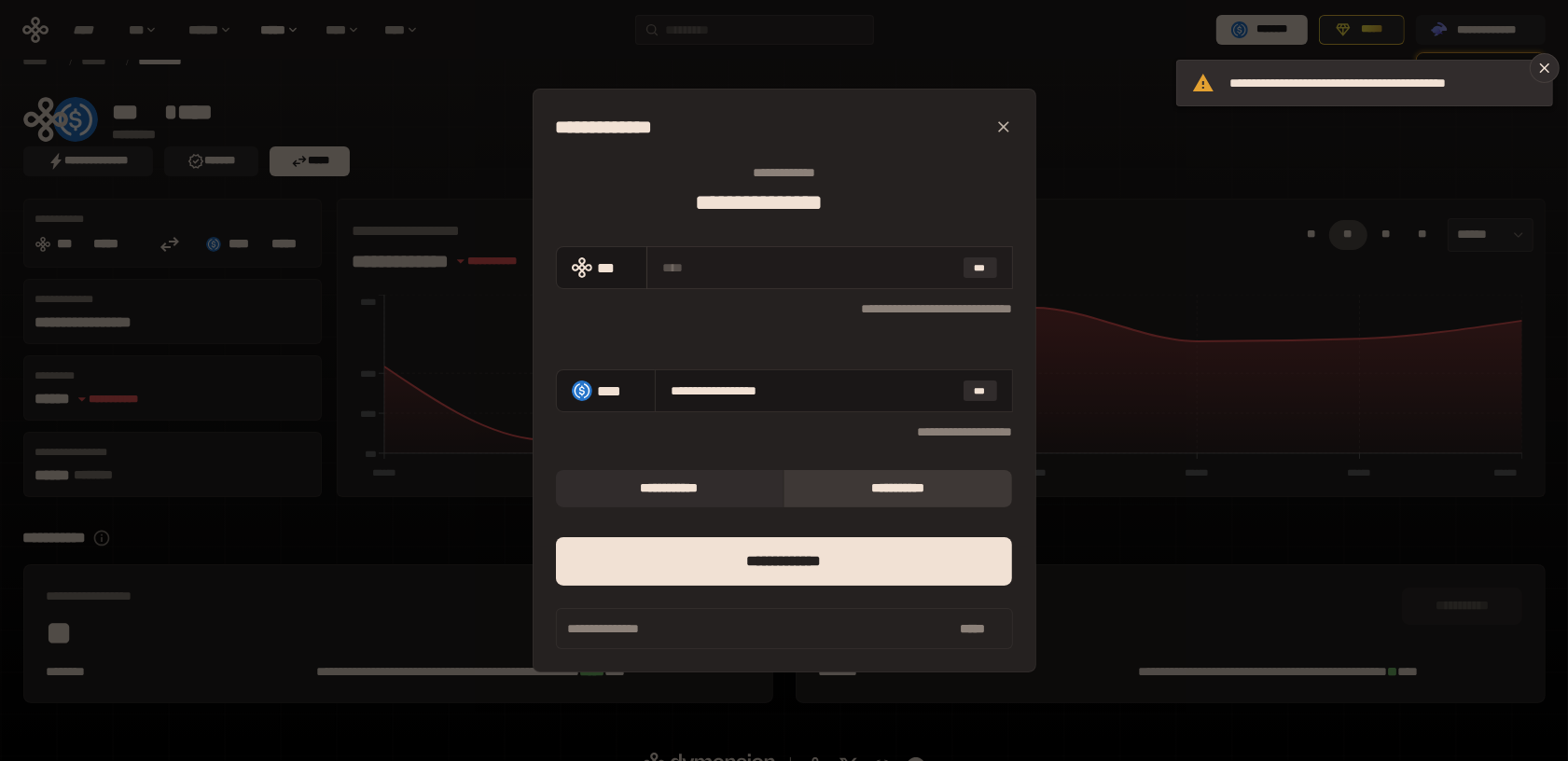 type 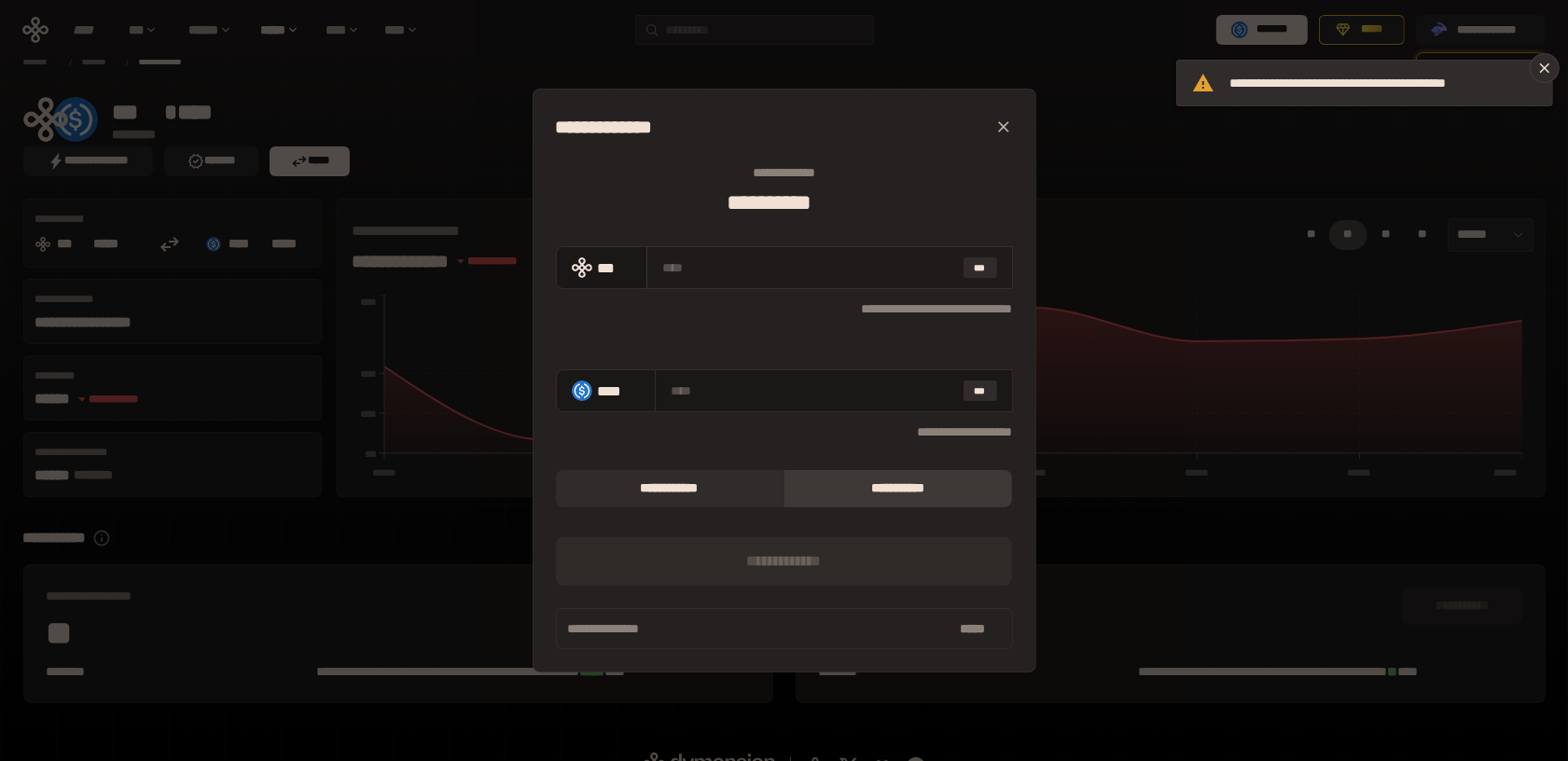 type on "*" 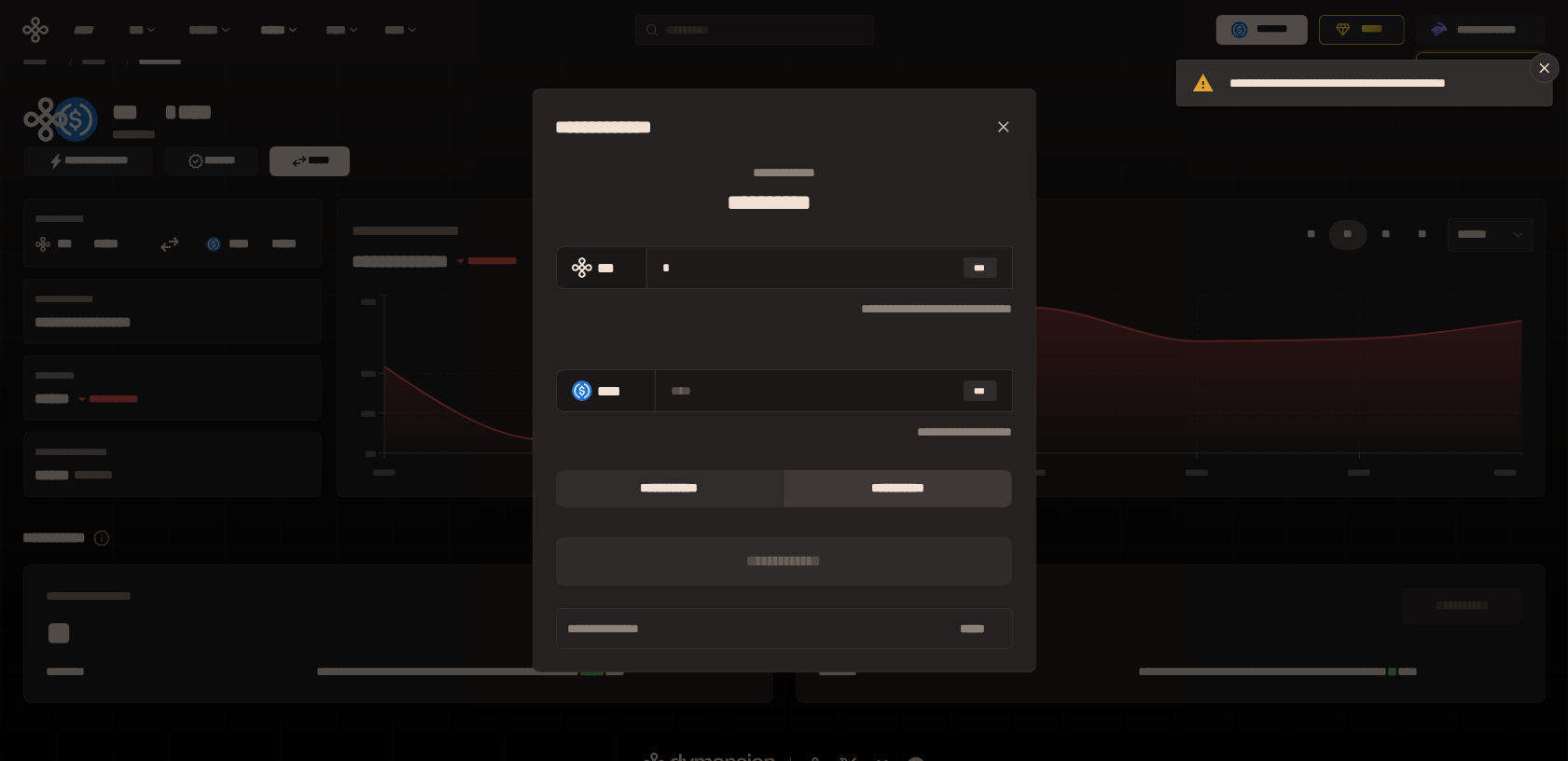type on "**********" 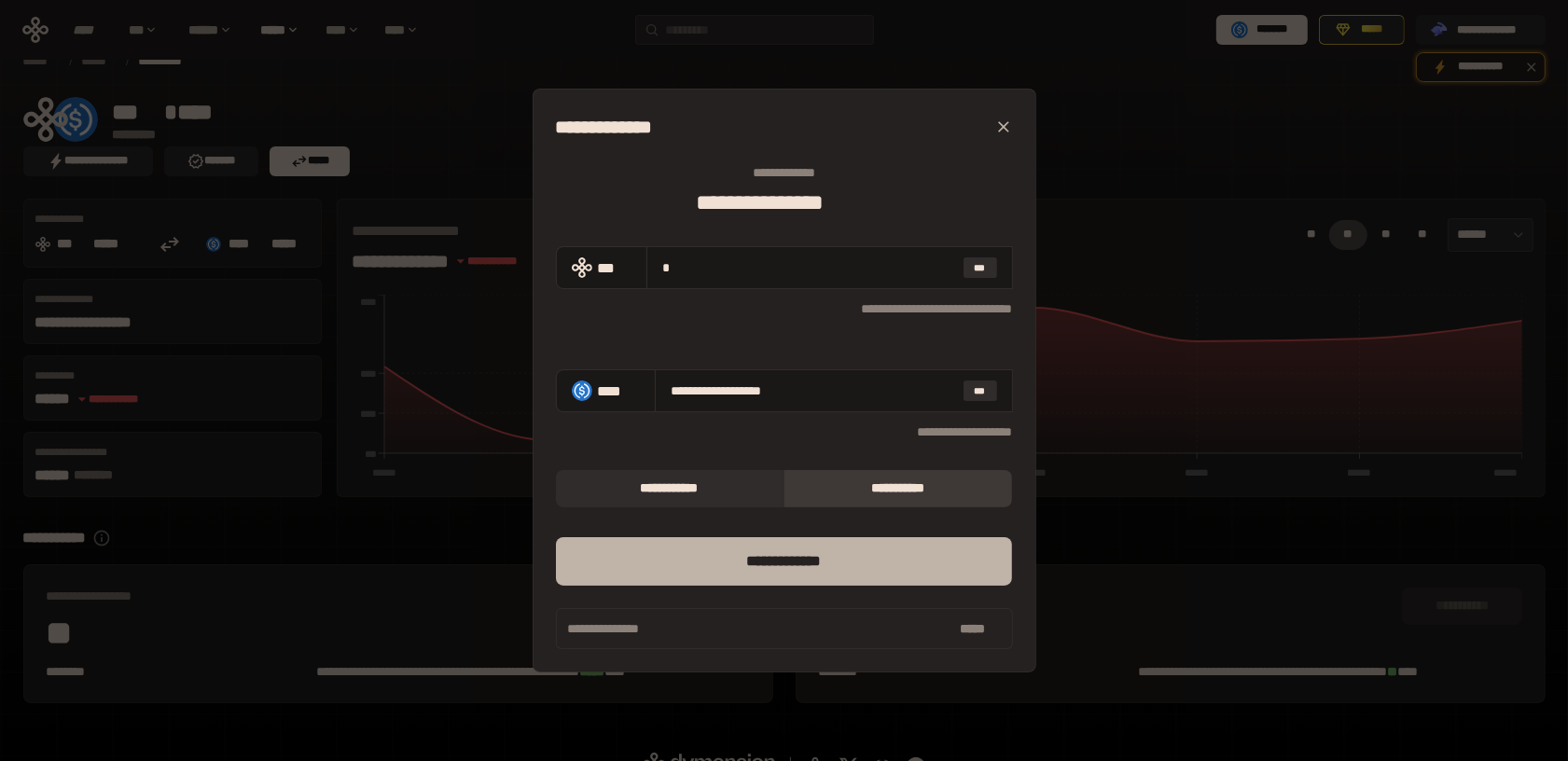 type on "*" 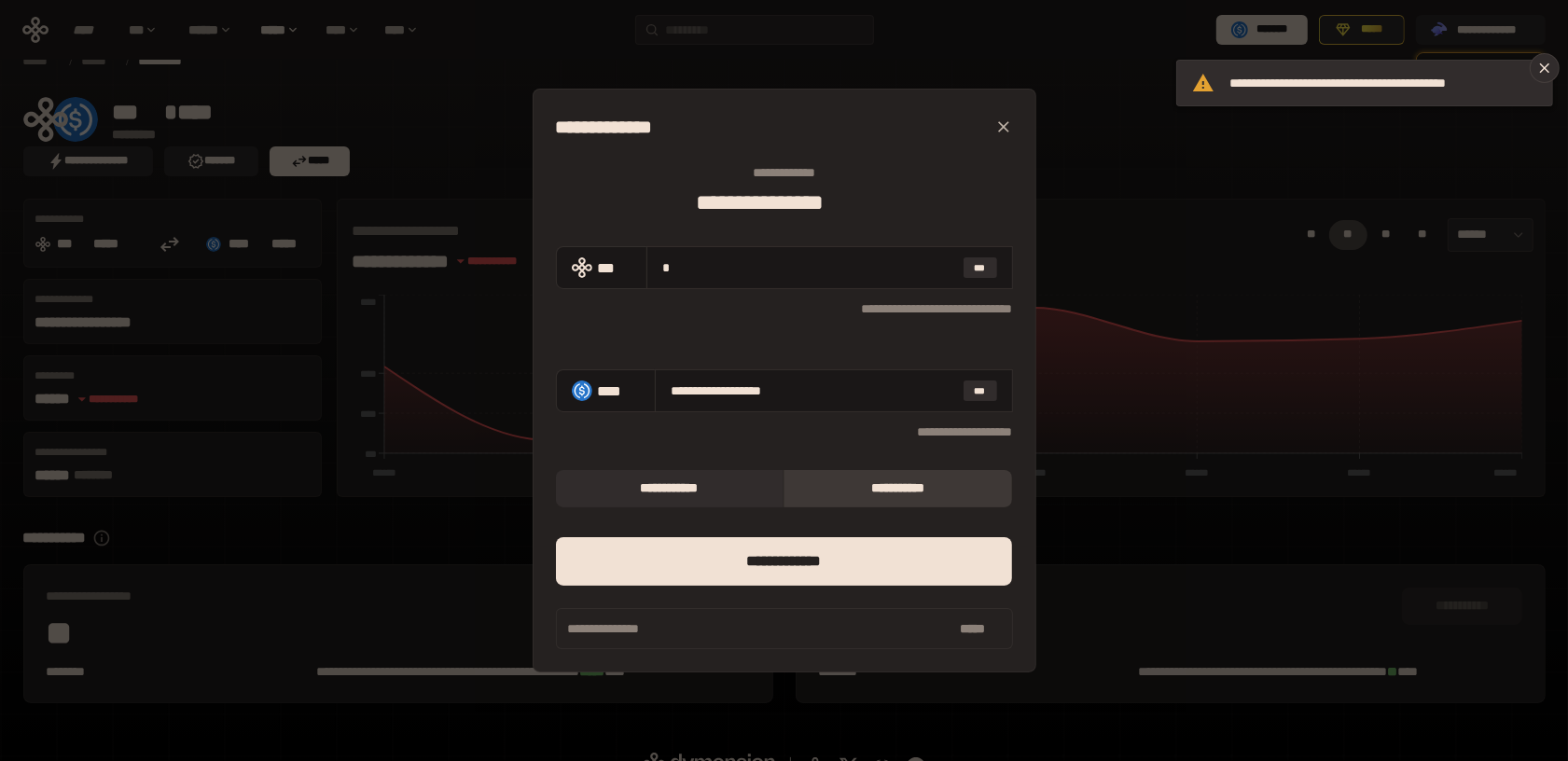 click 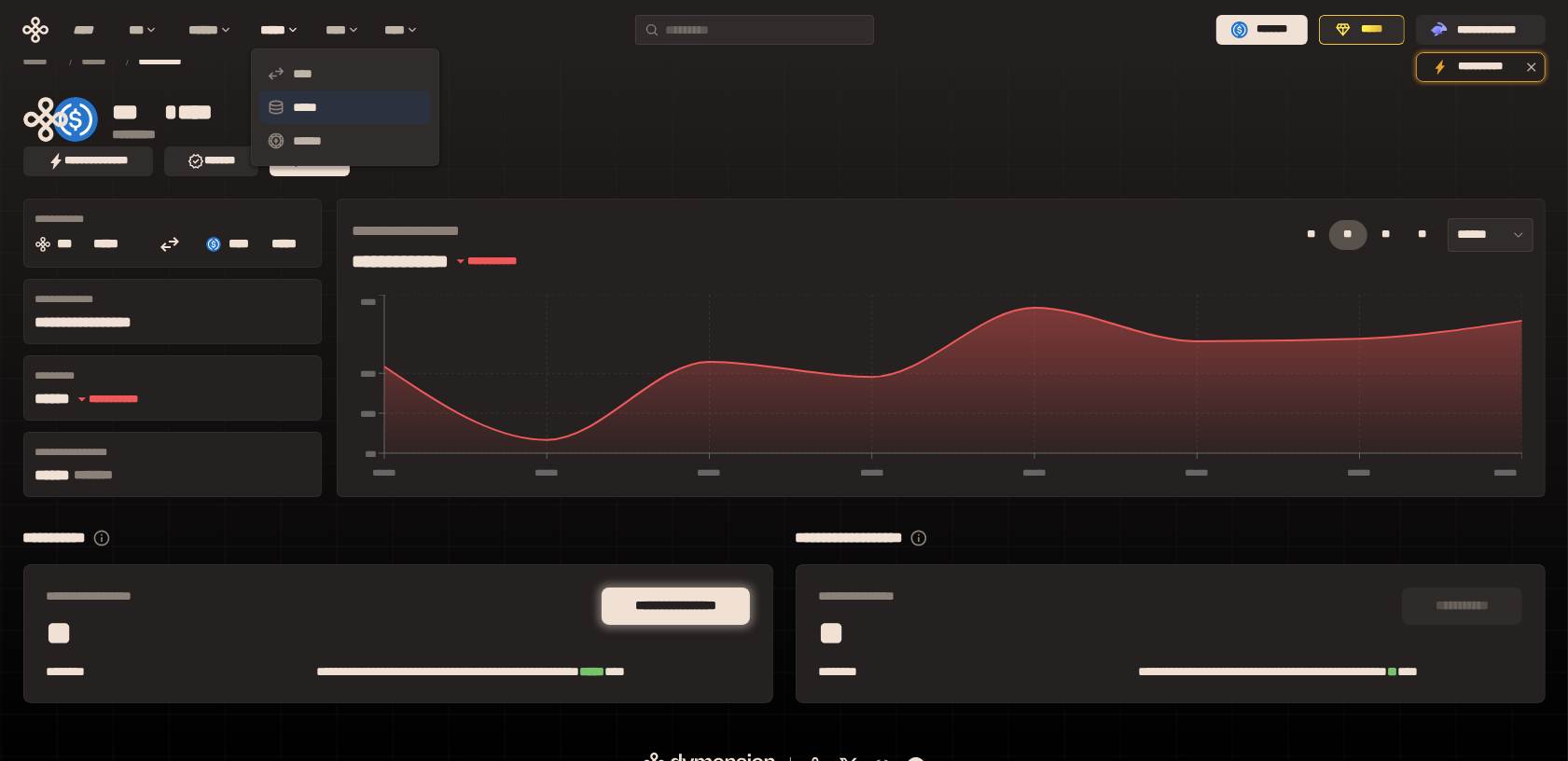 click on "*****" at bounding box center [345, 107] 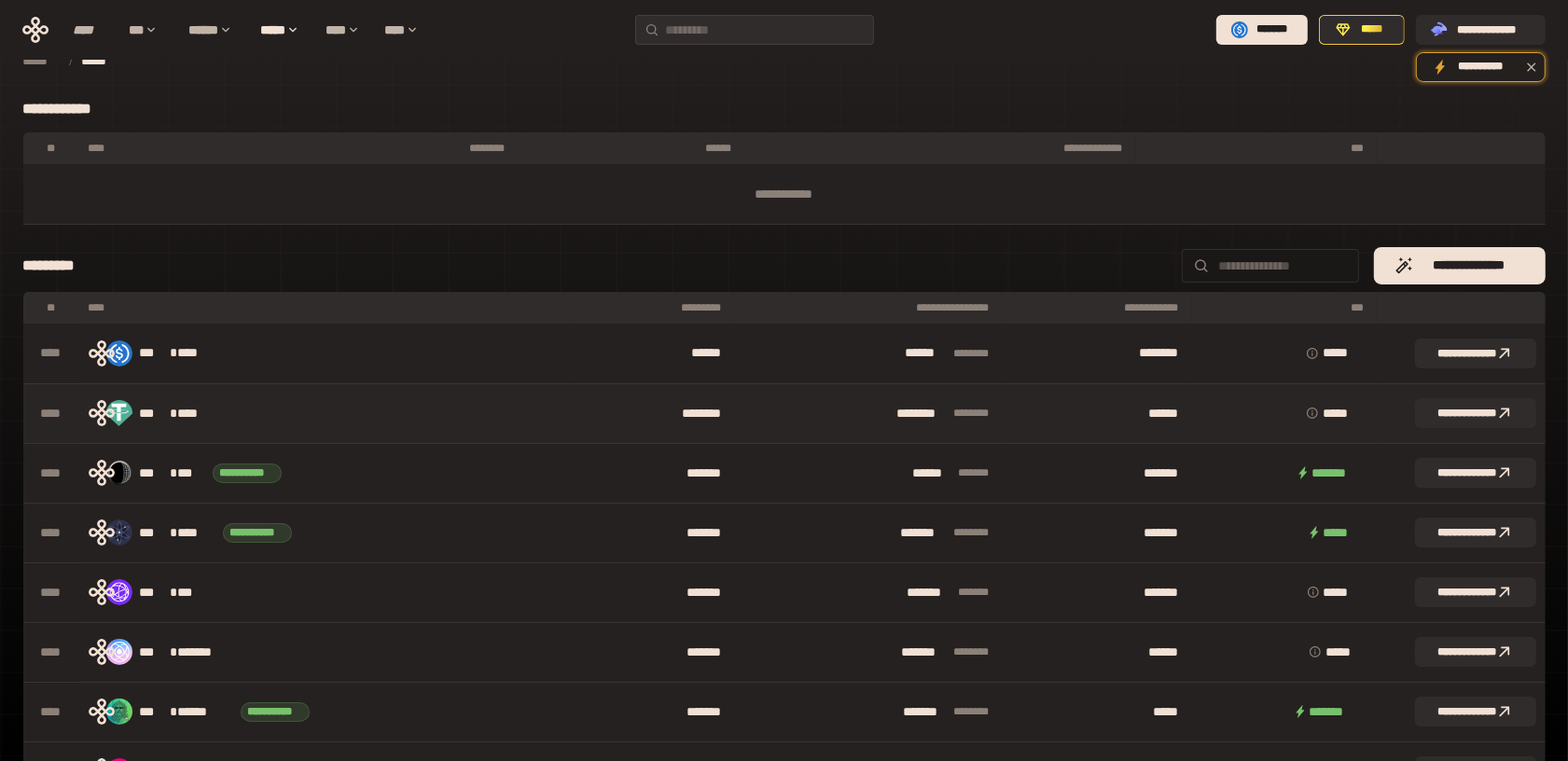 click on "*** * ****" at bounding box center (178, 414) 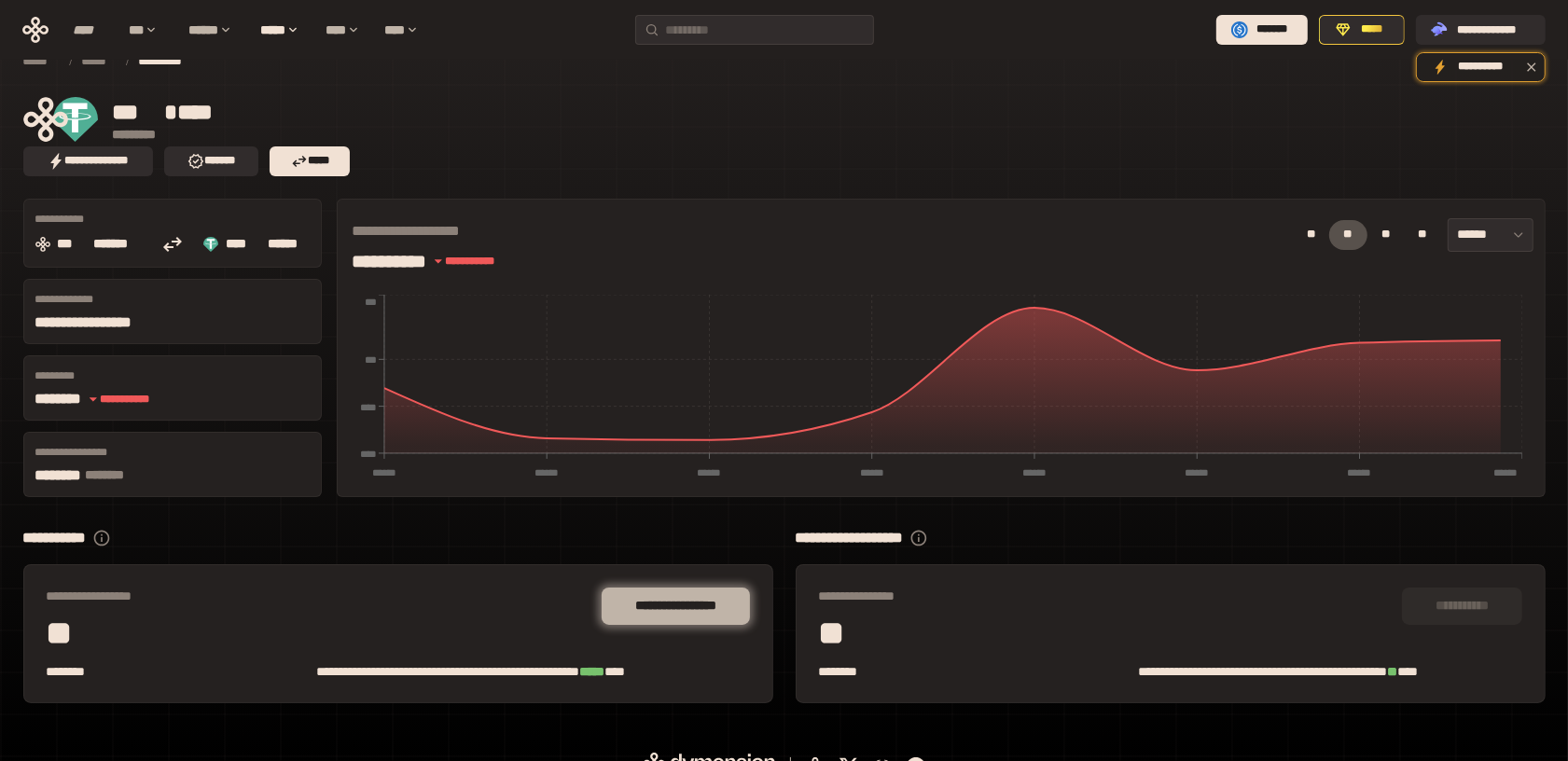 click on "**********" at bounding box center (675, 605) 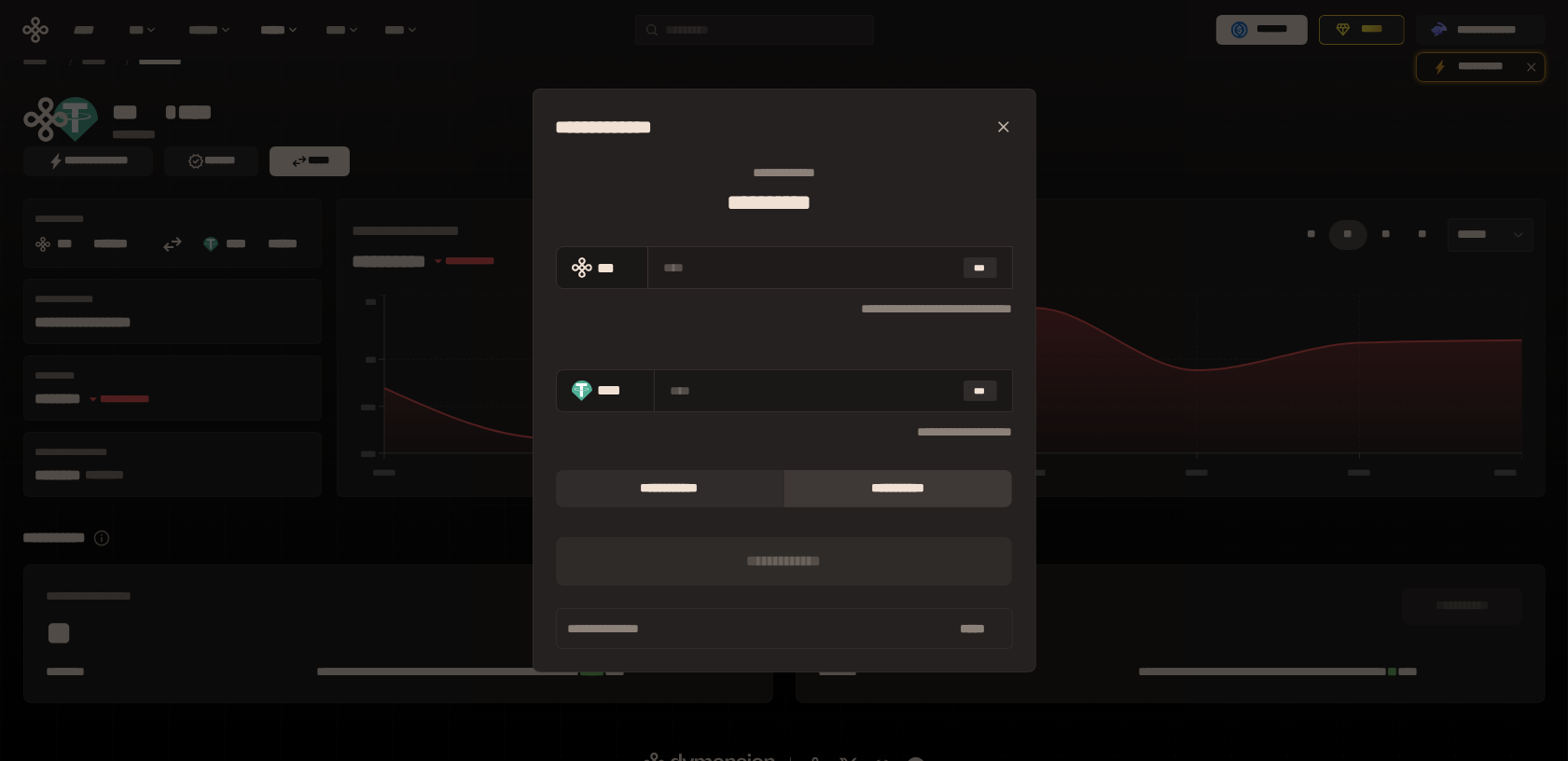 click at bounding box center (810, 268) 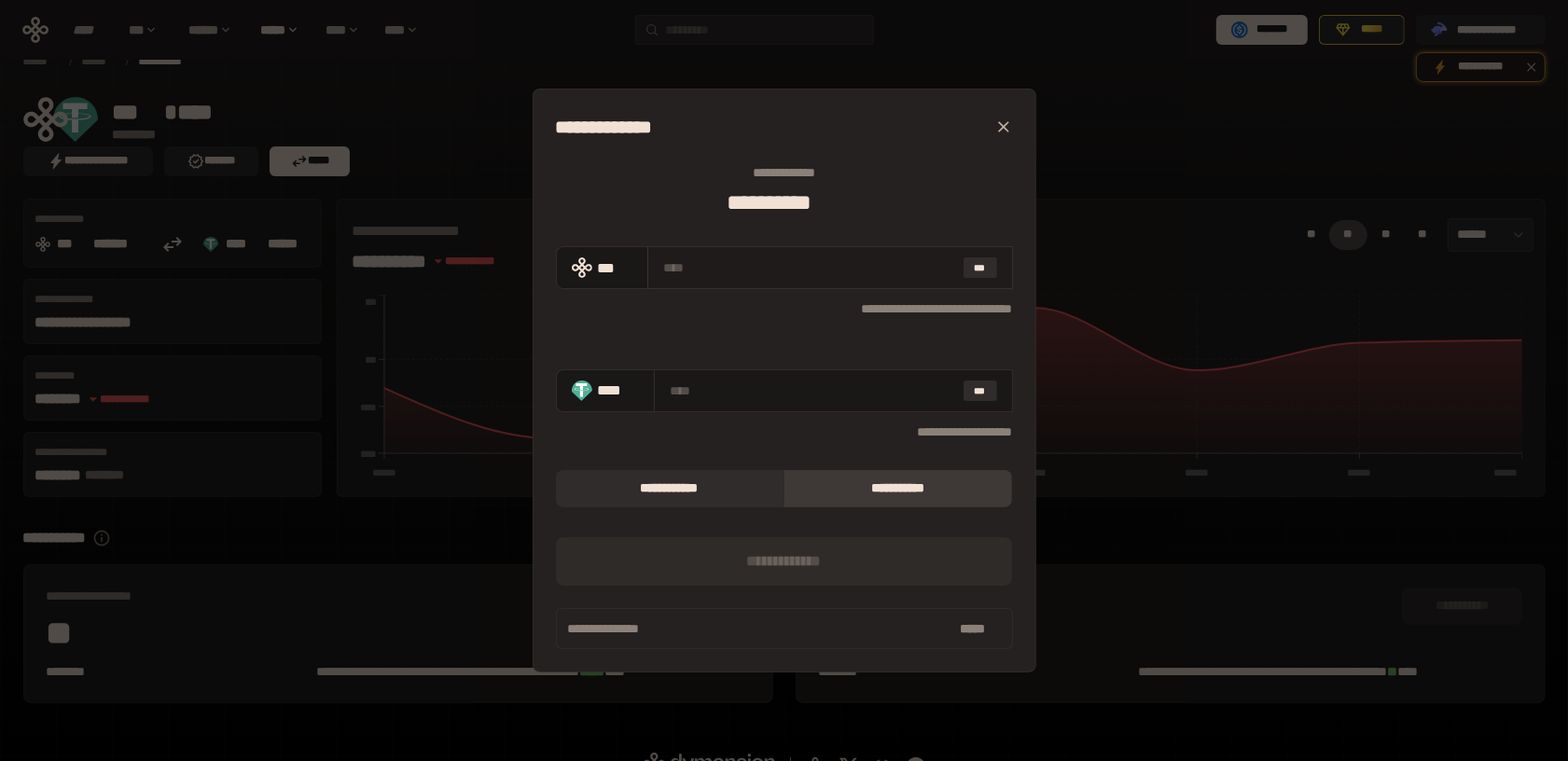 type on "*" 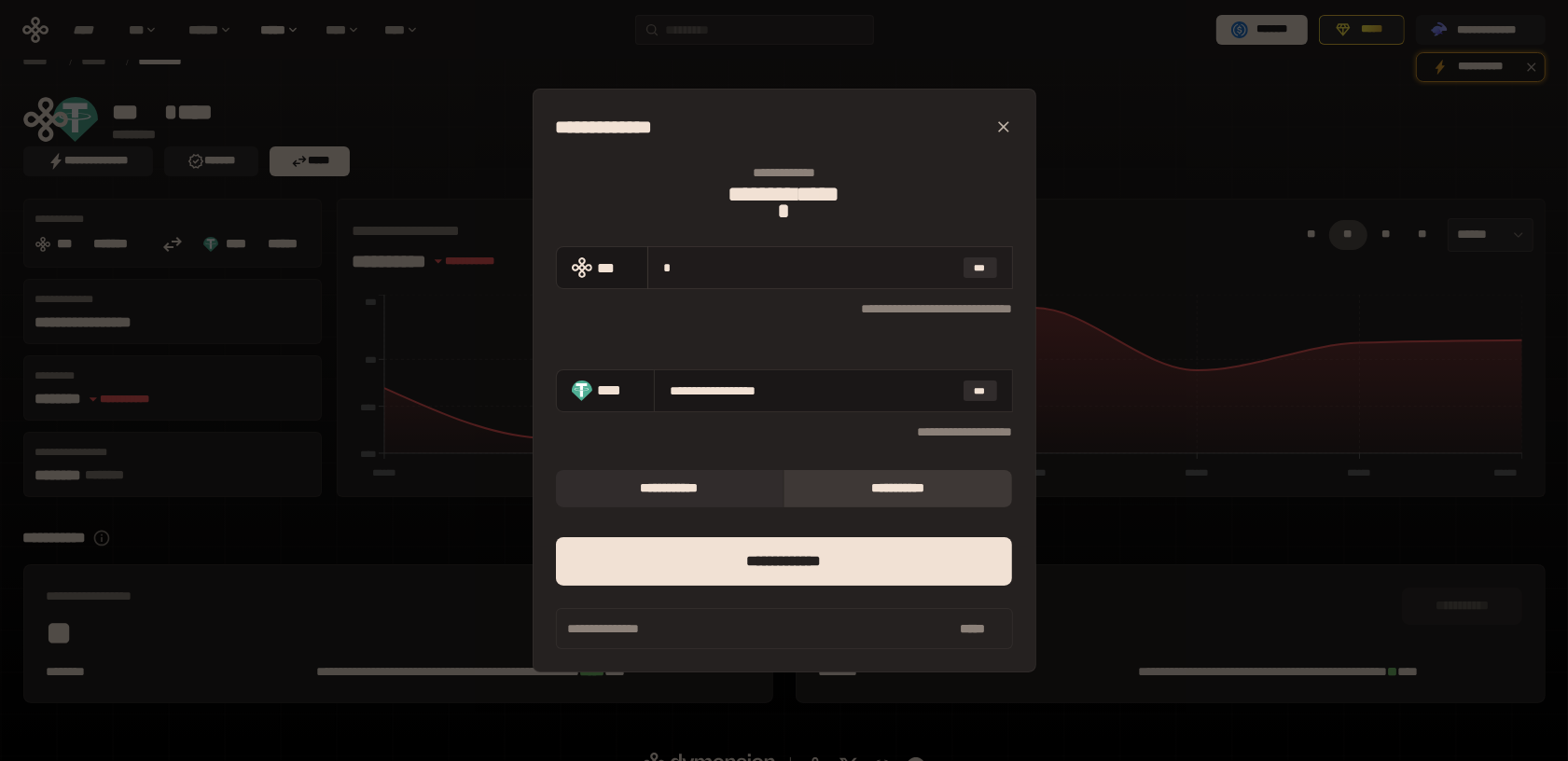 type on "**********" 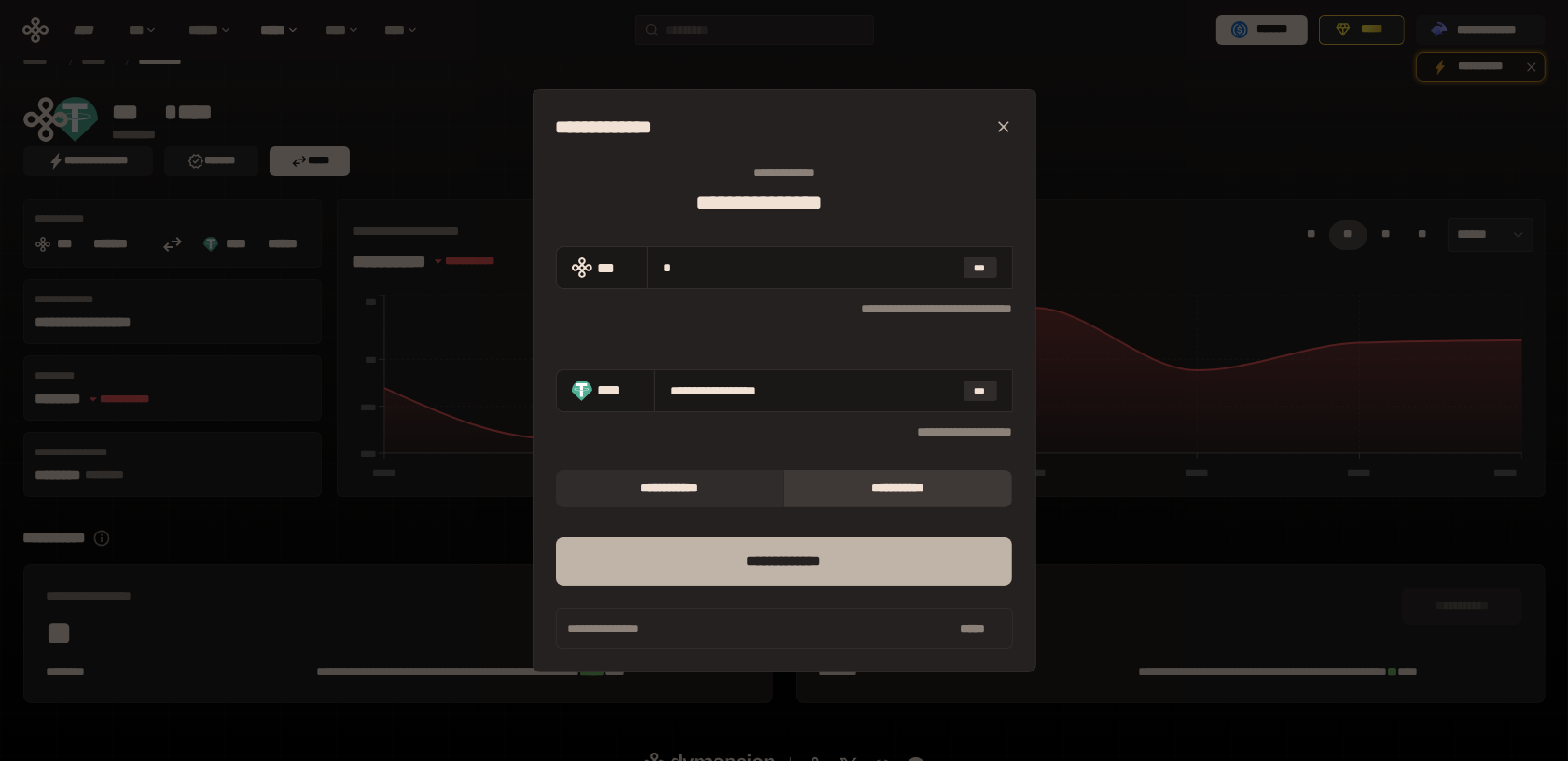 type on "*" 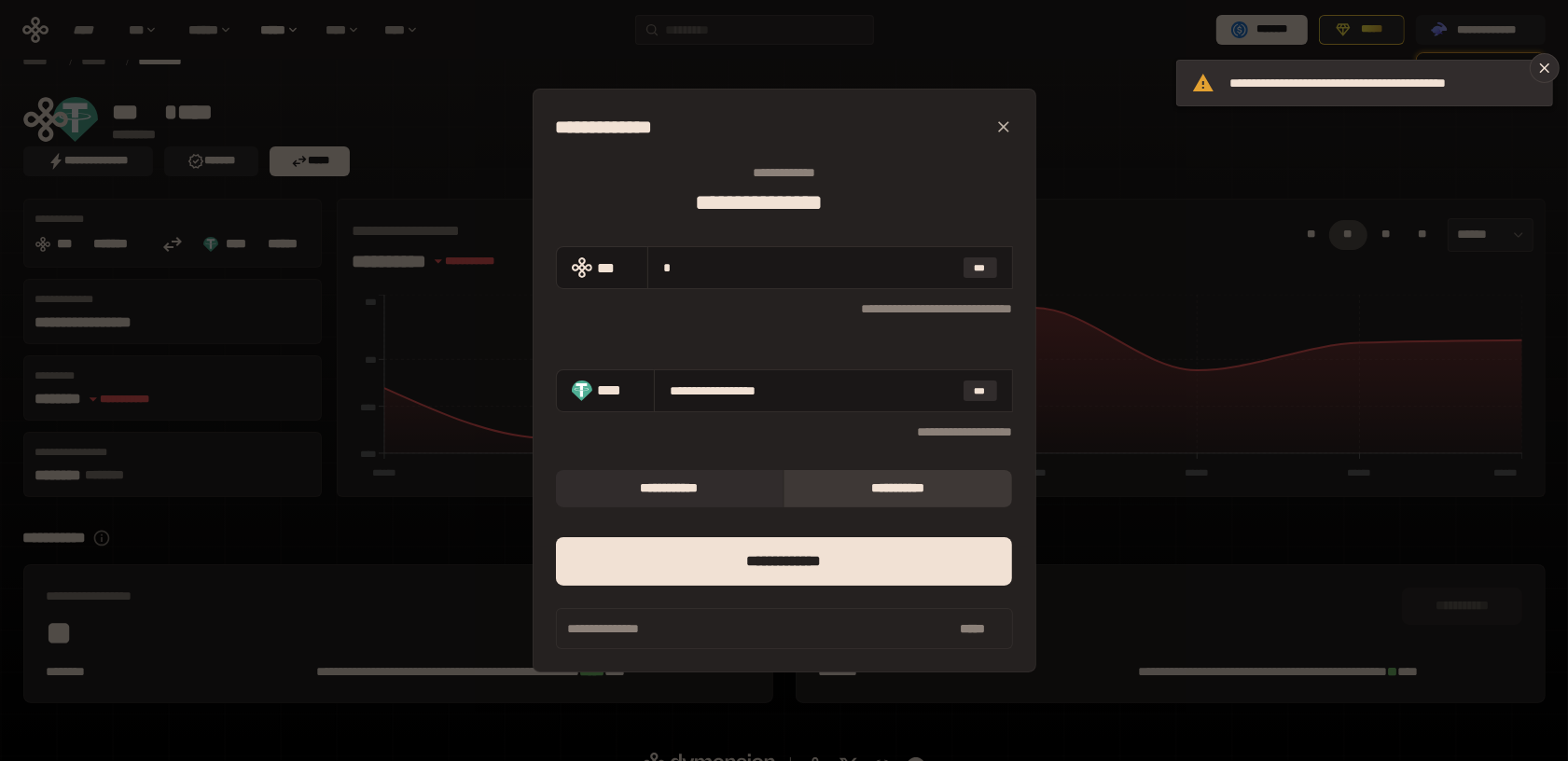 click on "**********" at bounding box center [897, 489] 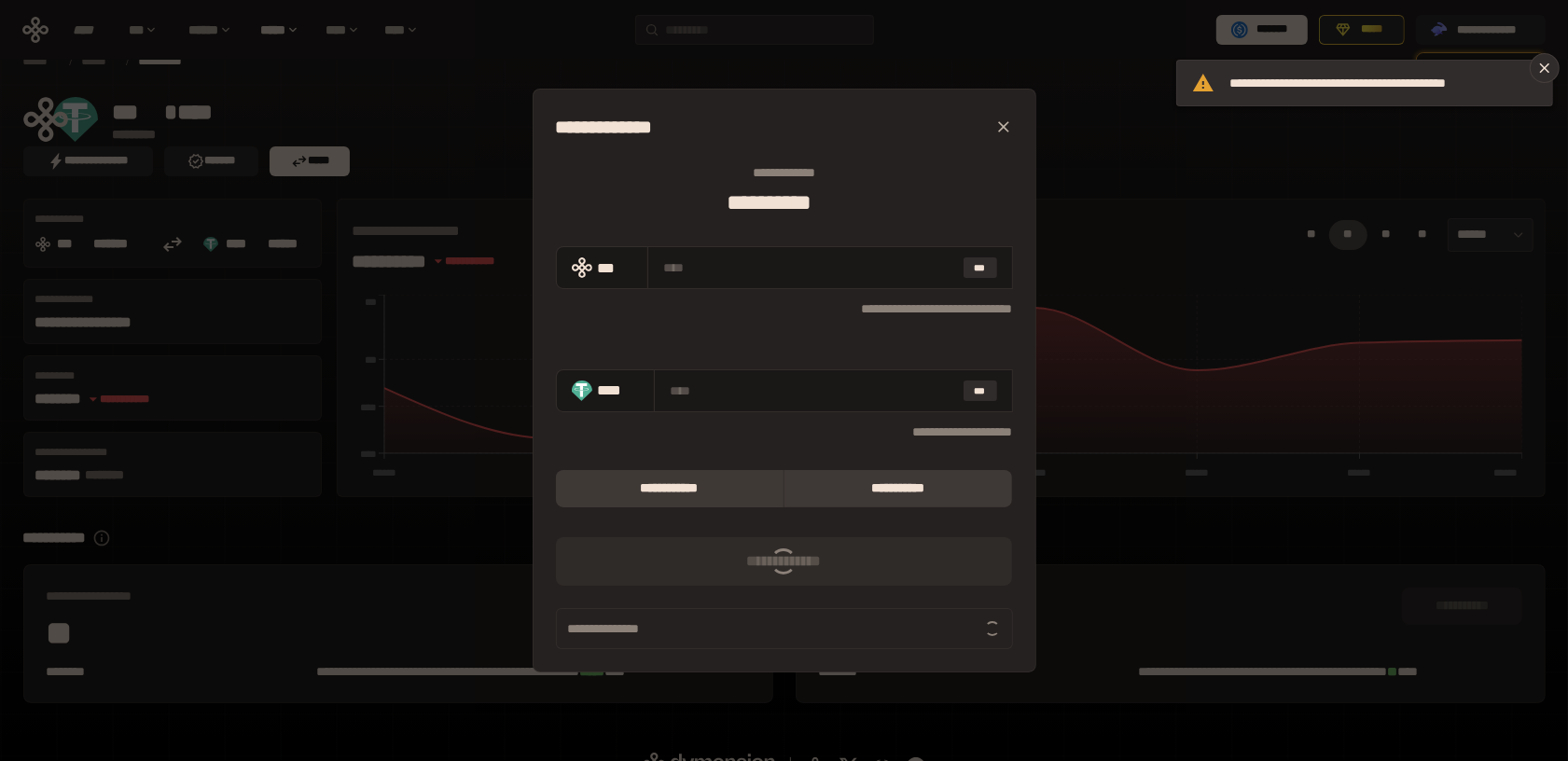 click on "**********" at bounding box center (670, 489) 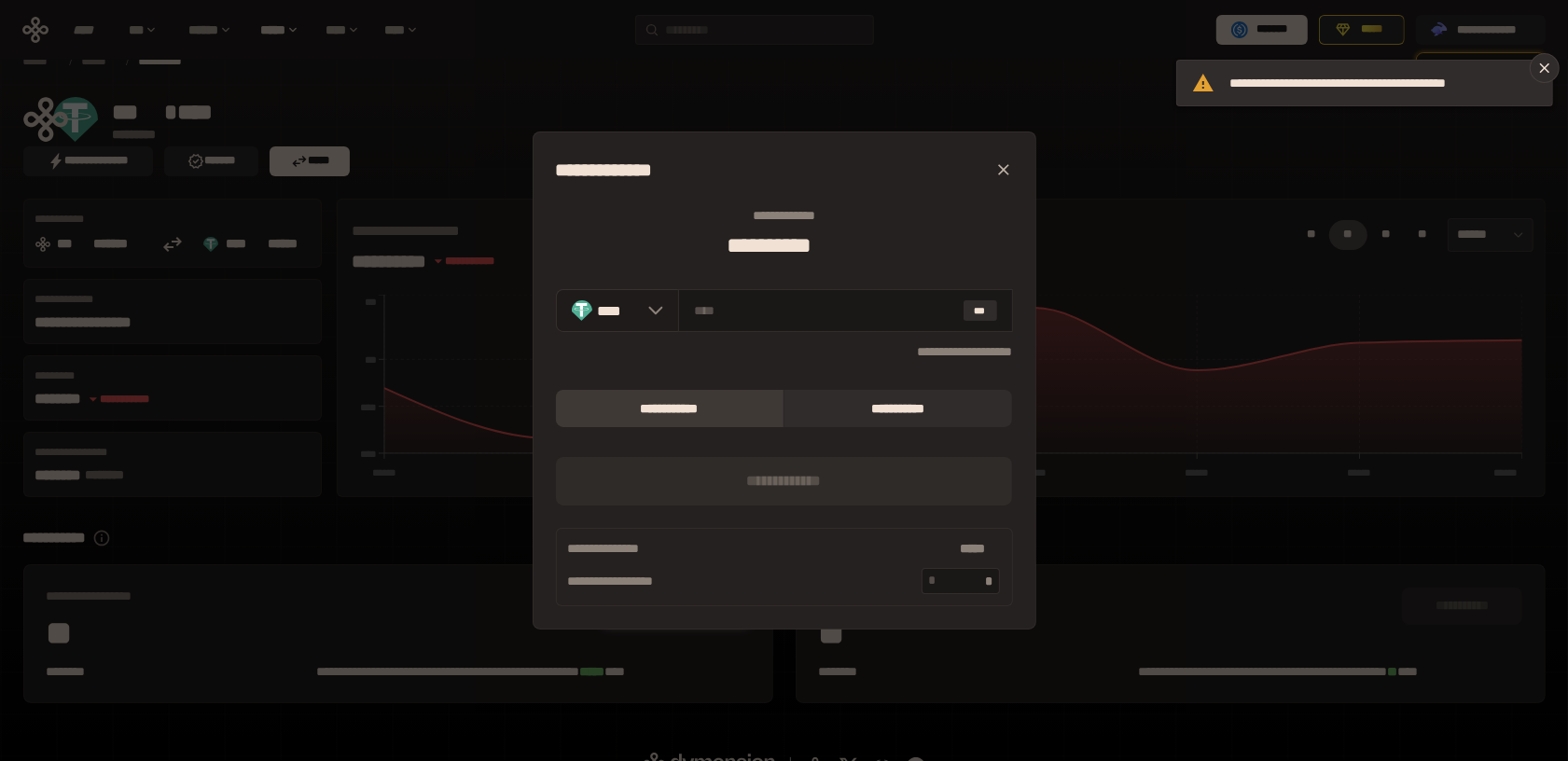 click on "****" at bounding box center [618, 311] 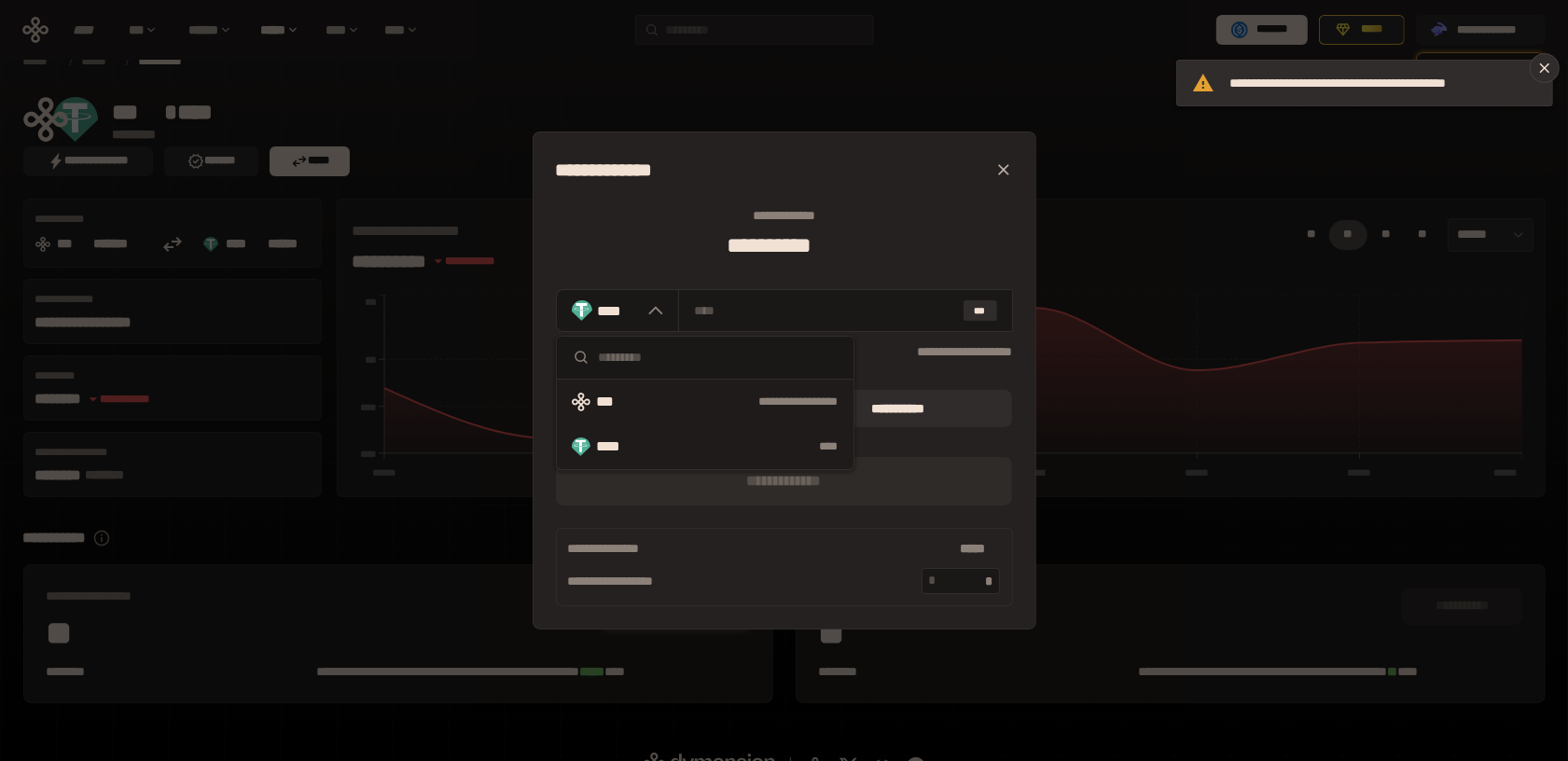 click on "***" at bounding box center [613, 402] 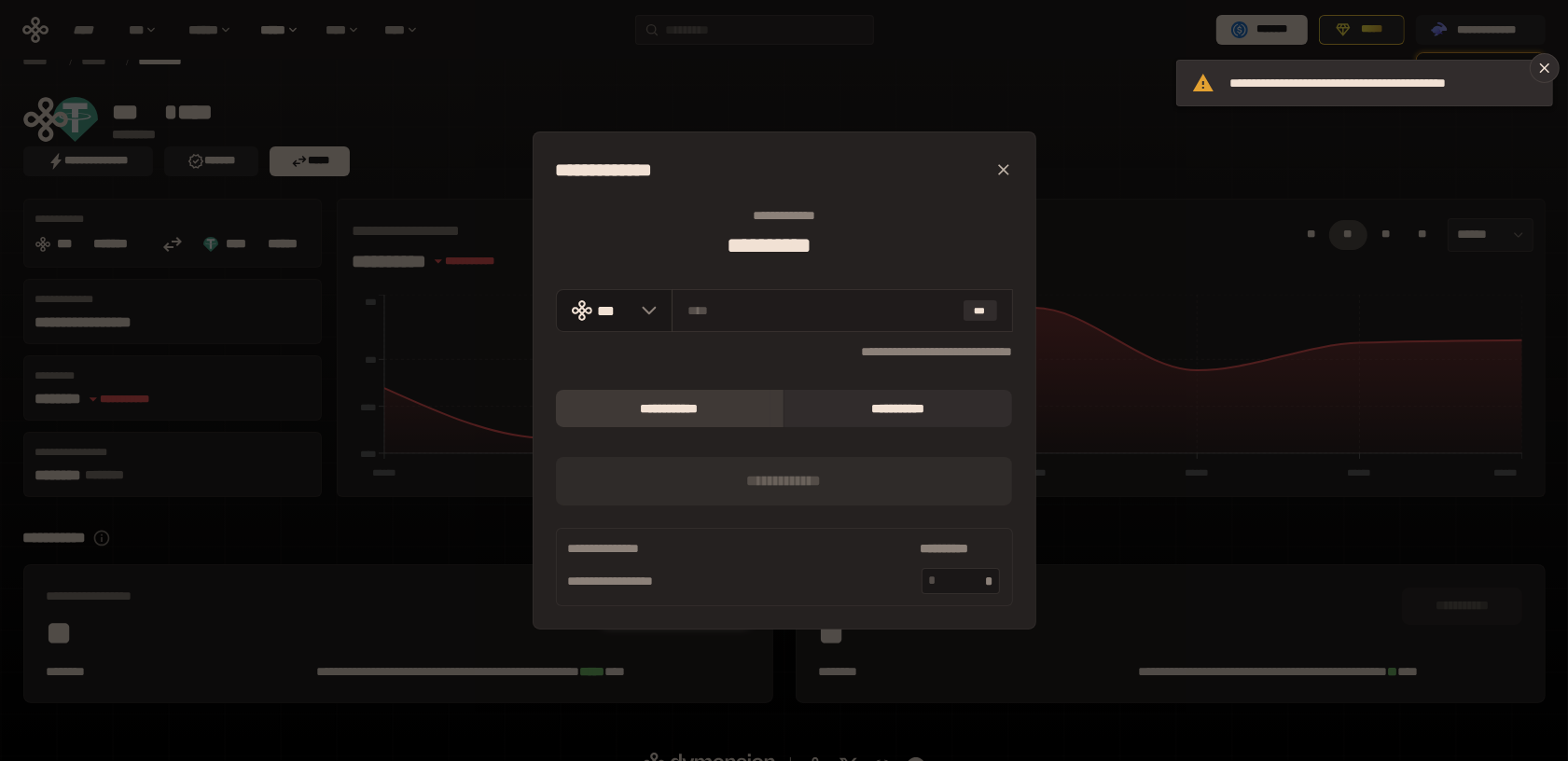 click at bounding box center (822, 311) 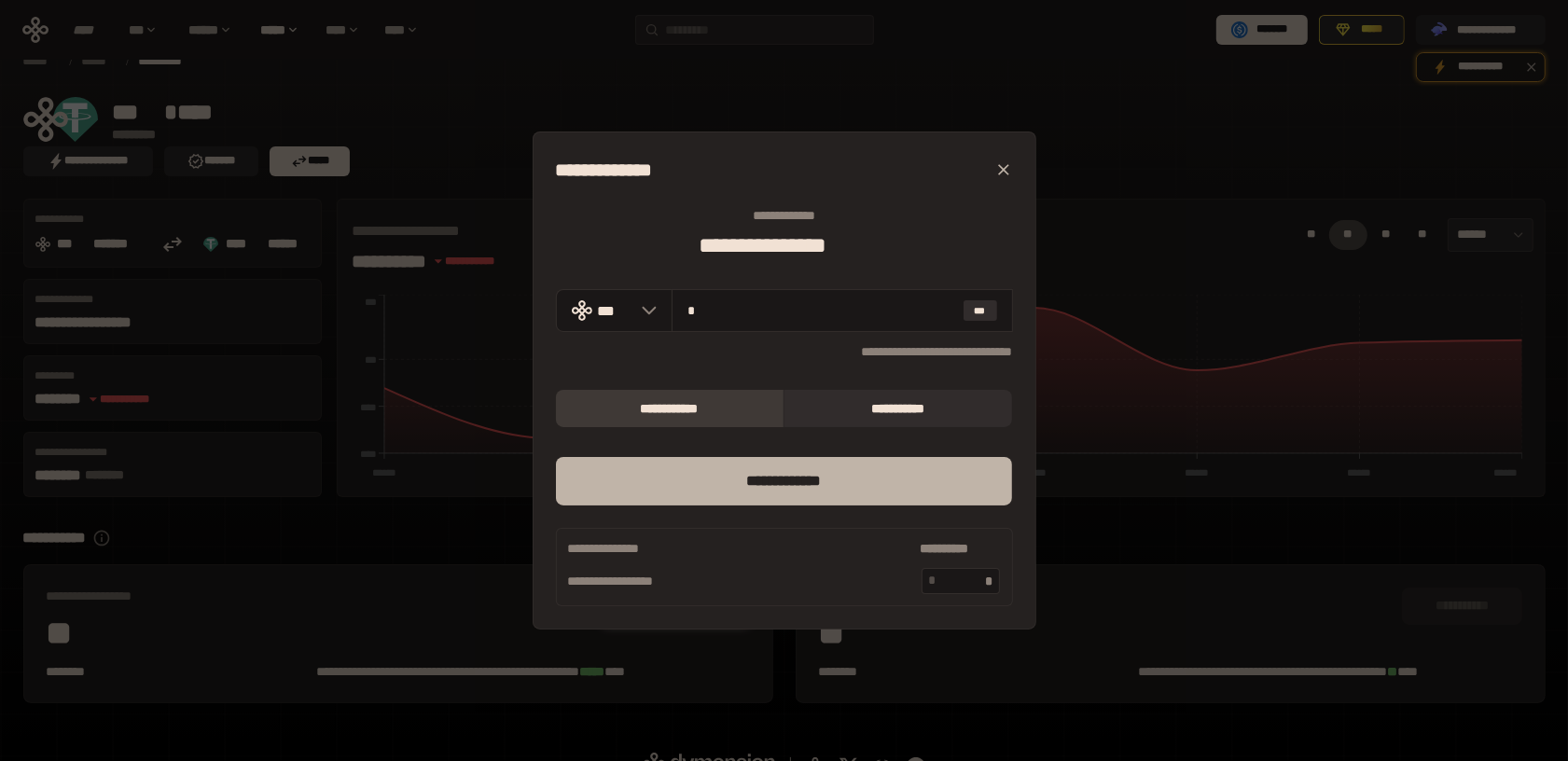 type on "*" 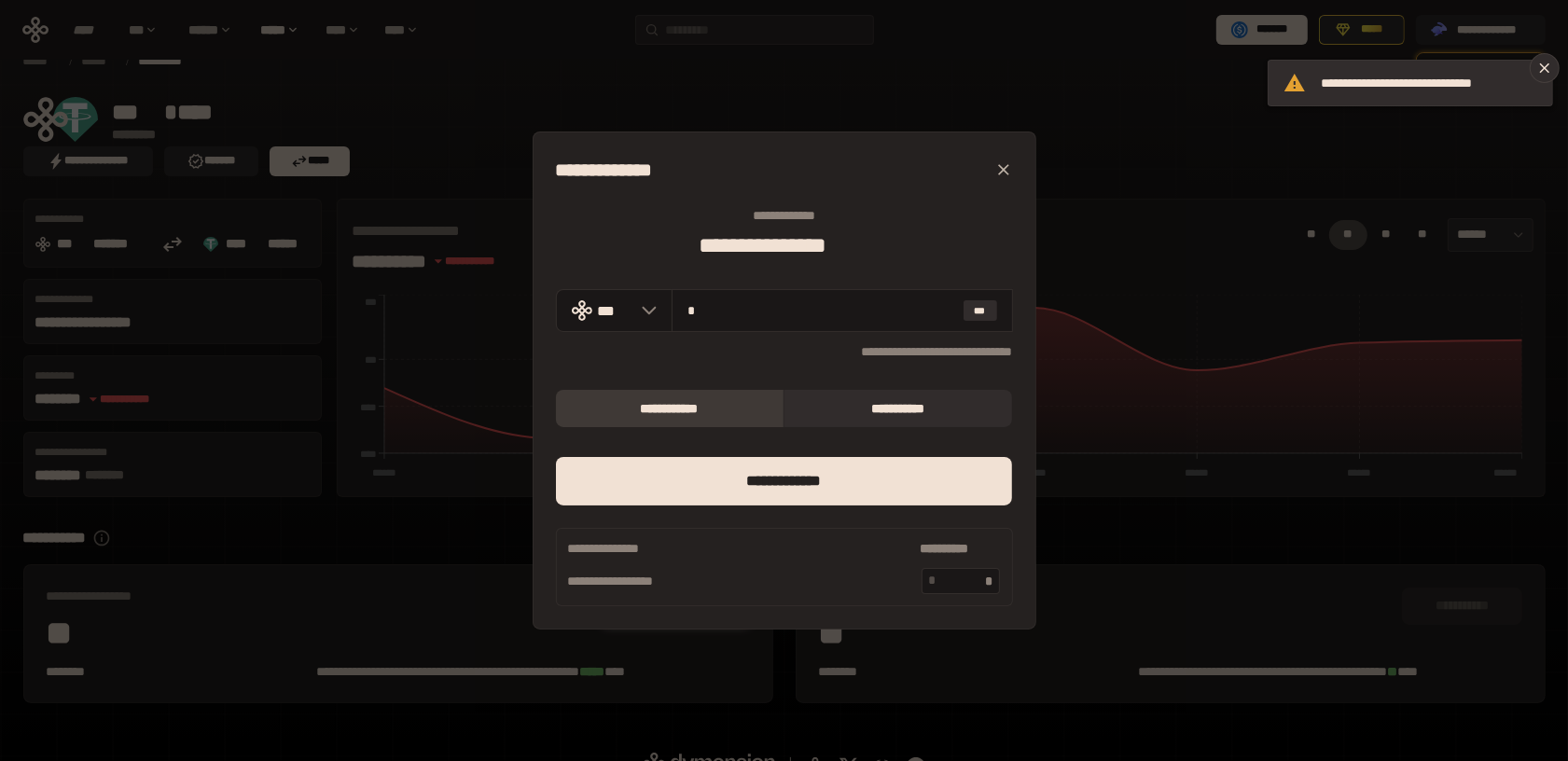 click 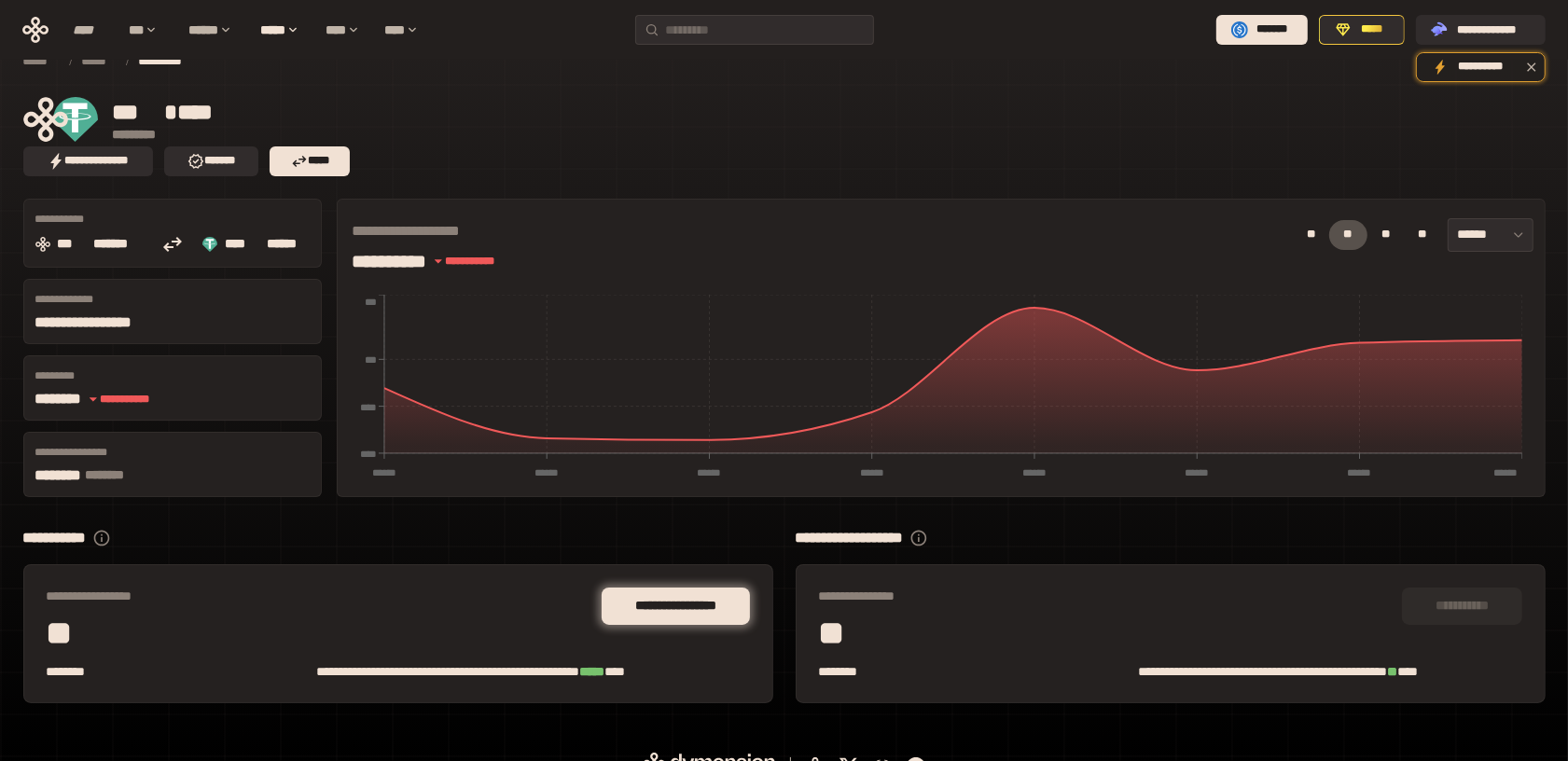 click 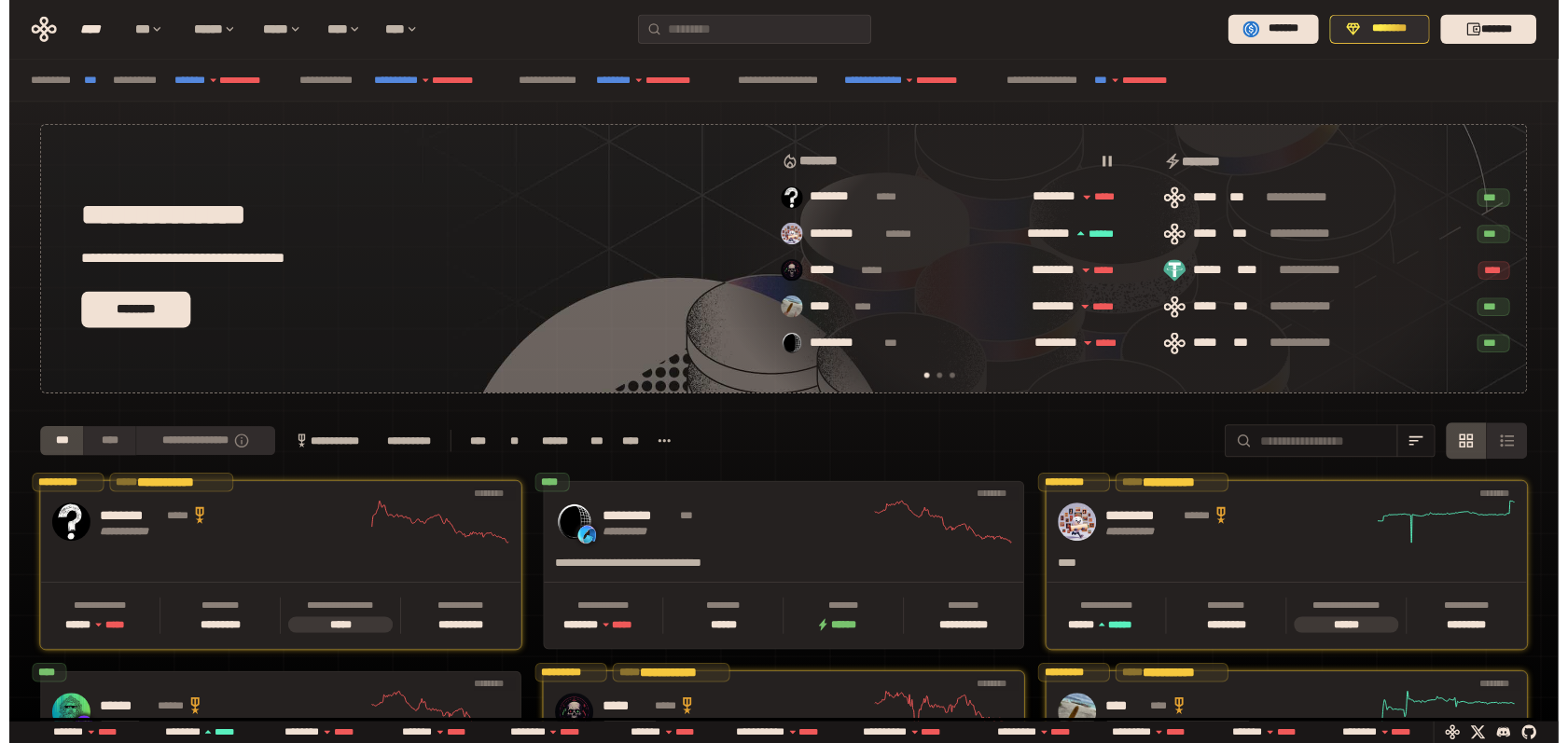 scroll, scrollTop: 0, scrollLeft: 0, axis: both 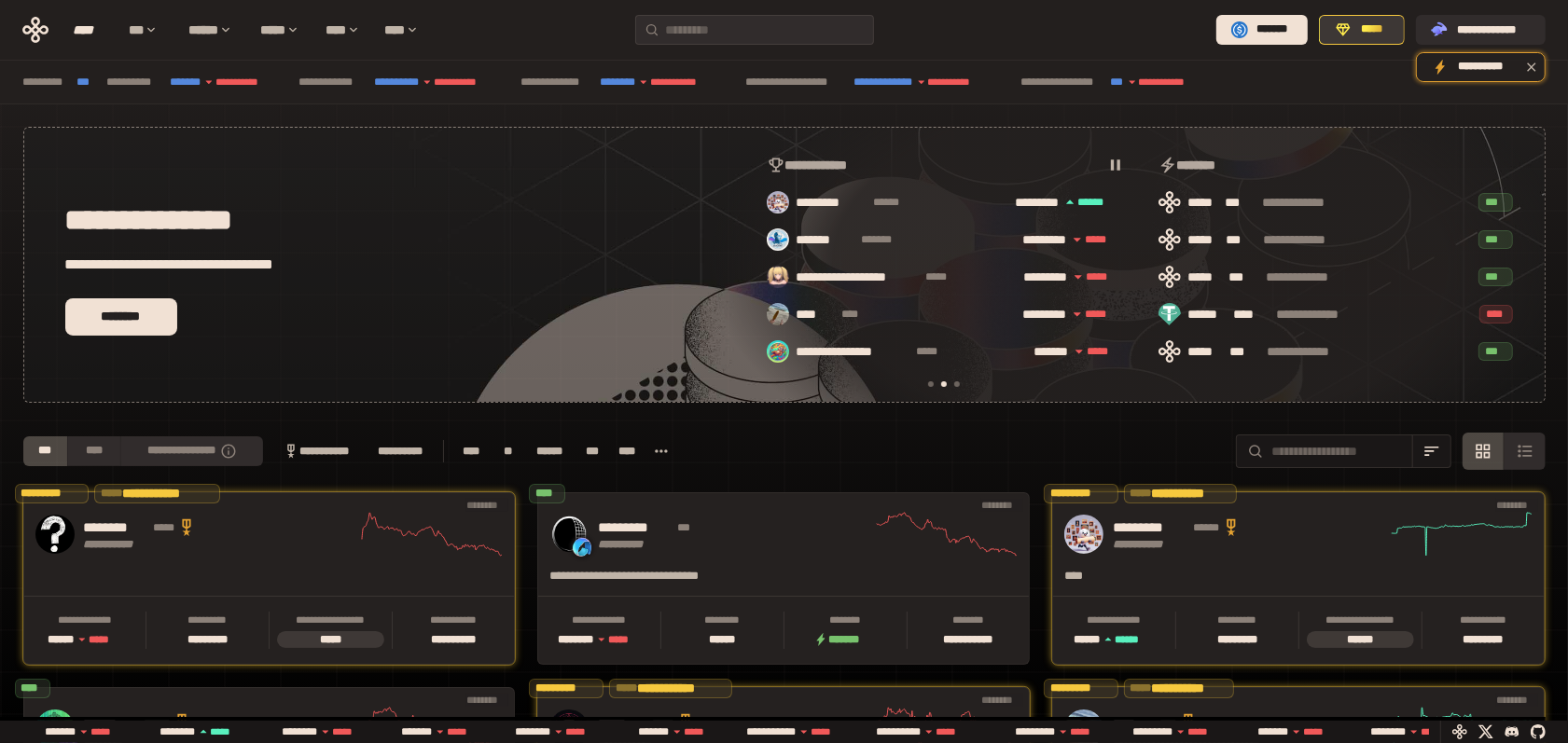 click on "*****" at bounding box center (1362, 30) 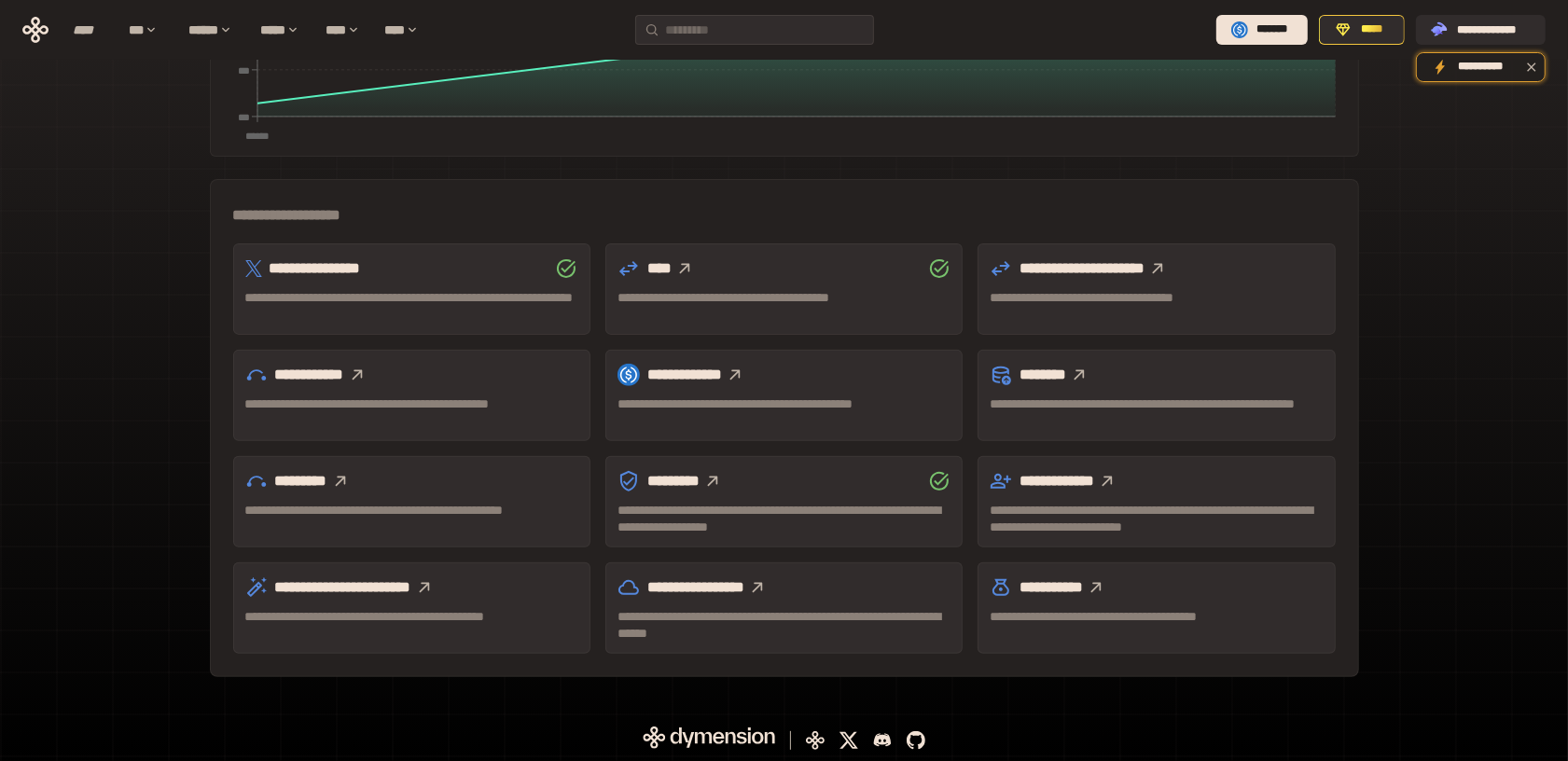 scroll, scrollTop: 443, scrollLeft: 0, axis: vertical 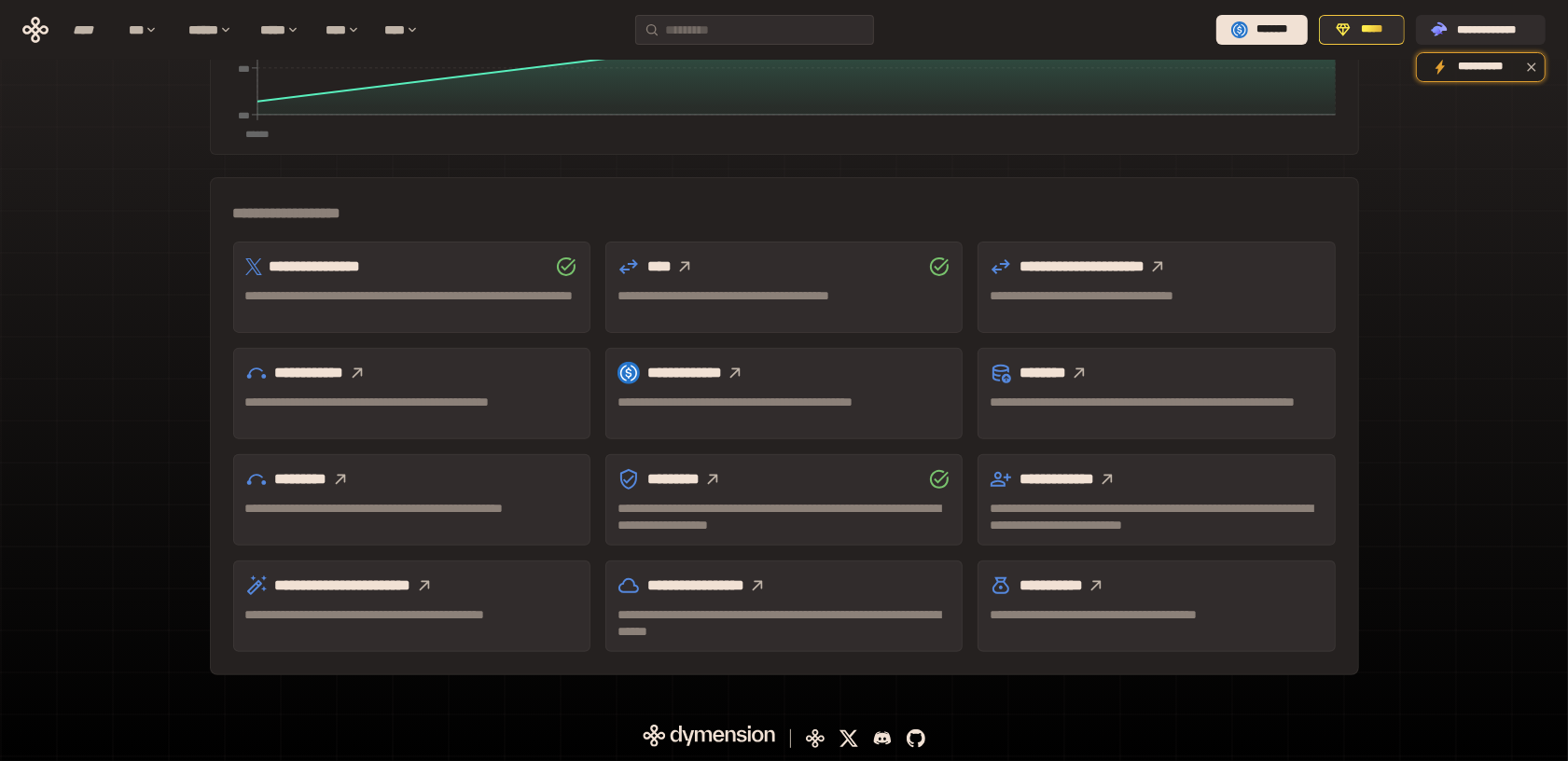 click on "**********" at bounding box center (411, 517) 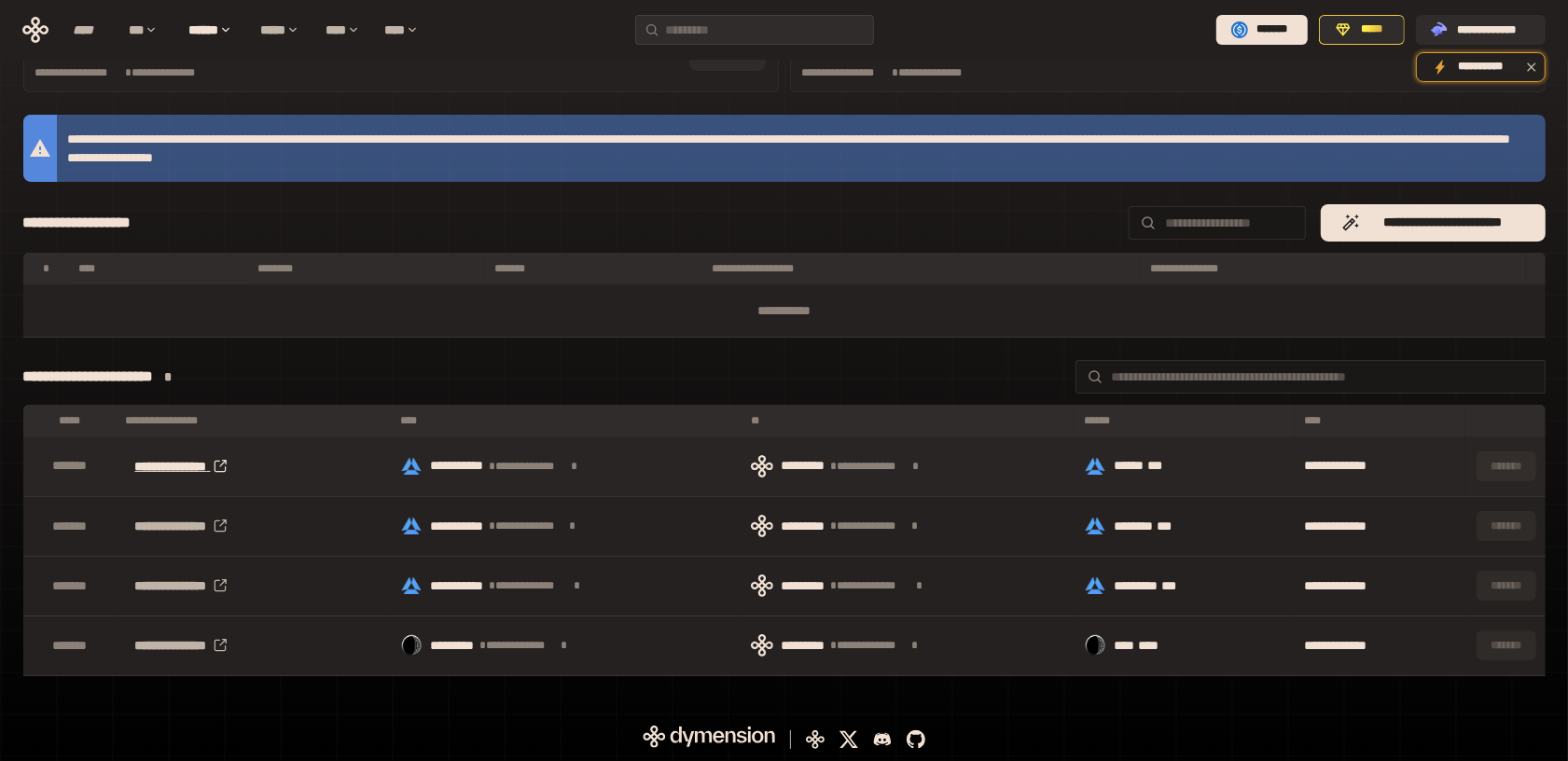 scroll, scrollTop: 108, scrollLeft: 0, axis: vertical 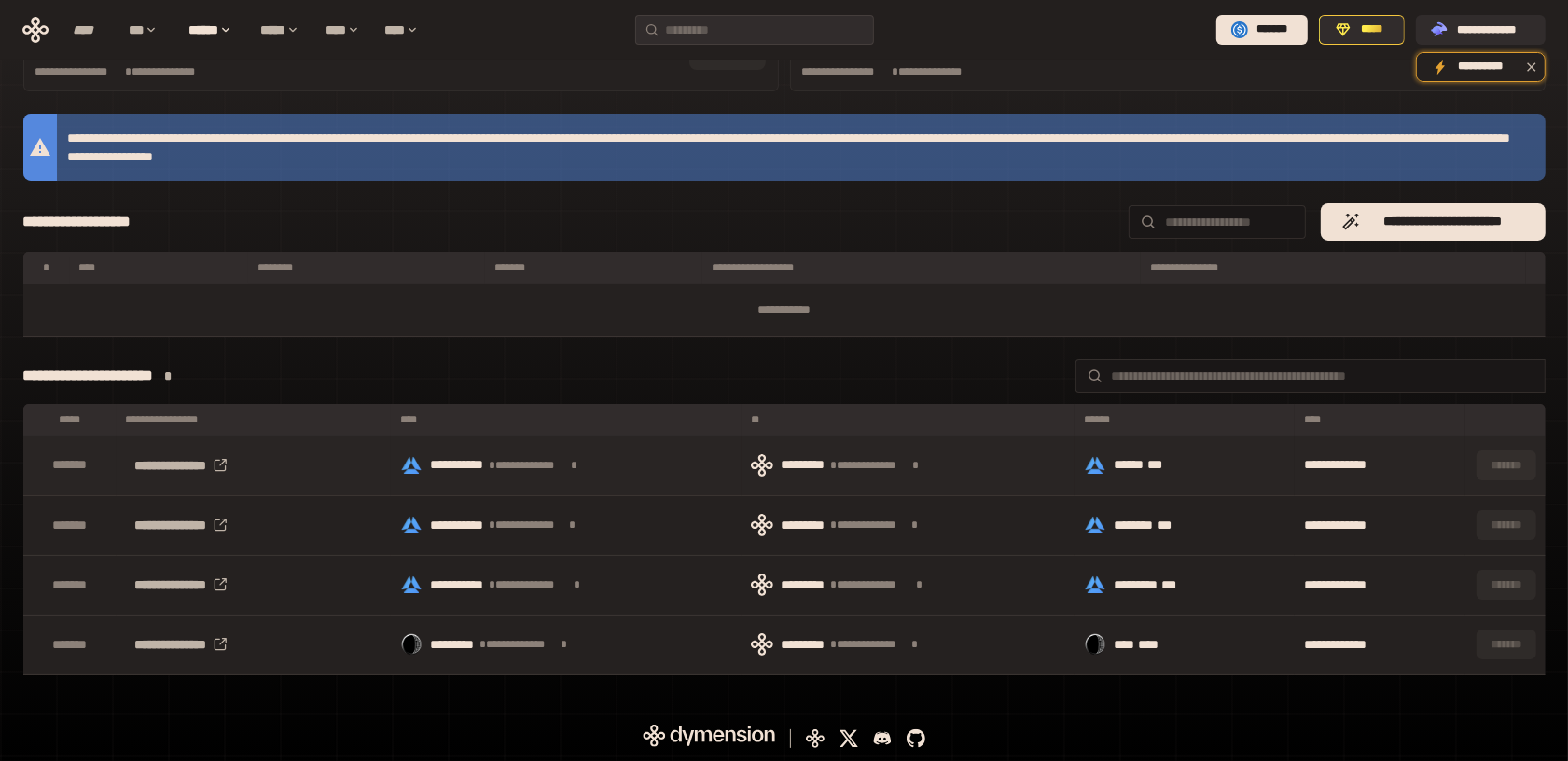 click on "**********" at bounding box center (515, 465) 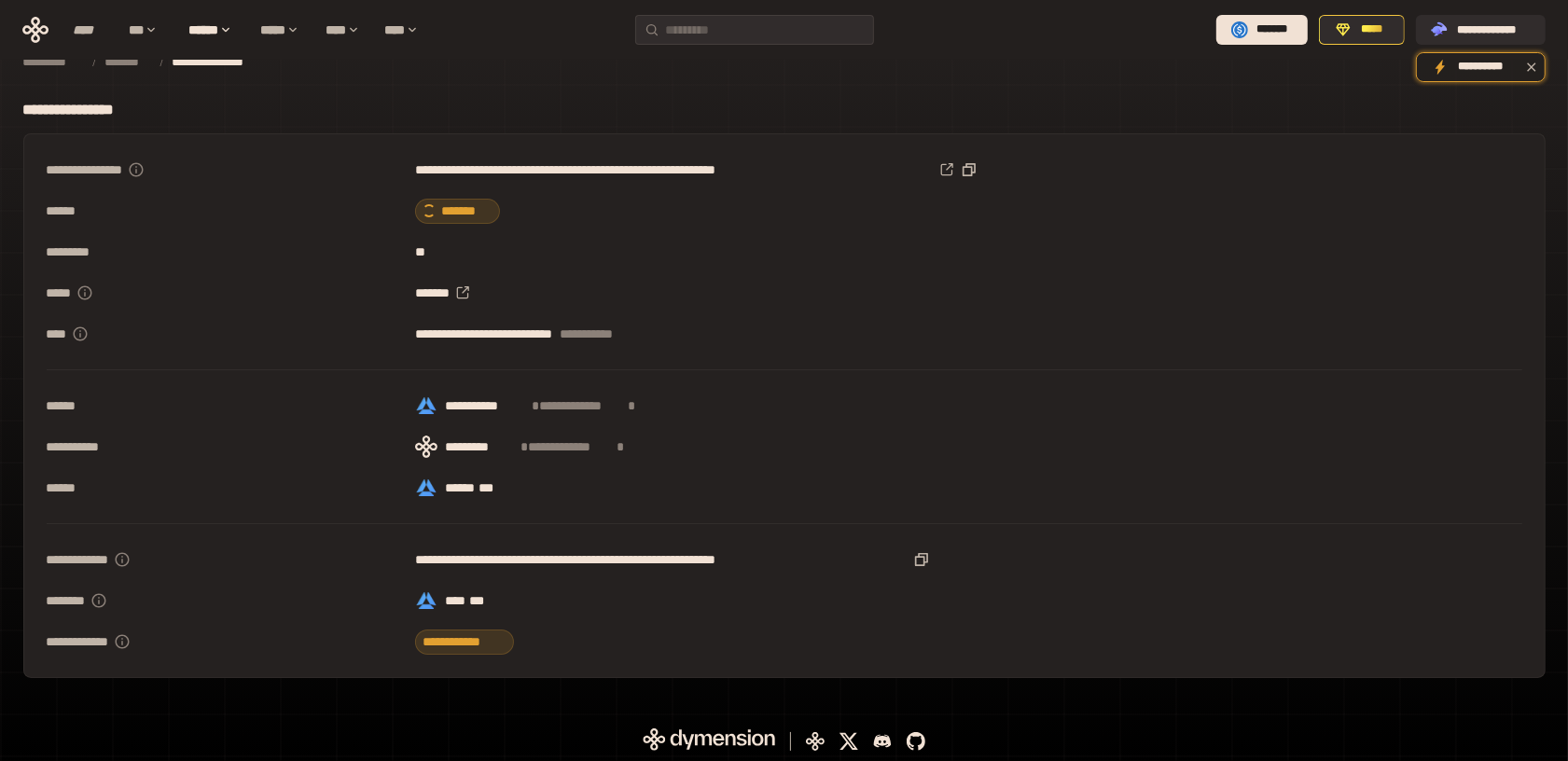 scroll, scrollTop: 0, scrollLeft: 0, axis: both 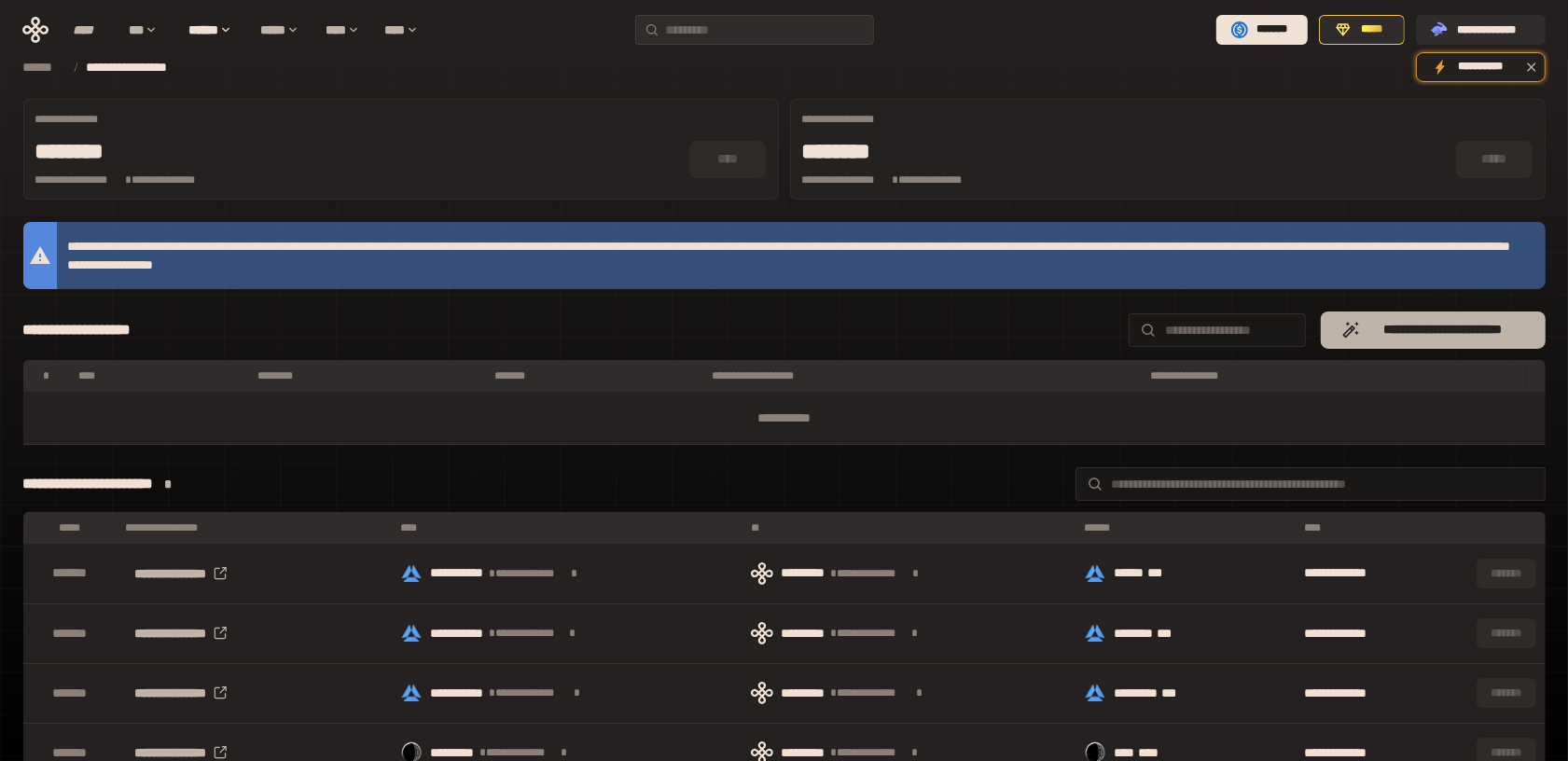click on "**********" at bounding box center [1442, 331] 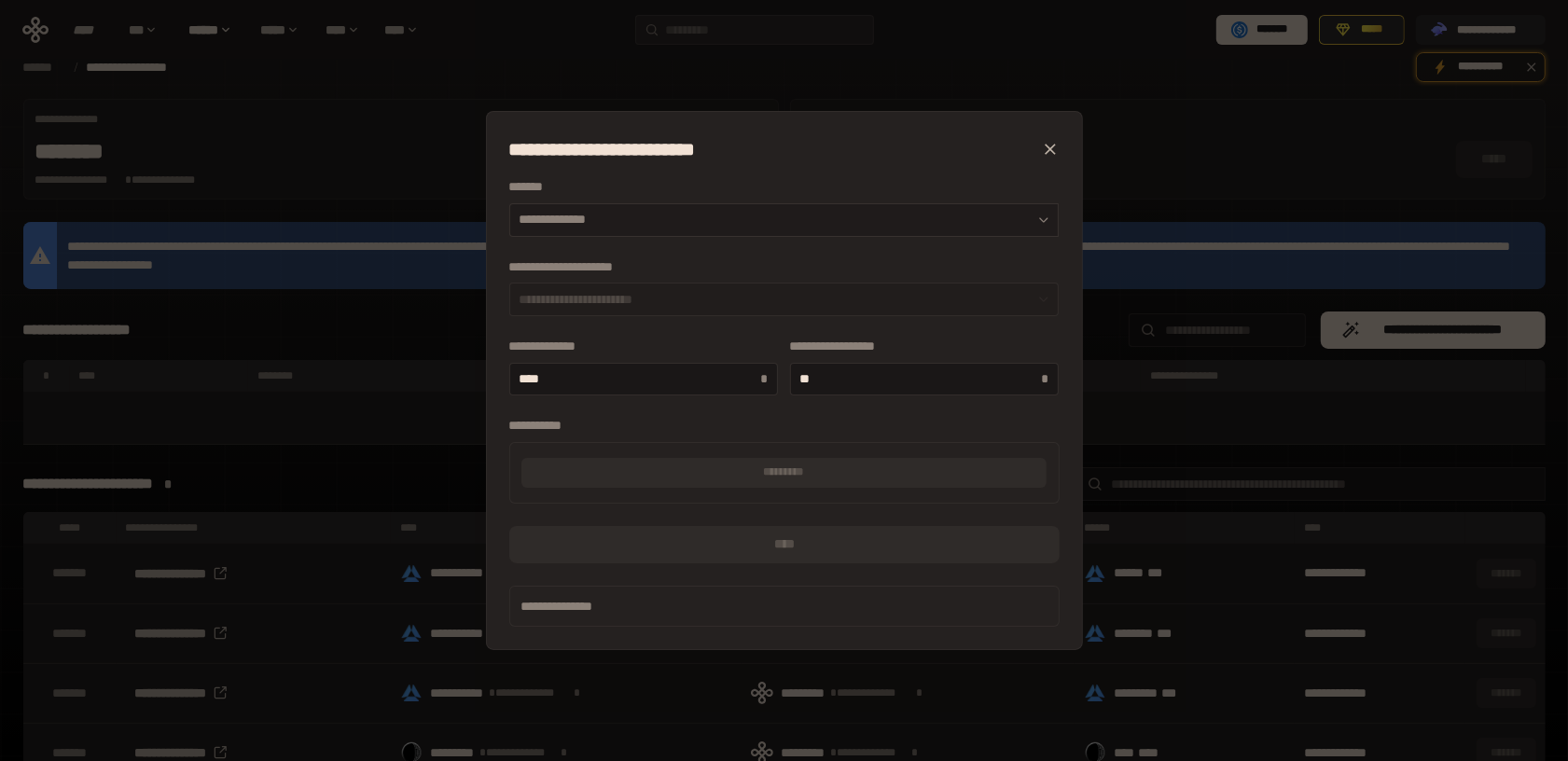 click 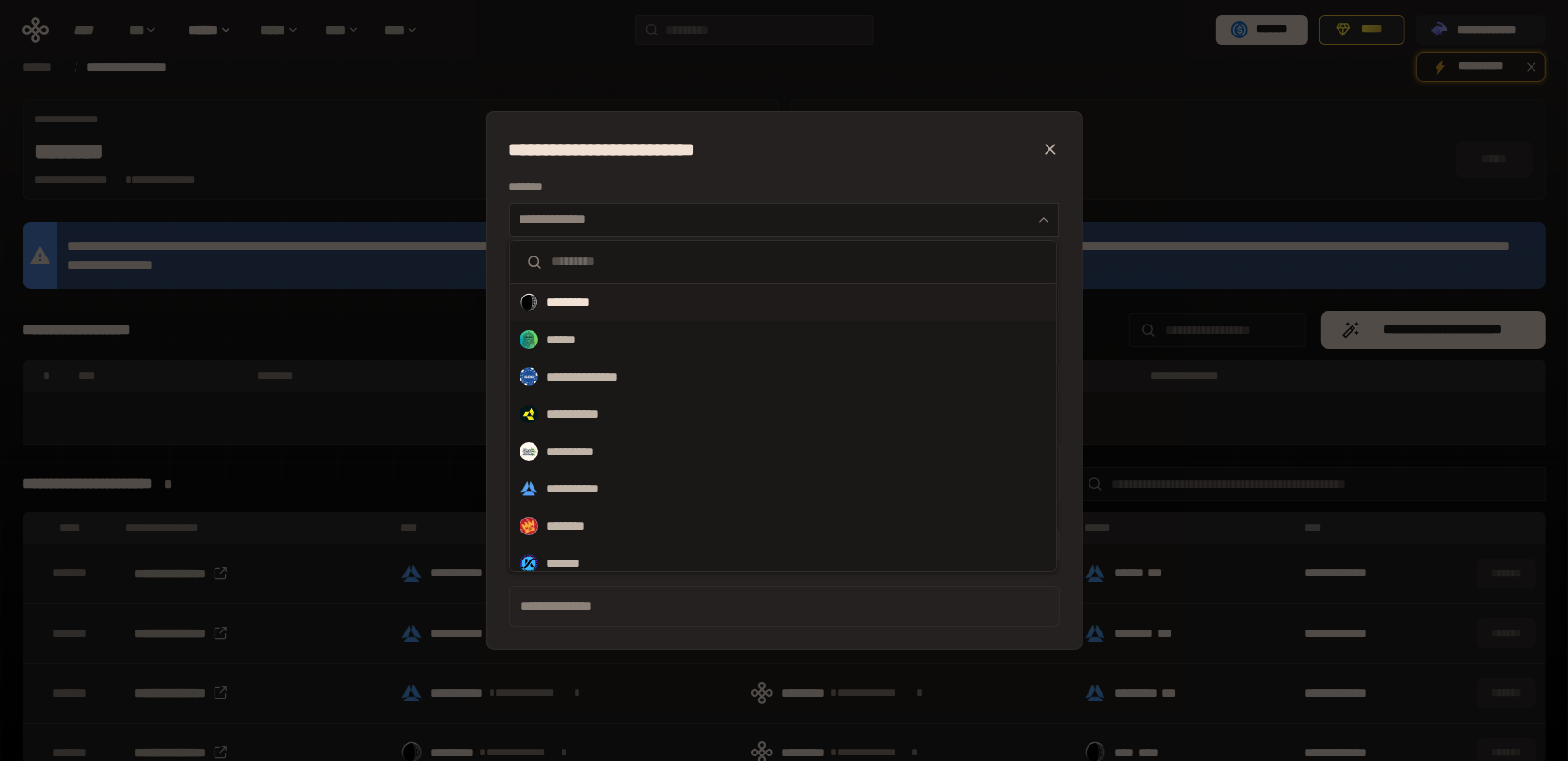 click on "*********" at bounding box center [579, 302] 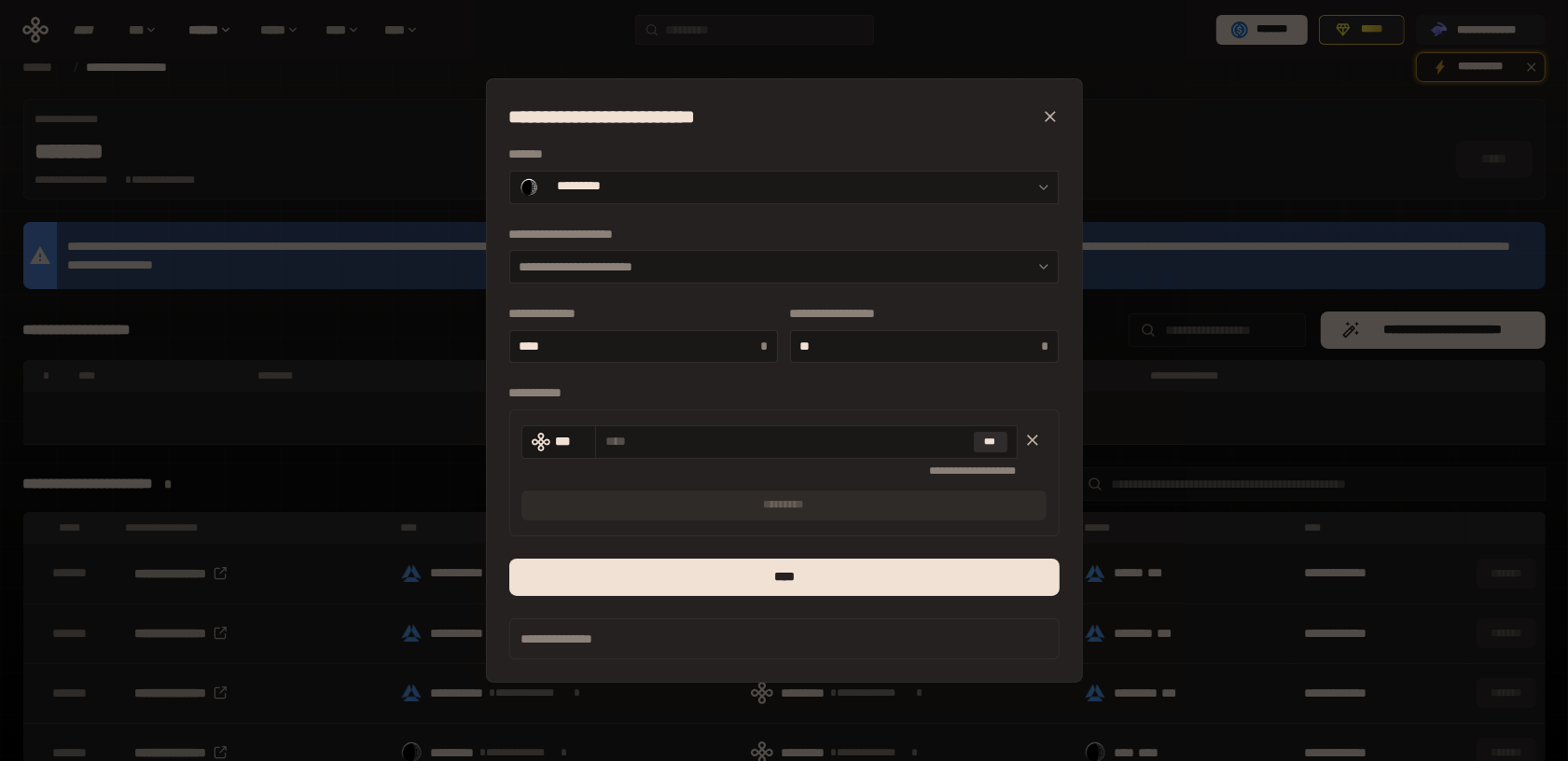 click on "**********" at bounding box center [784, 394] 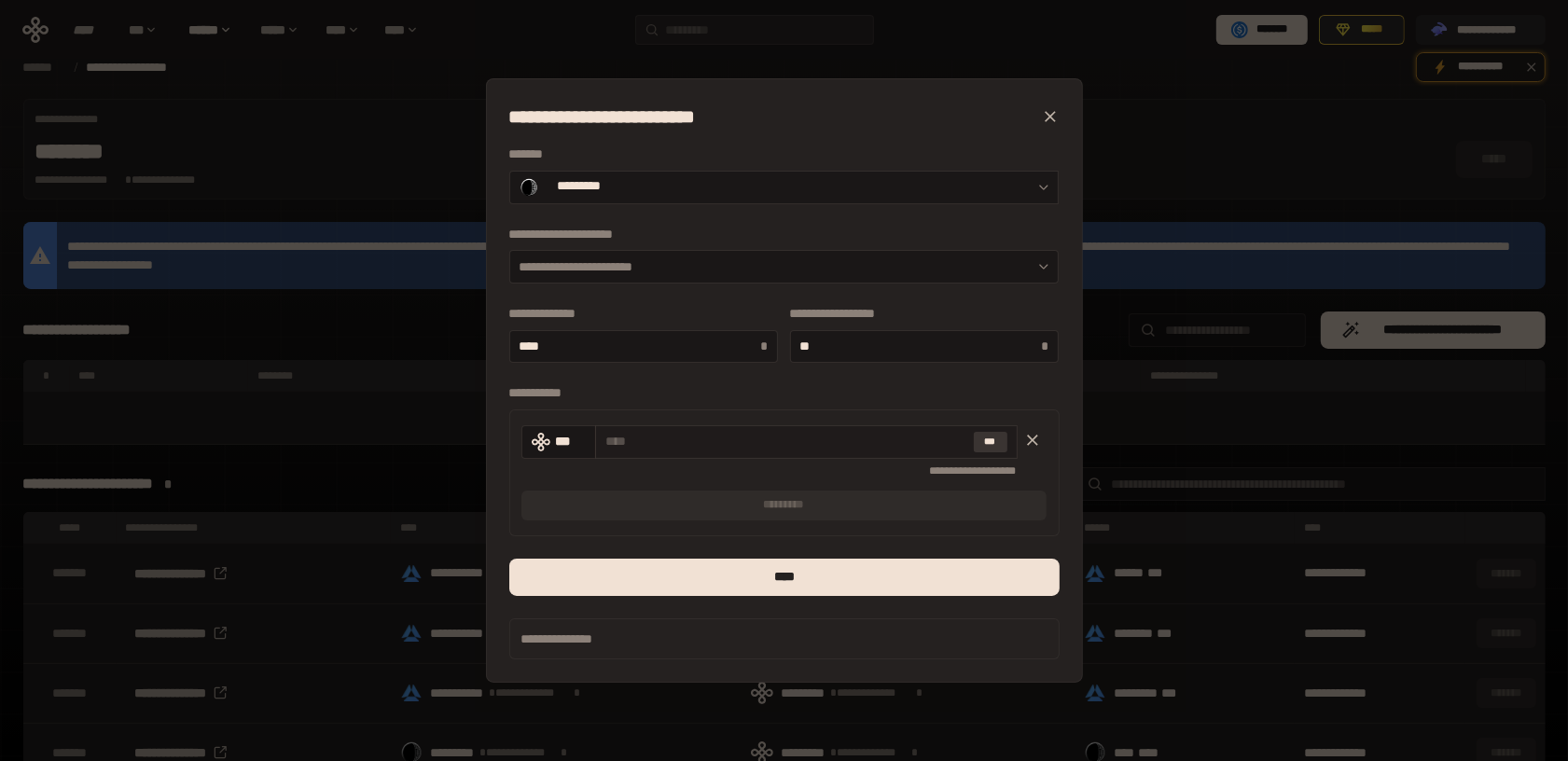 click on "***" at bounding box center [991, 442] 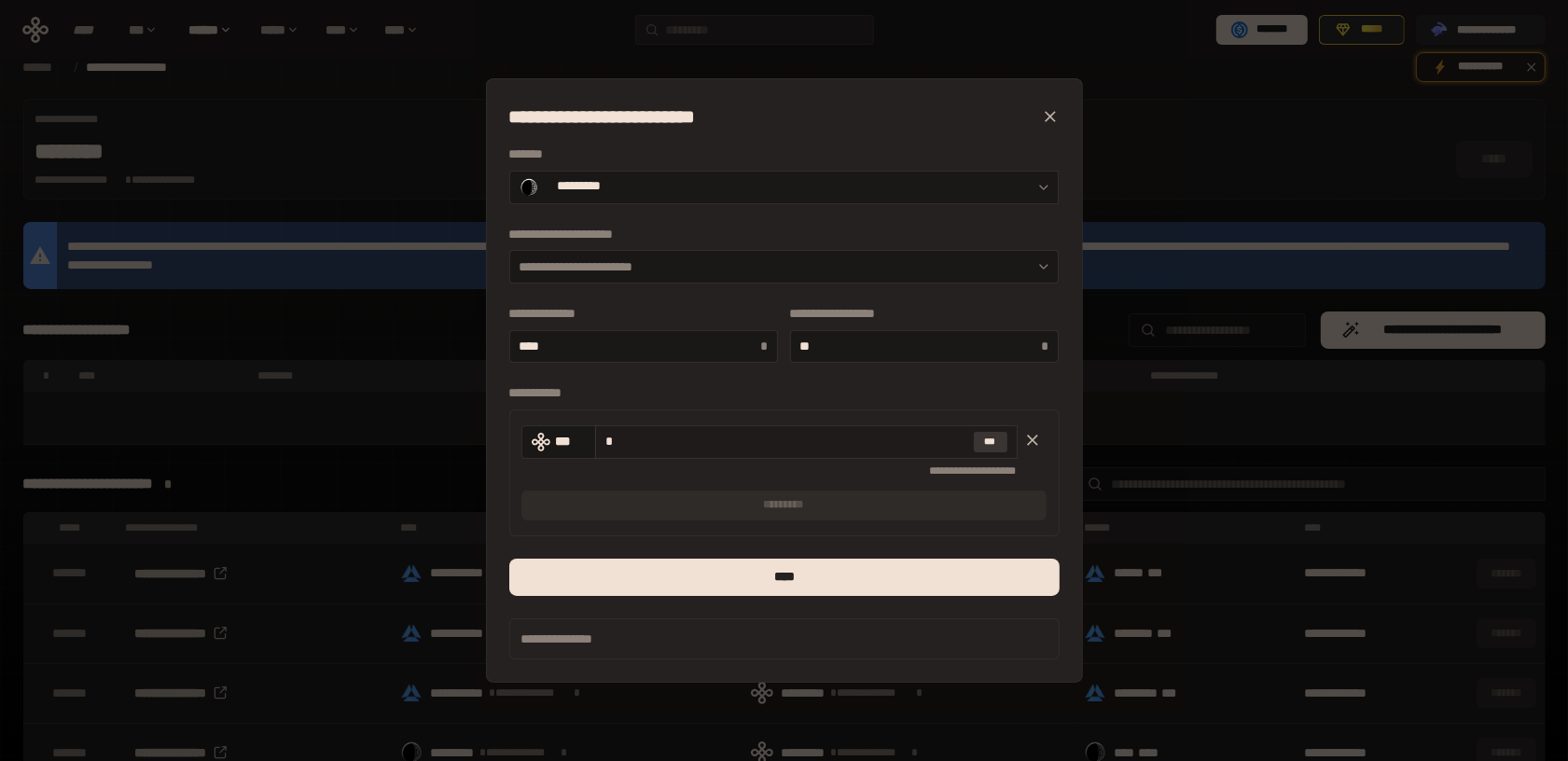 type 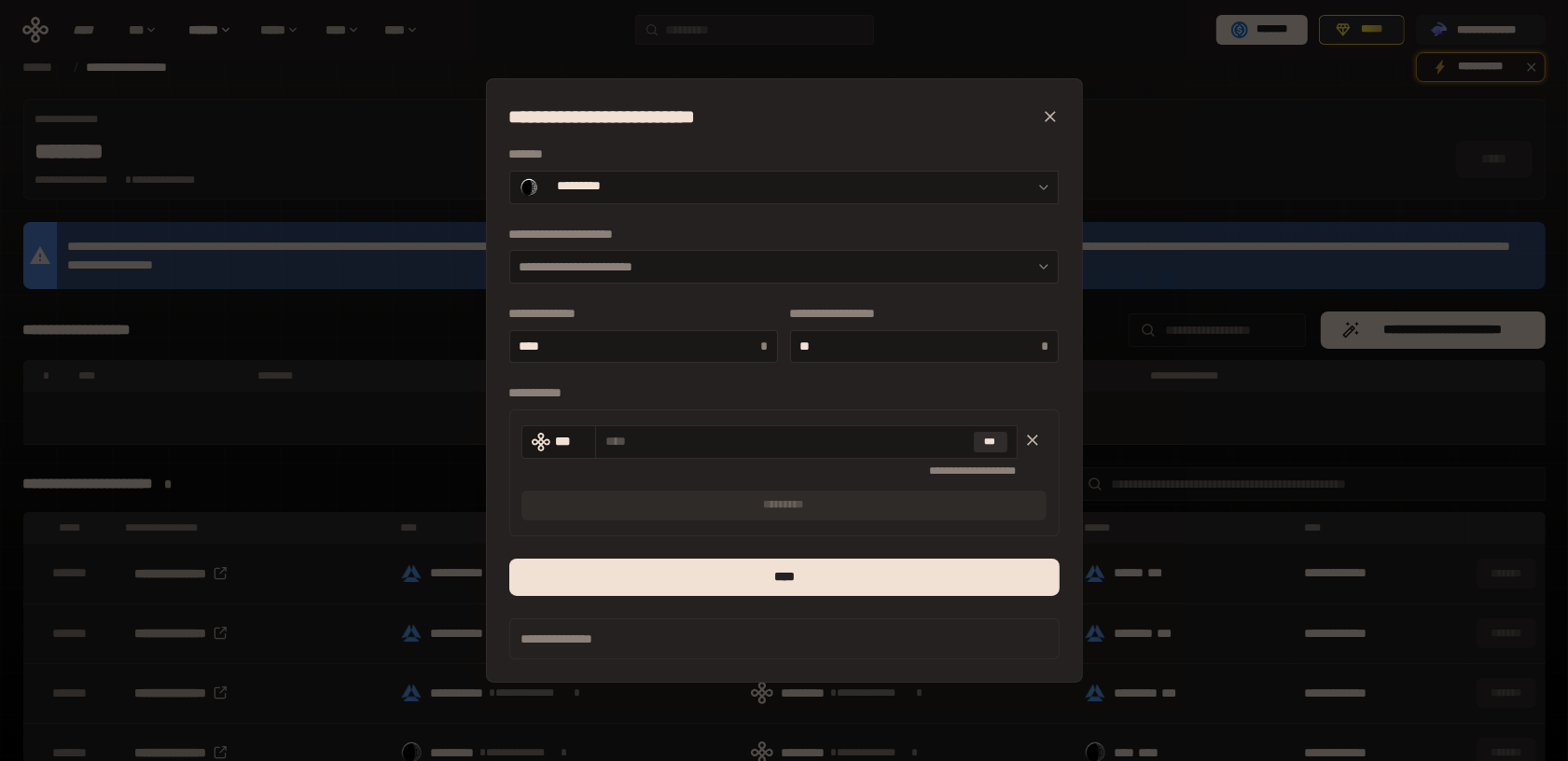 click on "**********" at bounding box center (784, 394) 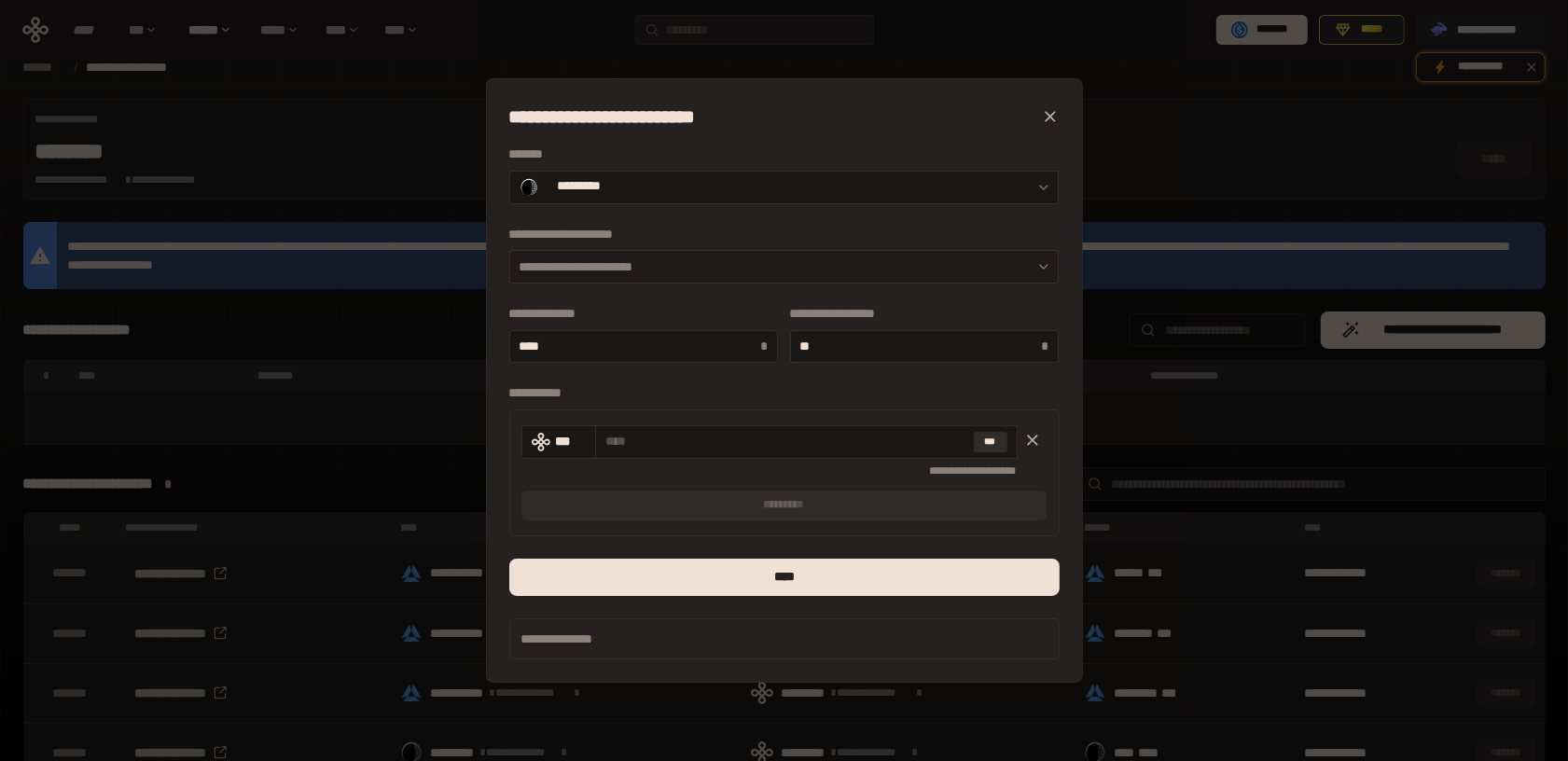 click on "**********" at bounding box center (784, 267) 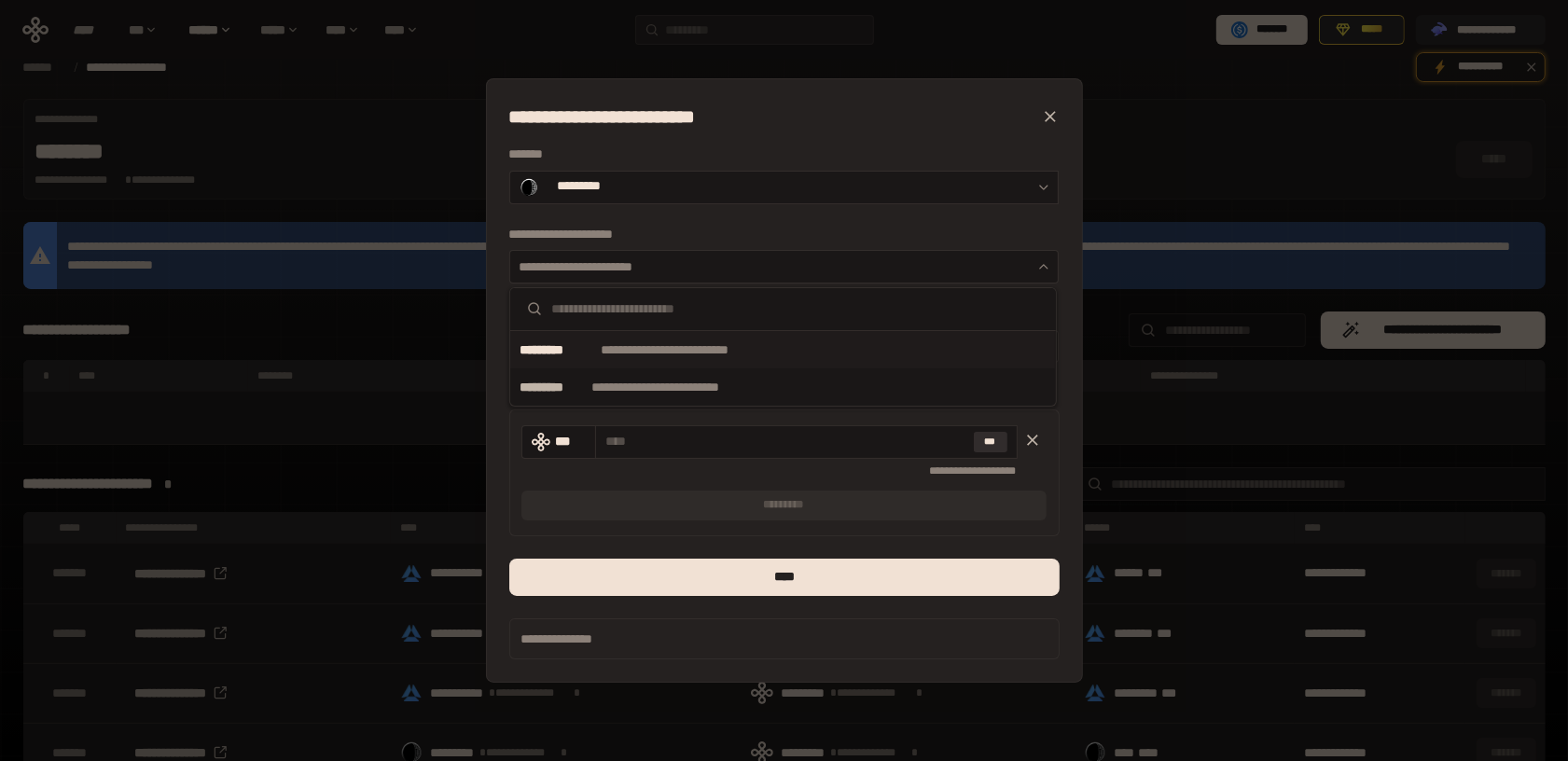 click on "*********" at bounding box center (558, 350) 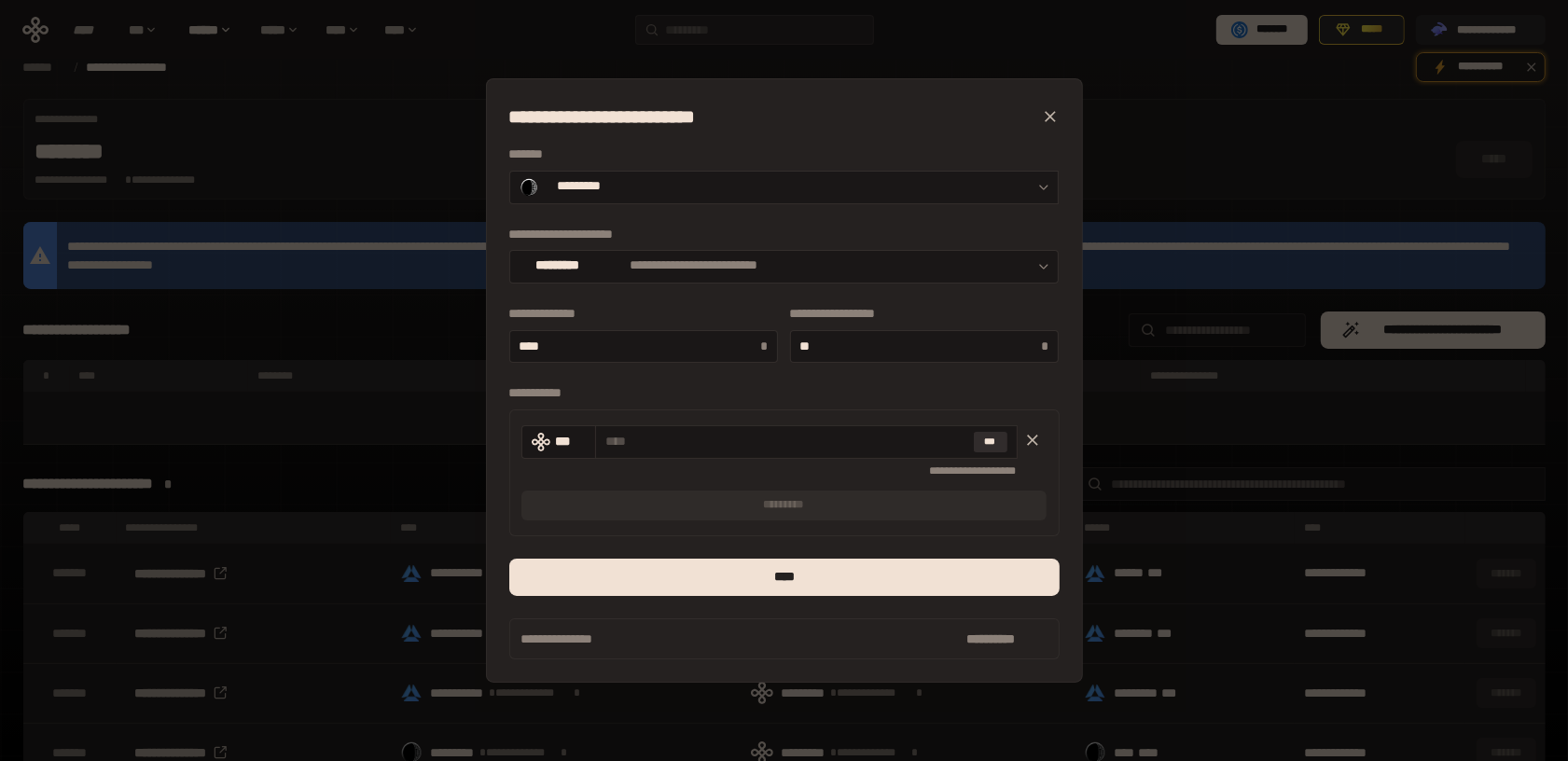 click 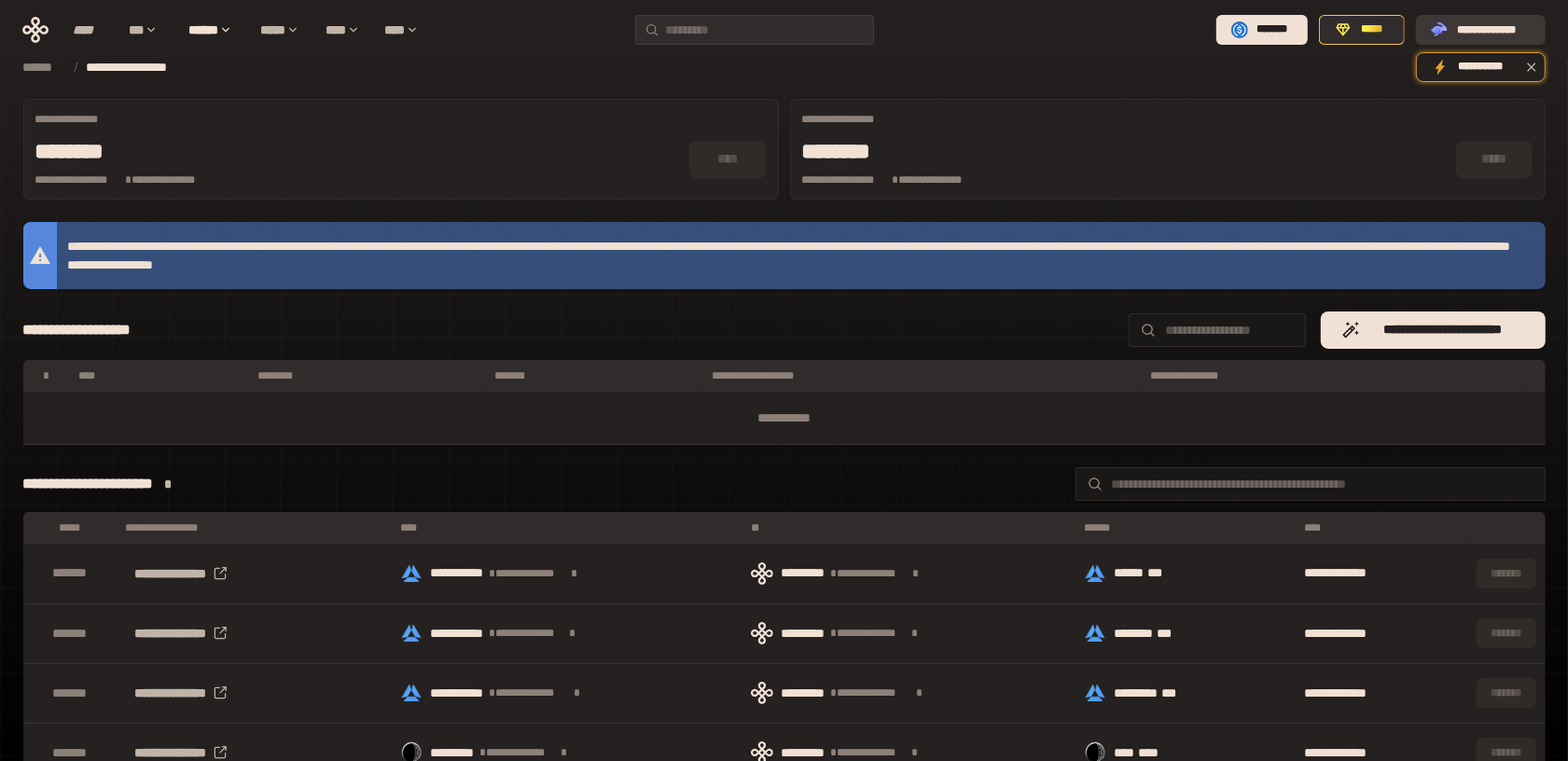 click on "**********" at bounding box center (1493, 30) 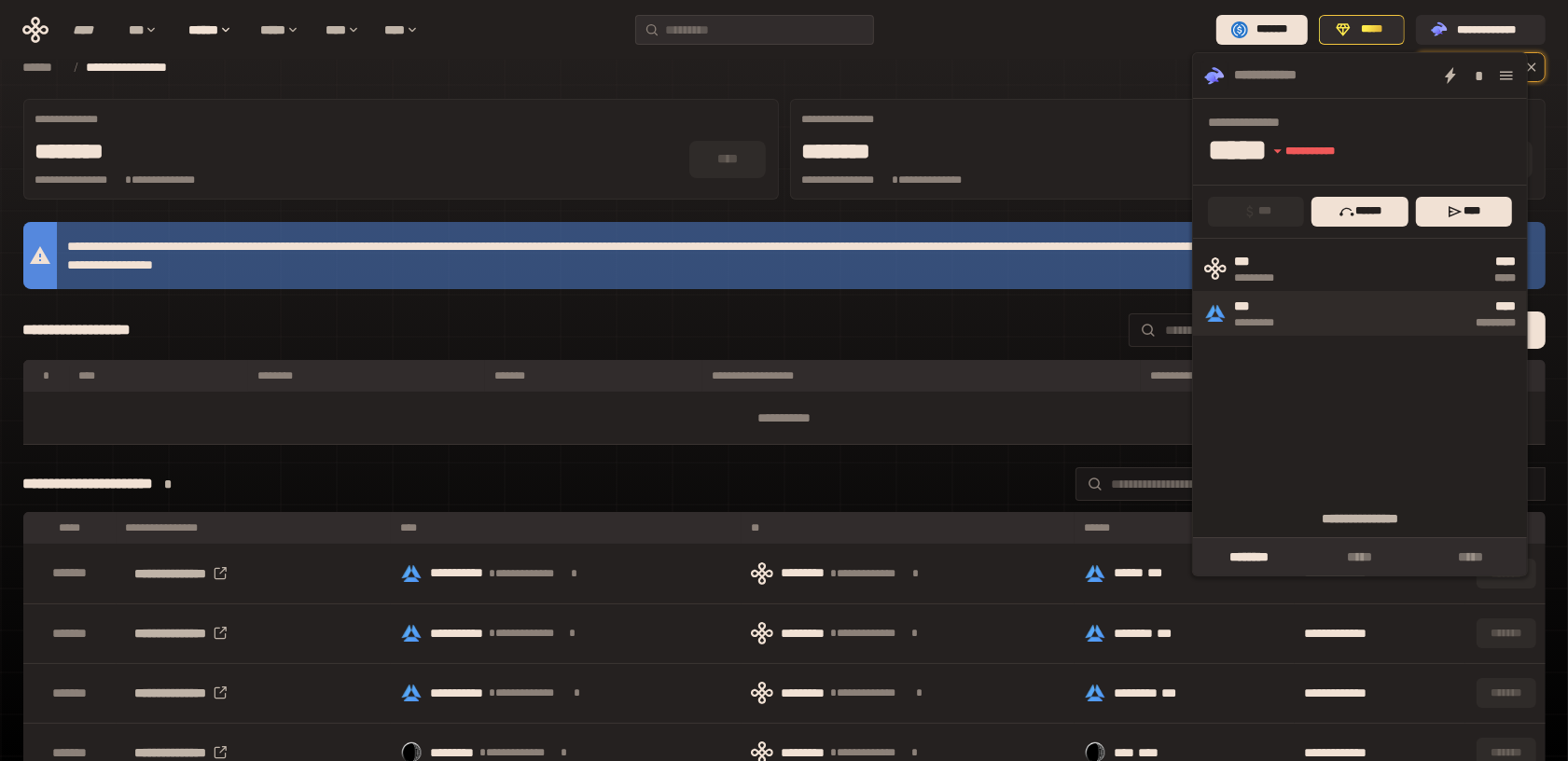 click on "*********" at bounding box center [1408, 323] 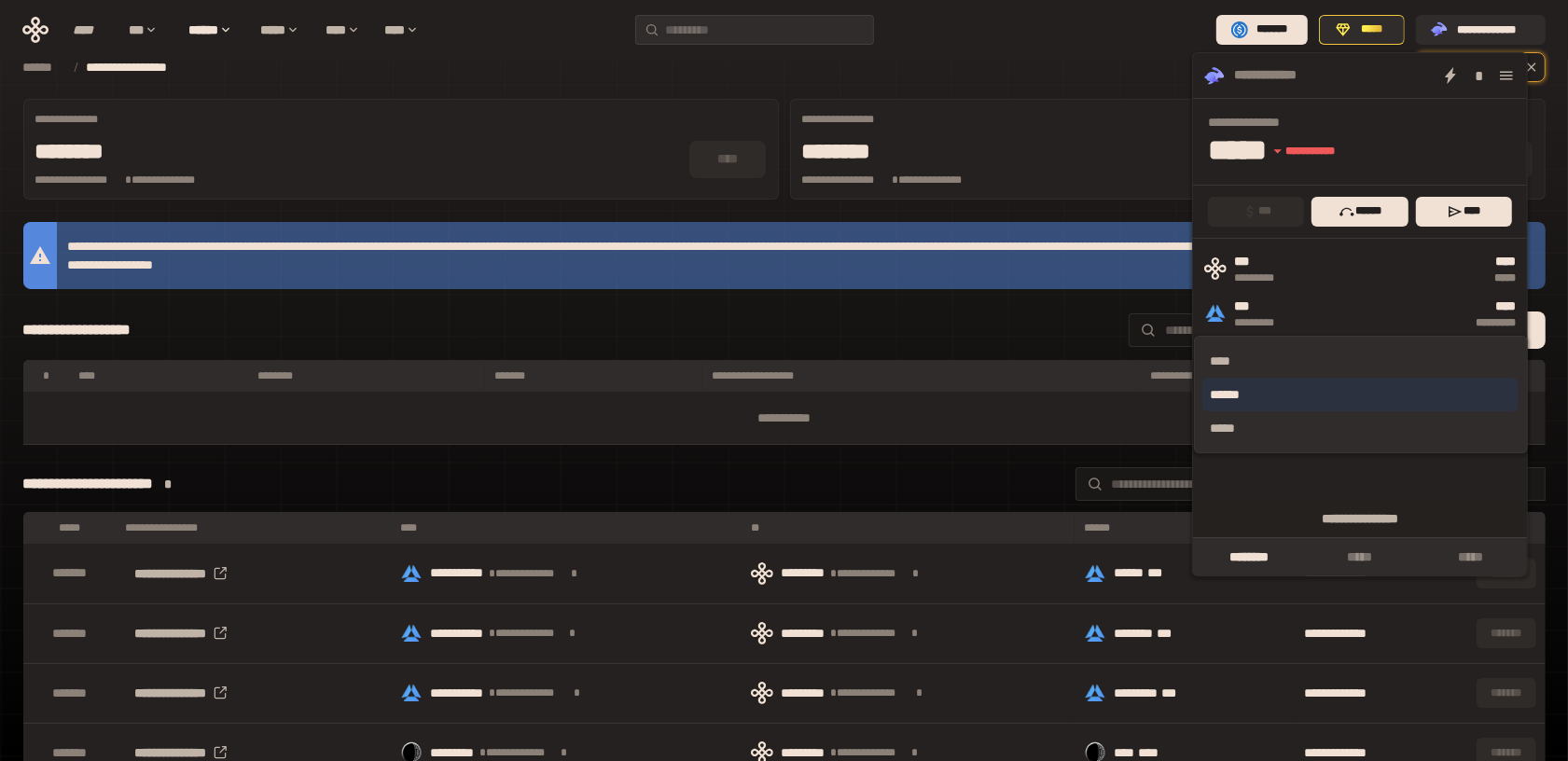 click on "******" at bounding box center [1361, 394] 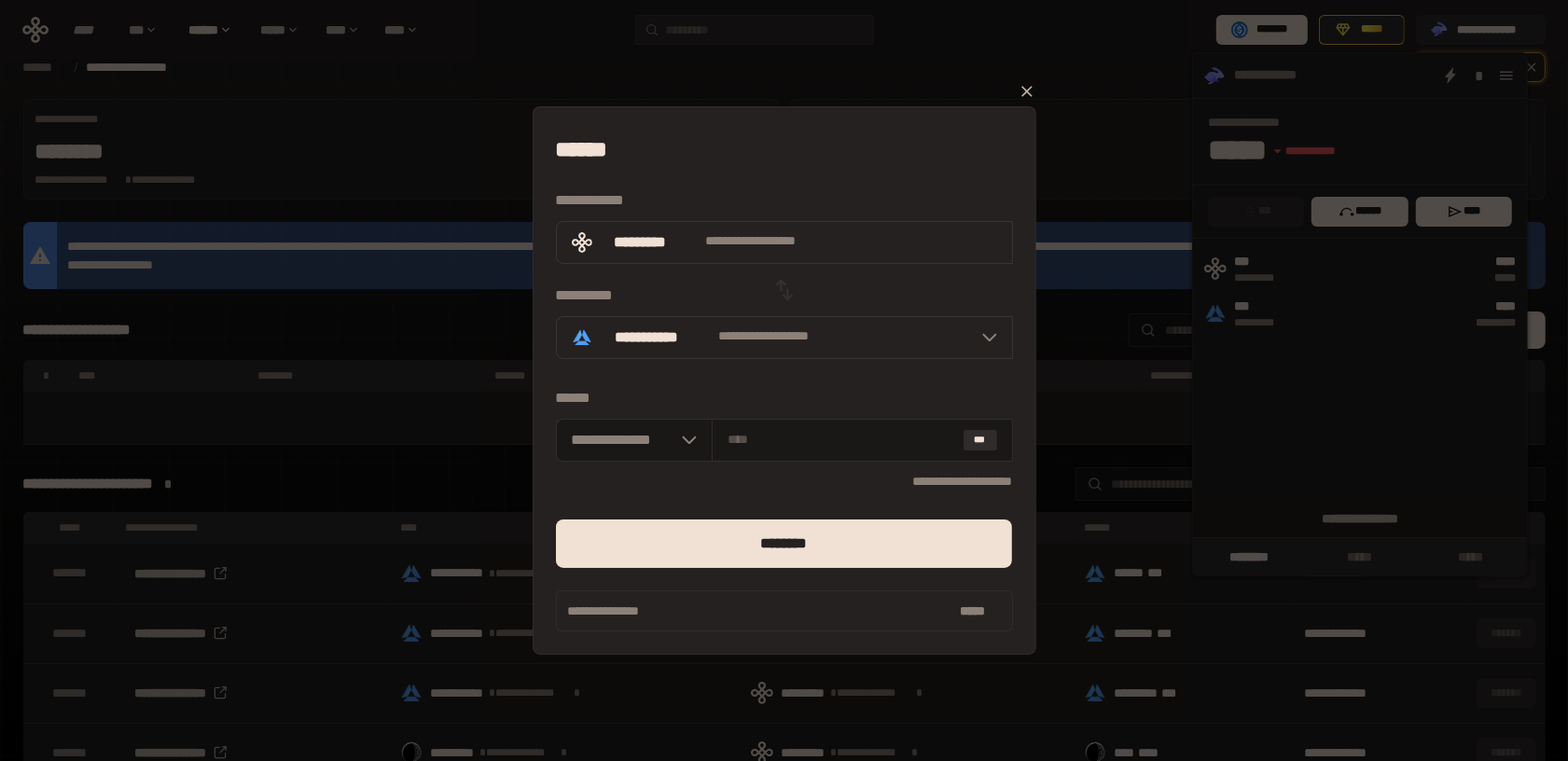 type on "**********" 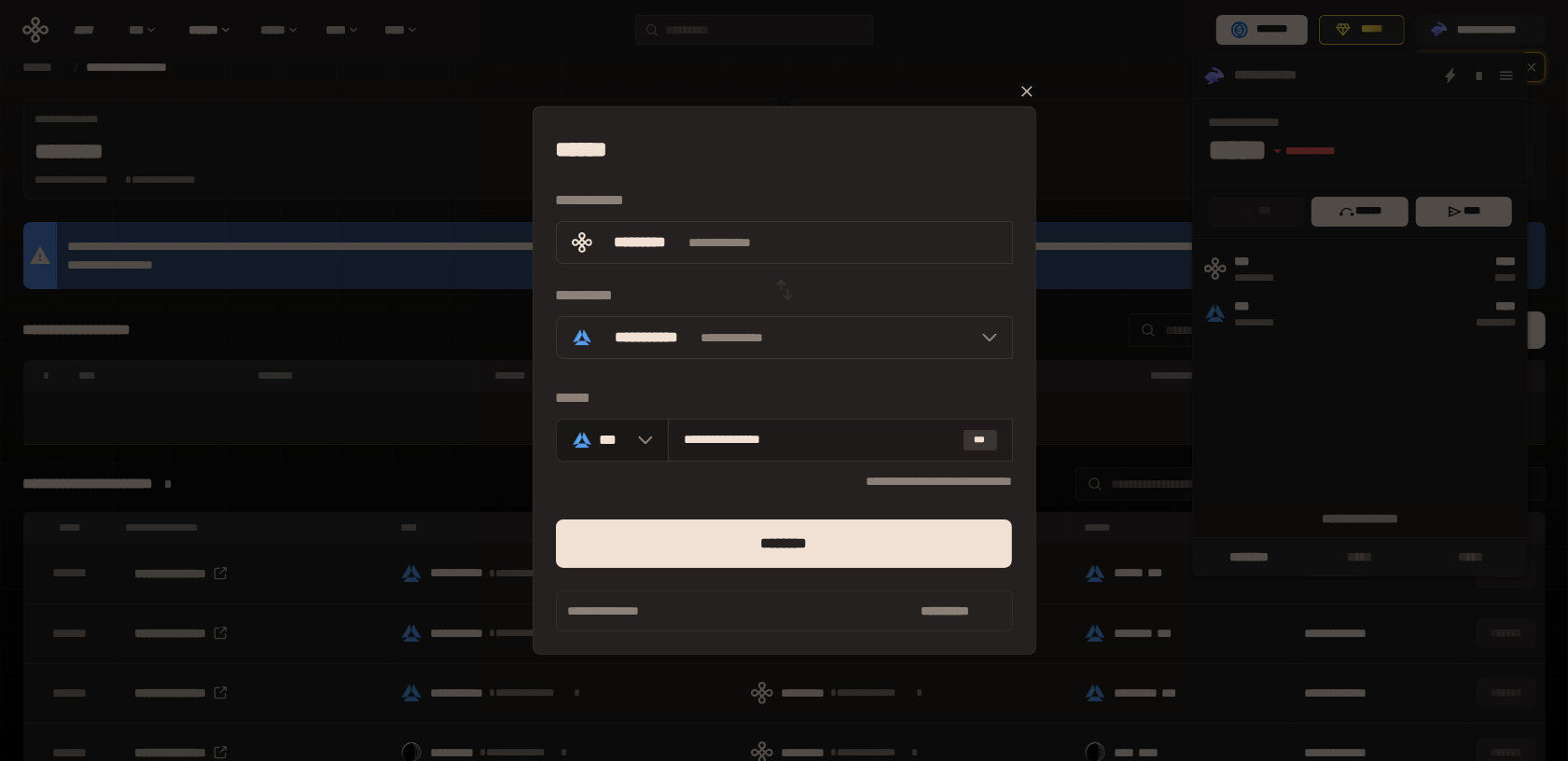 click on "***" at bounding box center [980, 440] 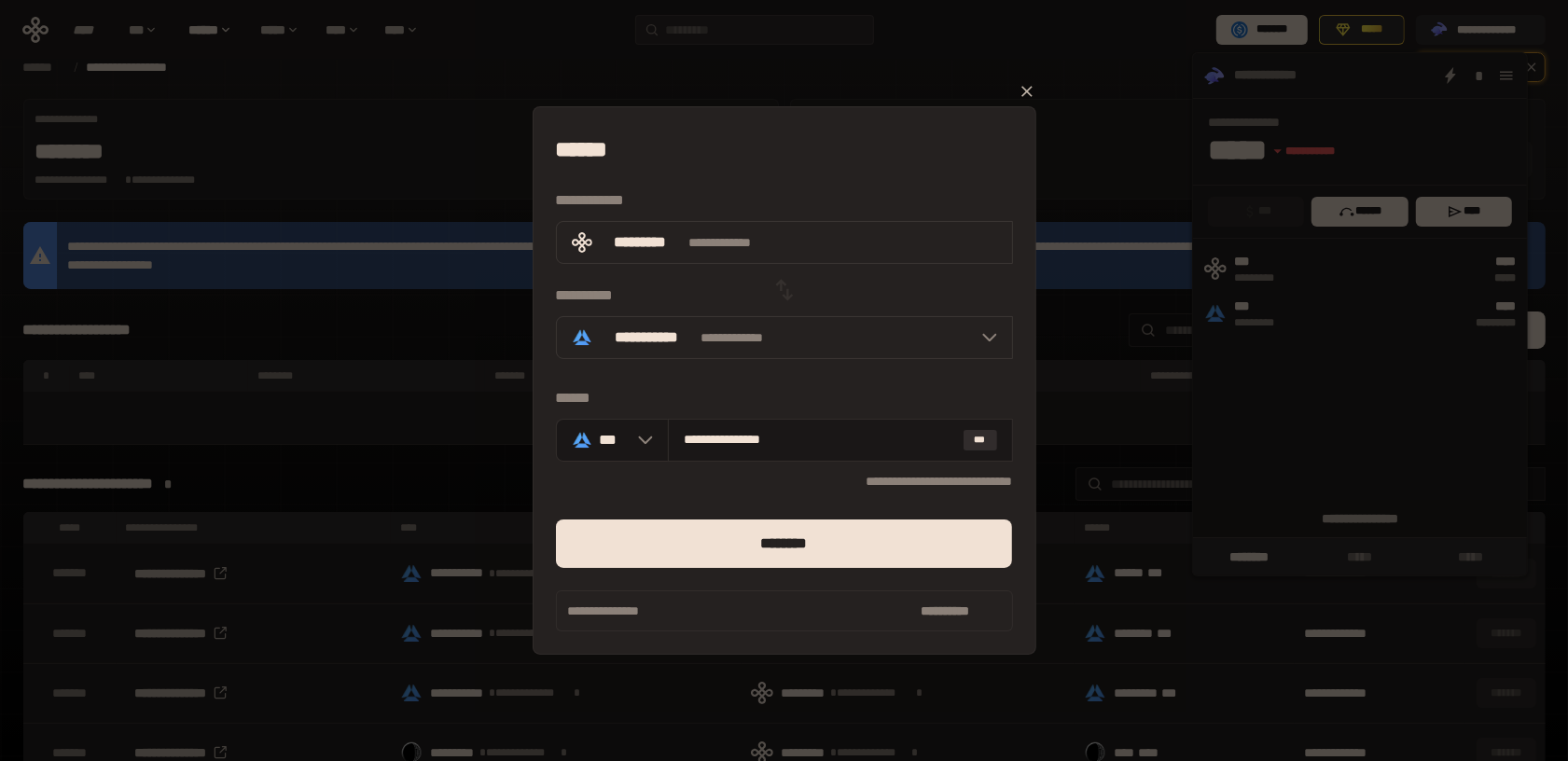 click 